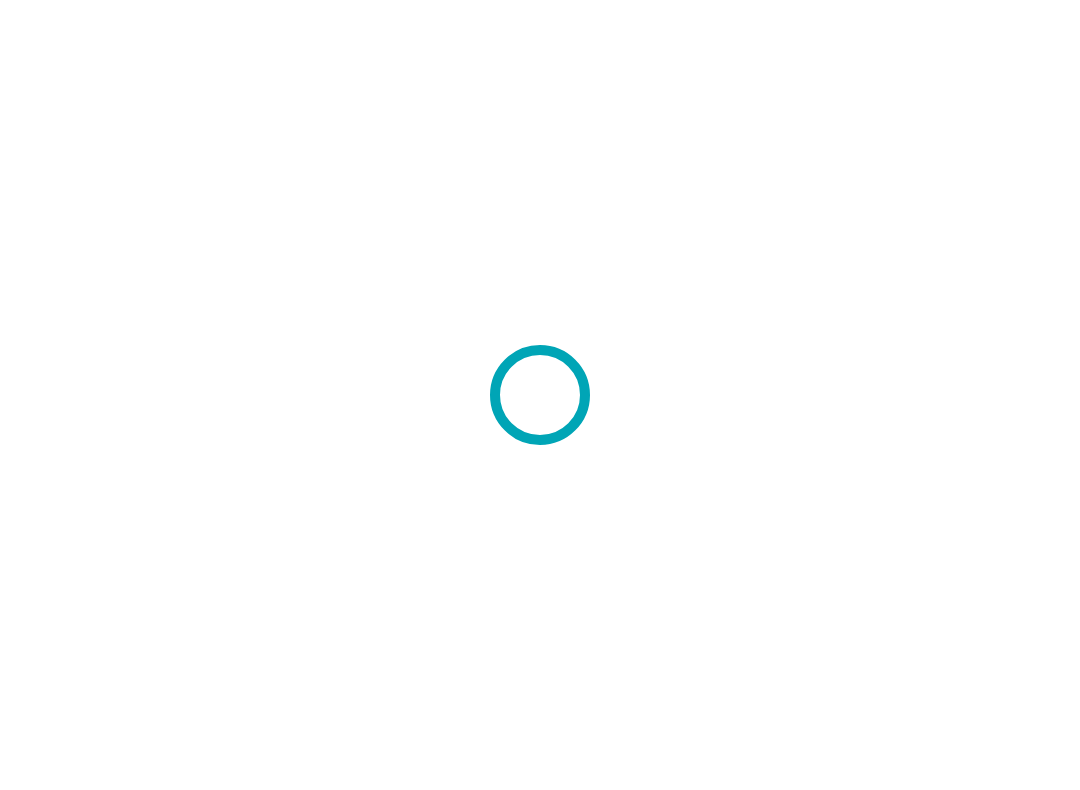 scroll, scrollTop: 0, scrollLeft: 0, axis: both 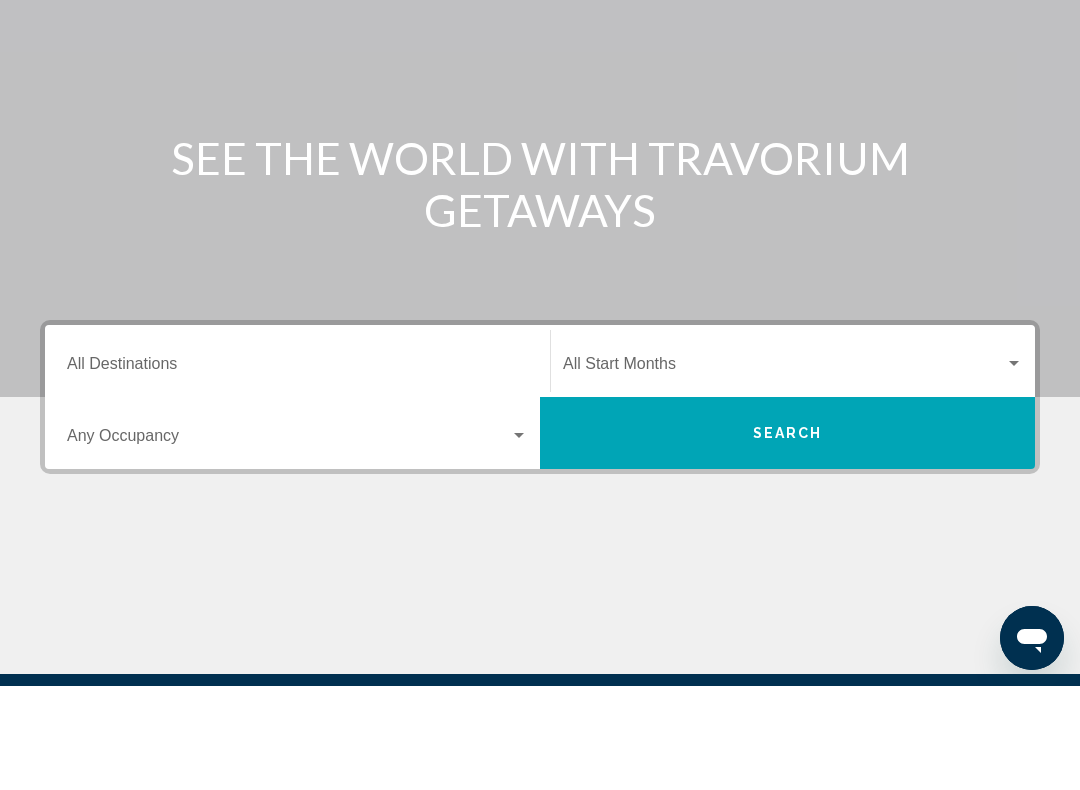 click at bounding box center (297, 544) 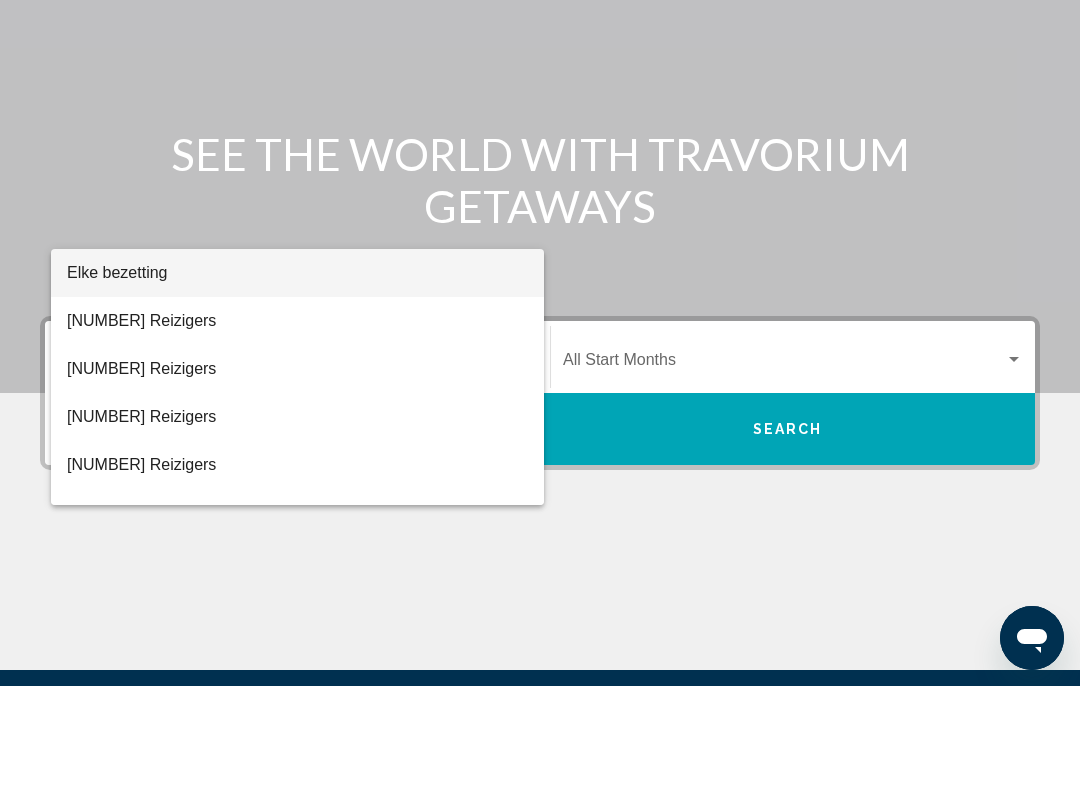 scroll, scrollTop: 332, scrollLeft: 0, axis: vertical 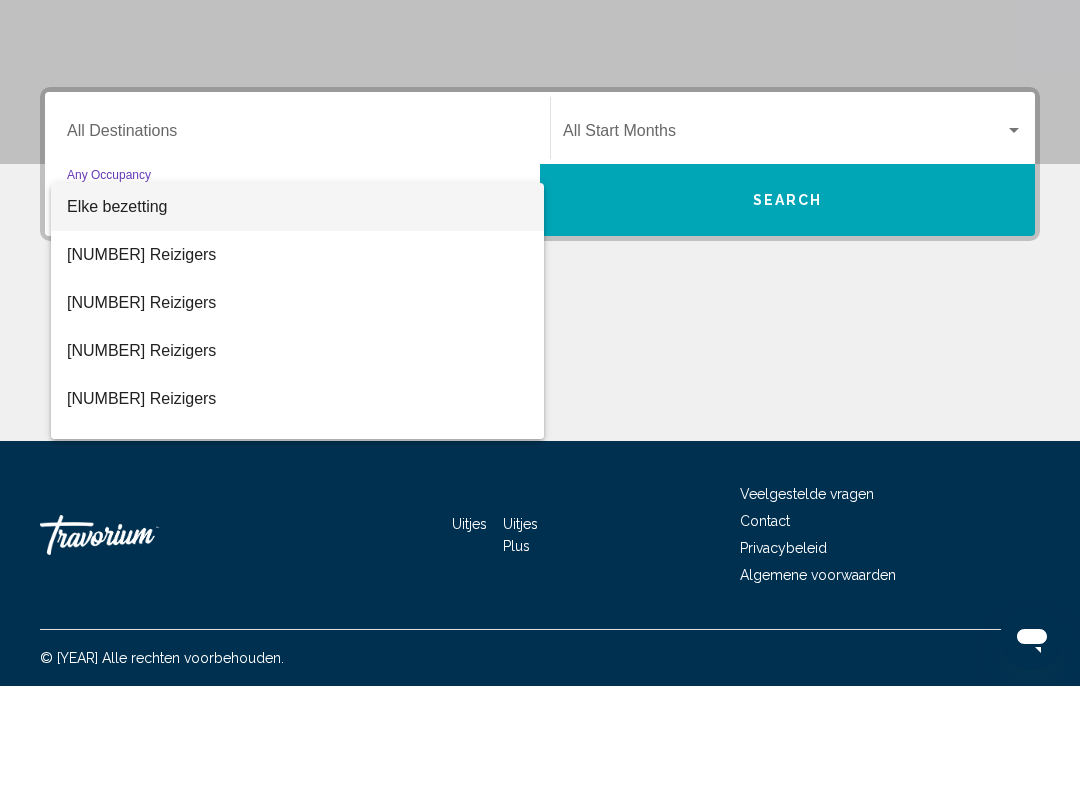 click at bounding box center [540, 395] 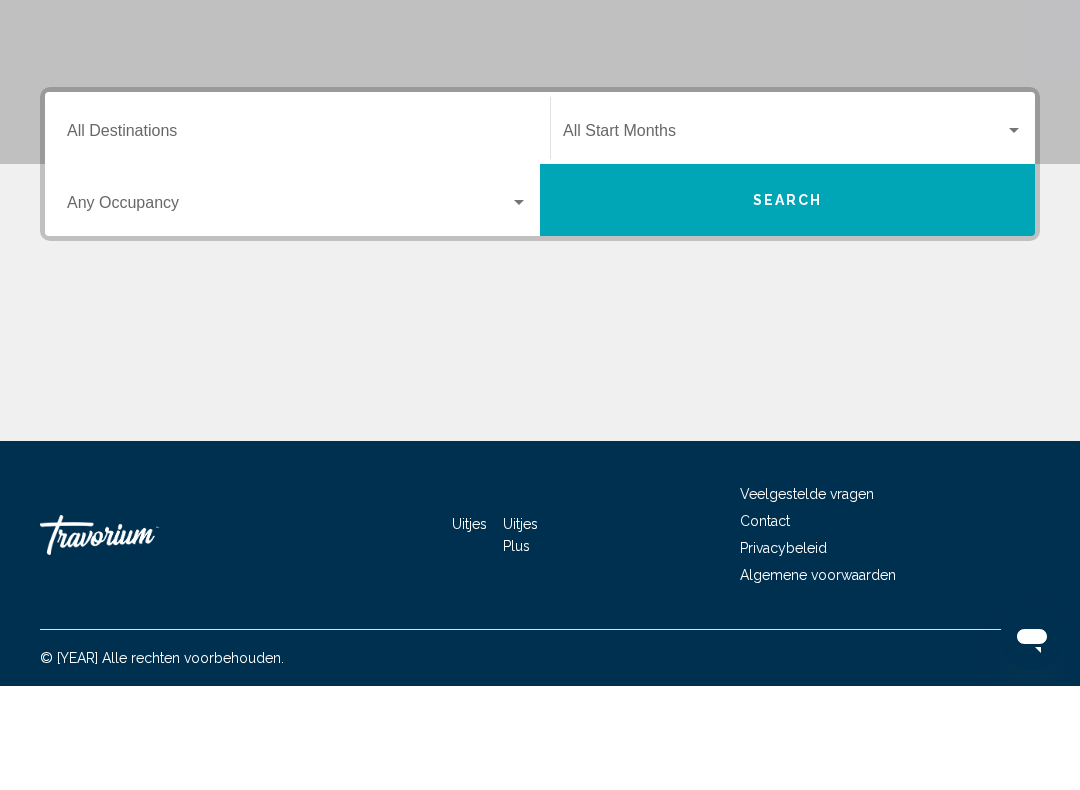 click on "Destination All Destinations" at bounding box center (297, 239) 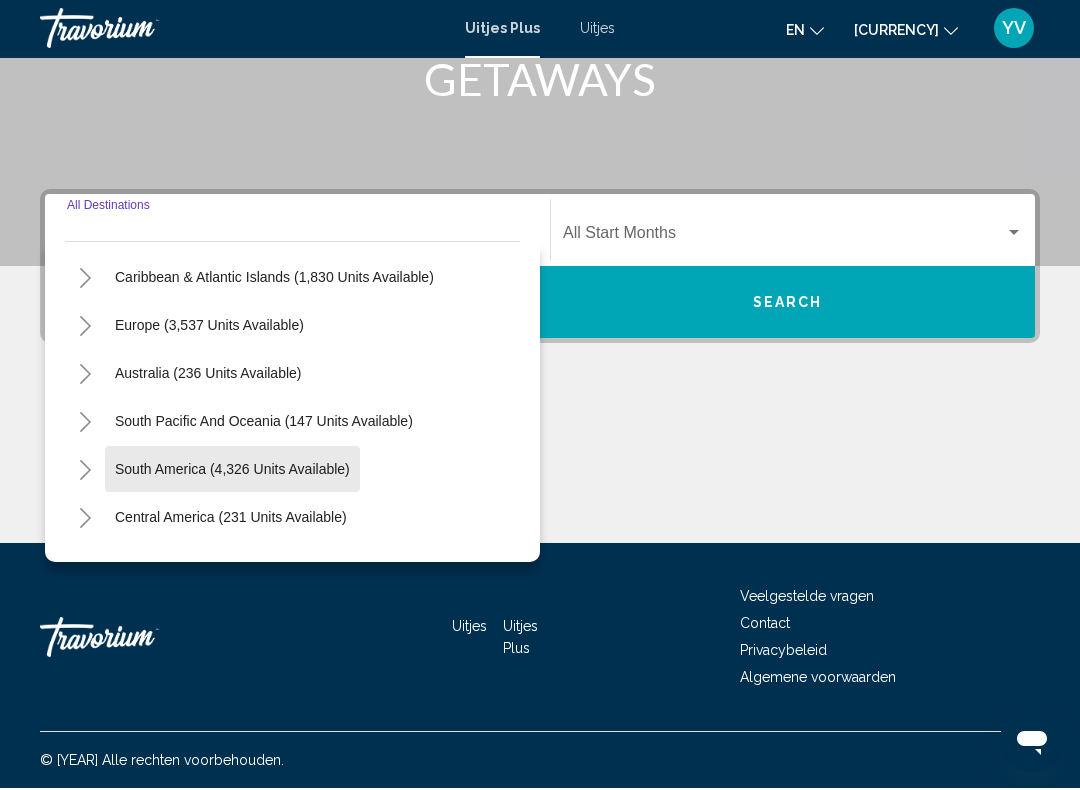 scroll, scrollTop: 188, scrollLeft: 0, axis: vertical 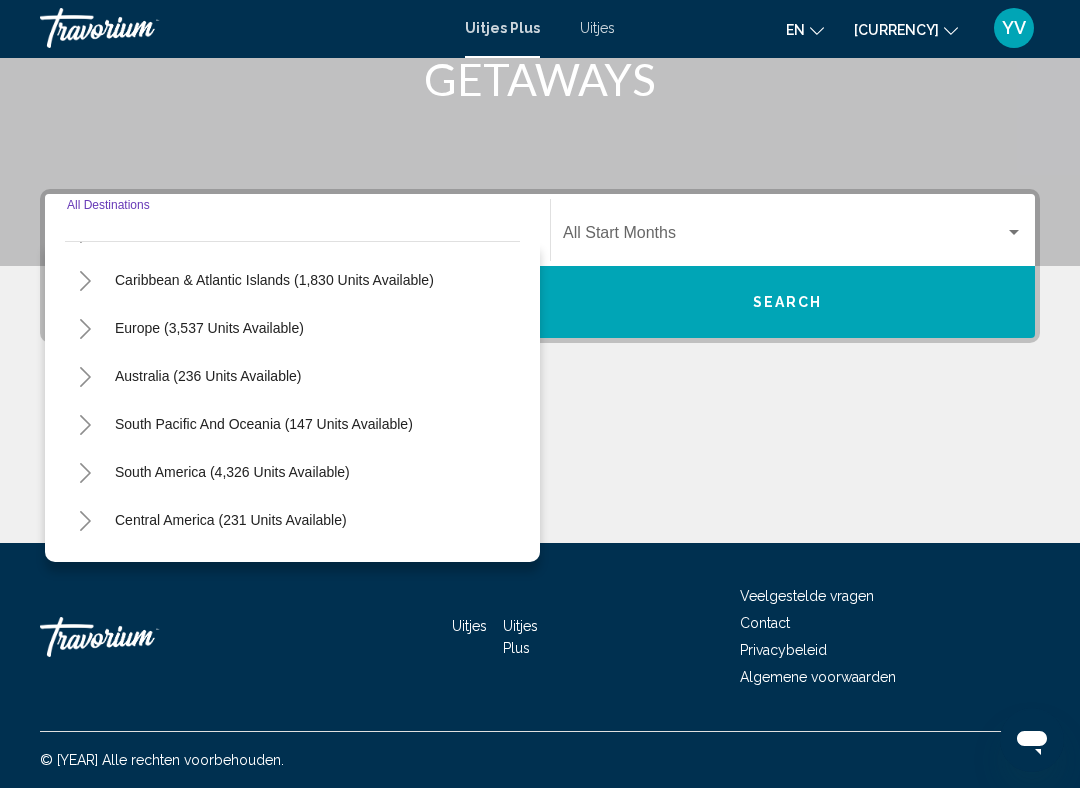 click on "Europe (3,537 units available)" at bounding box center (208, 378) 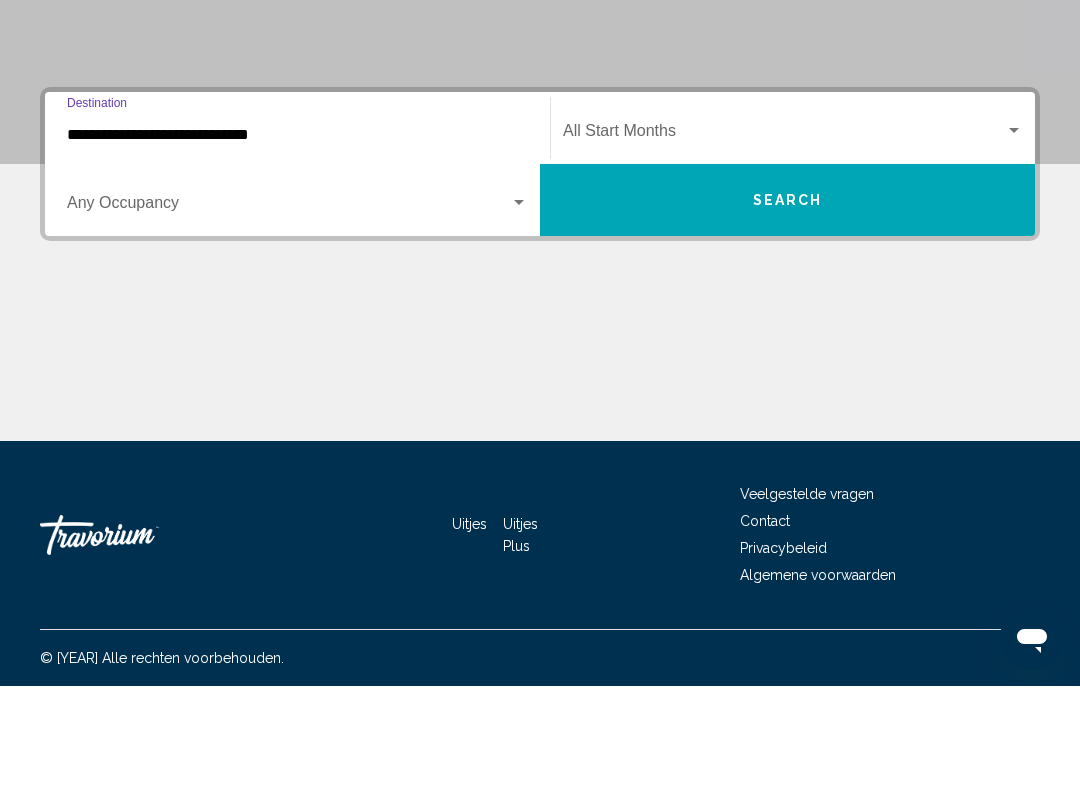 click at bounding box center [288, 311] 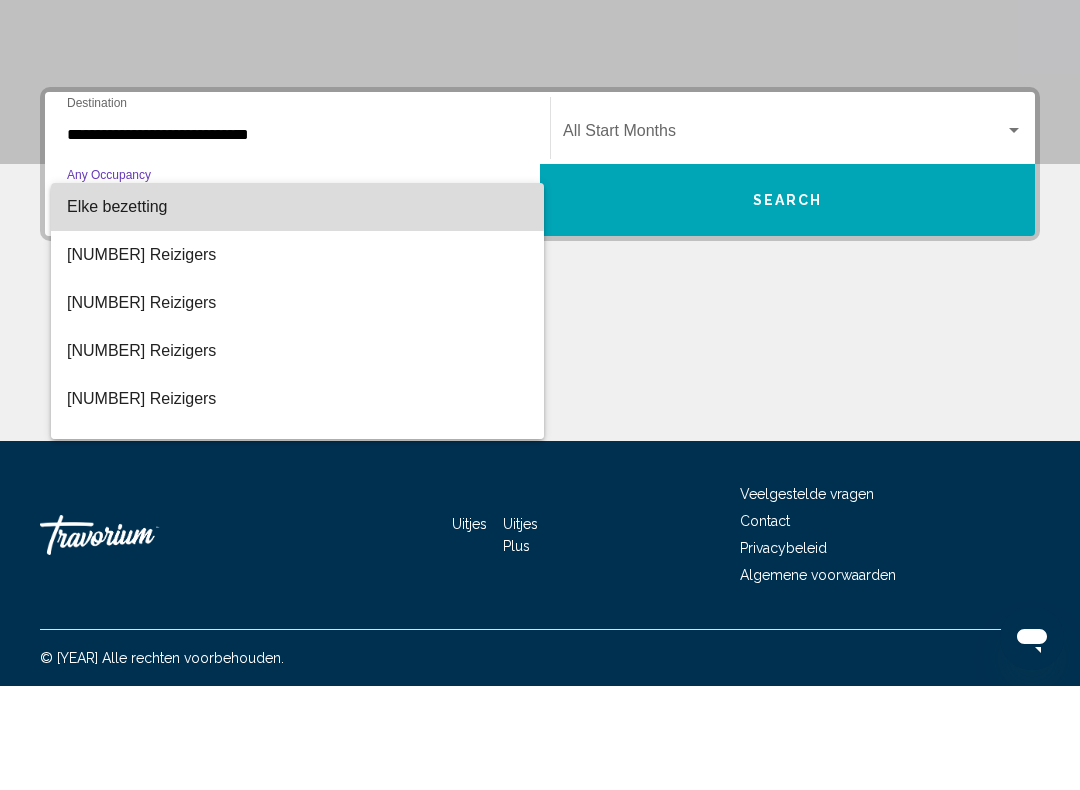 click on "Elke bezetting" at bounding box center (117, 310) 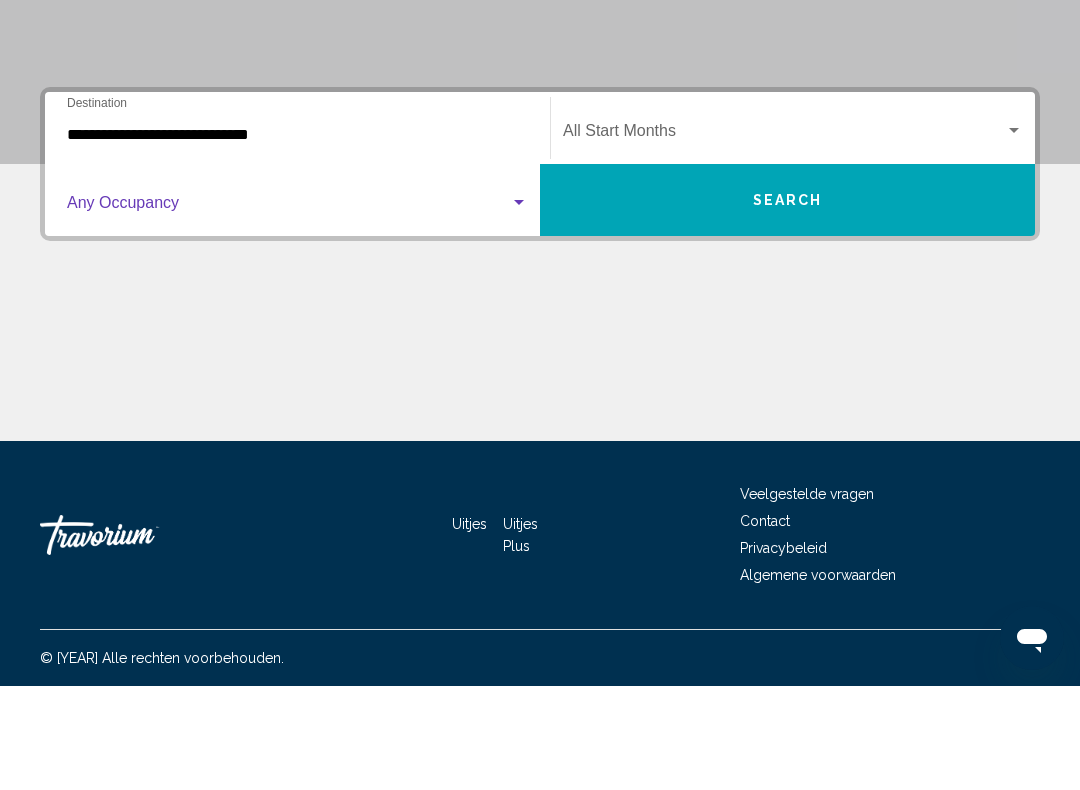 click at bounding box center (288, 311) 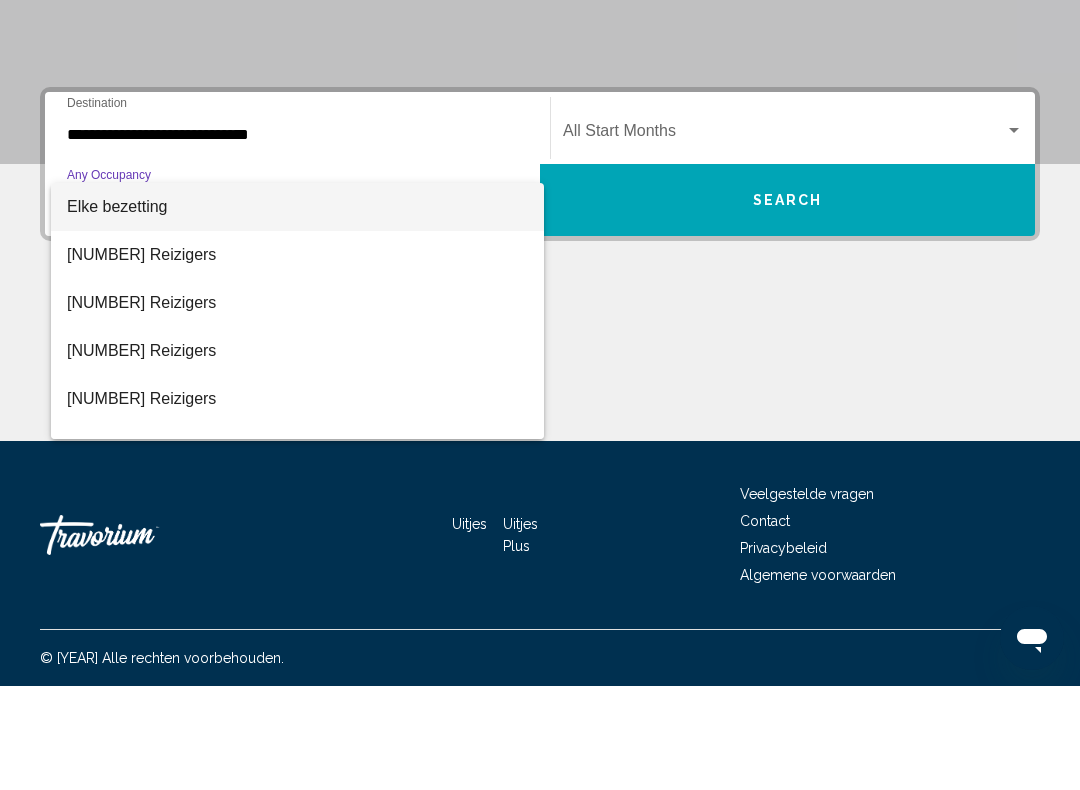 scroll, scrollTop: 0, scrollLeft: 0, axis: both 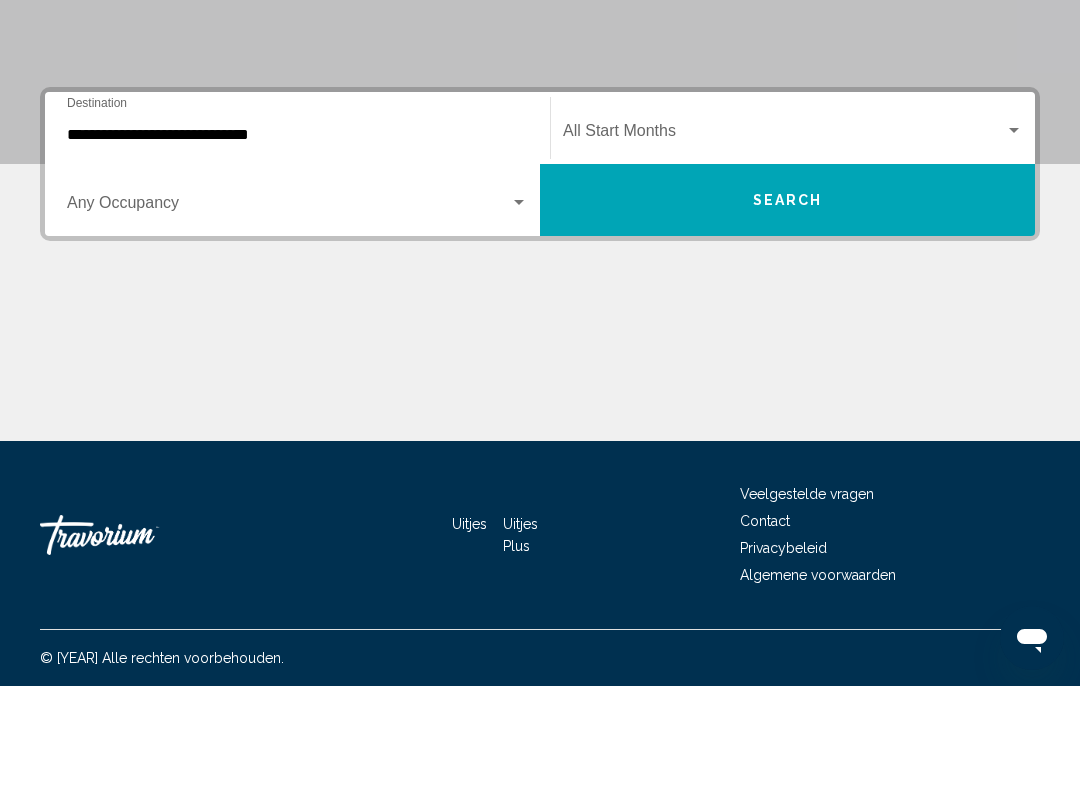 click at bounding box center (784, 239) 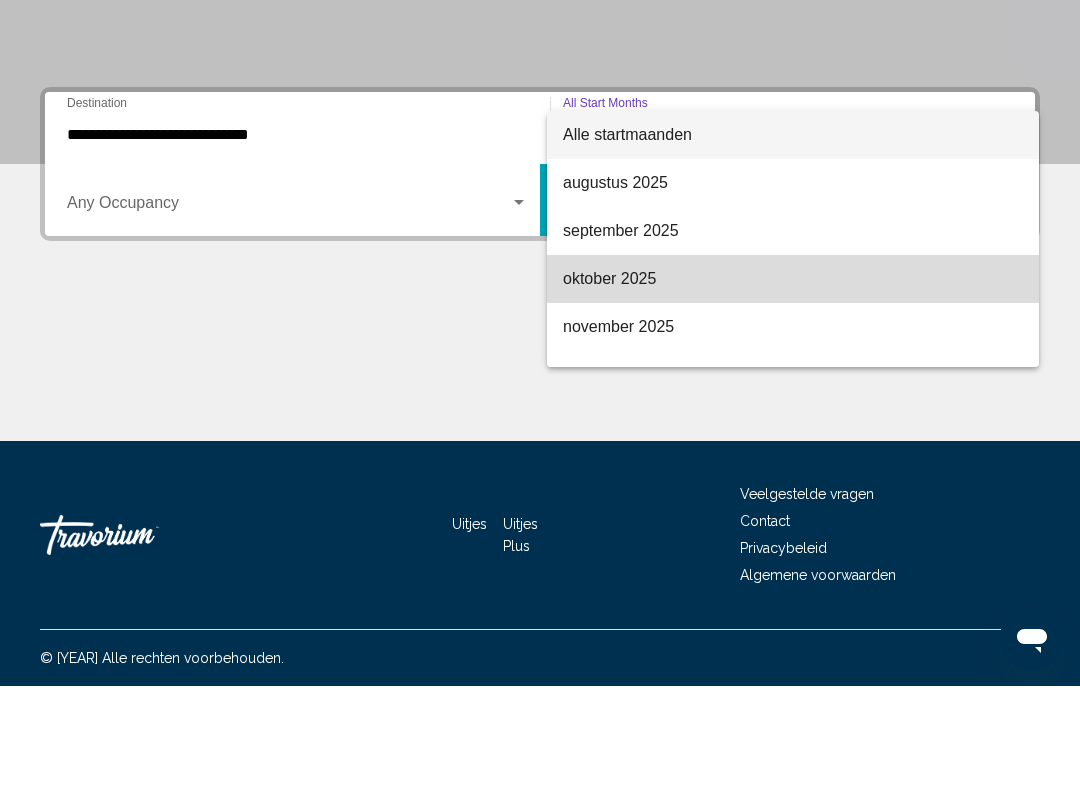 click on "oktober 2025" at bounding box center [609, 382] 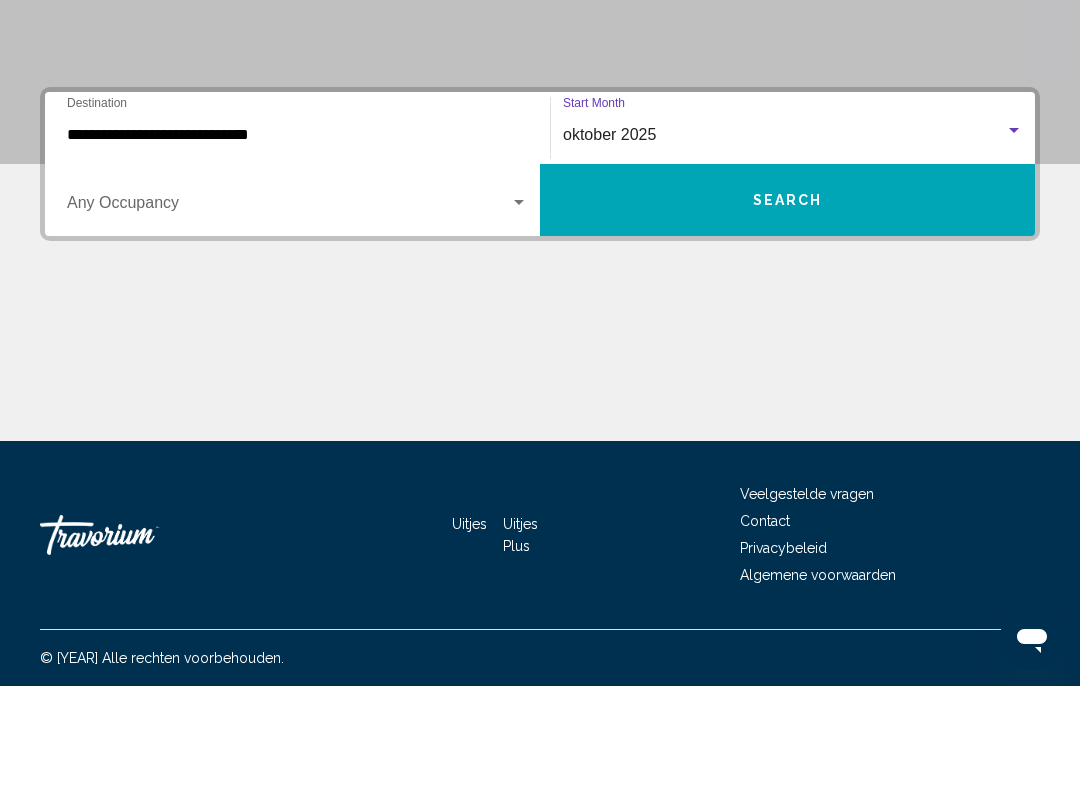 click on "Search" at bounding box center [788, 305] 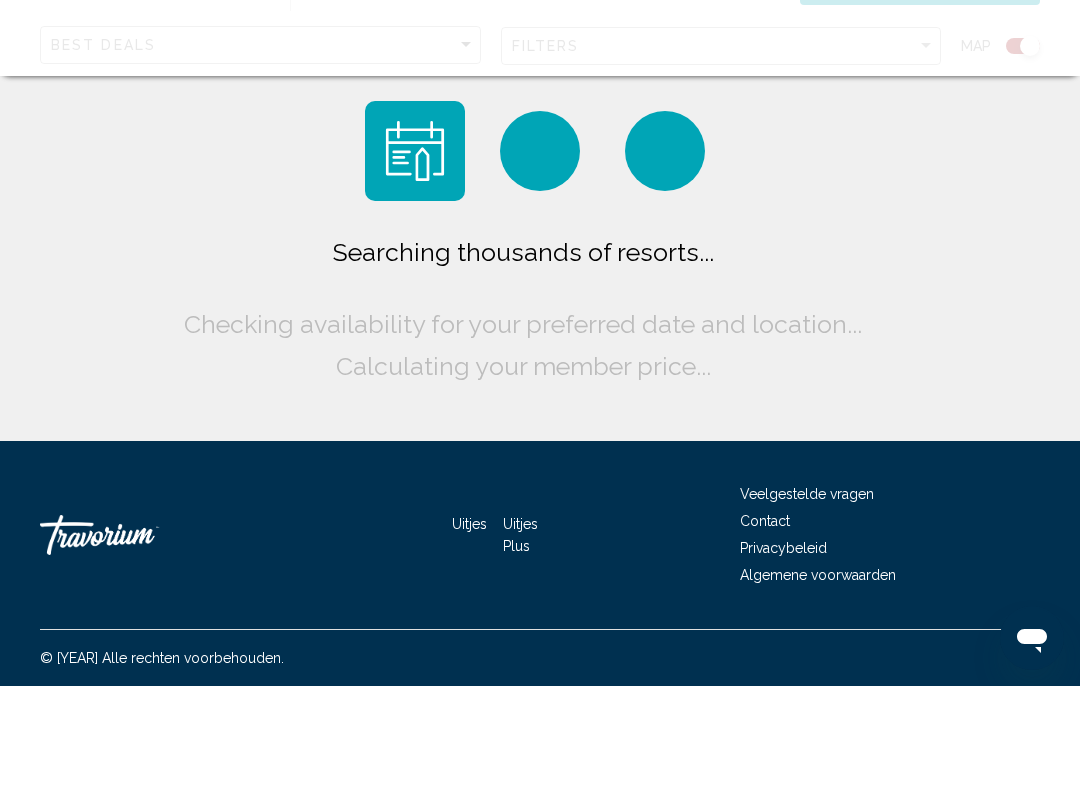 scroll, scrollTop: 0, scrollLeft: 0, axis: both 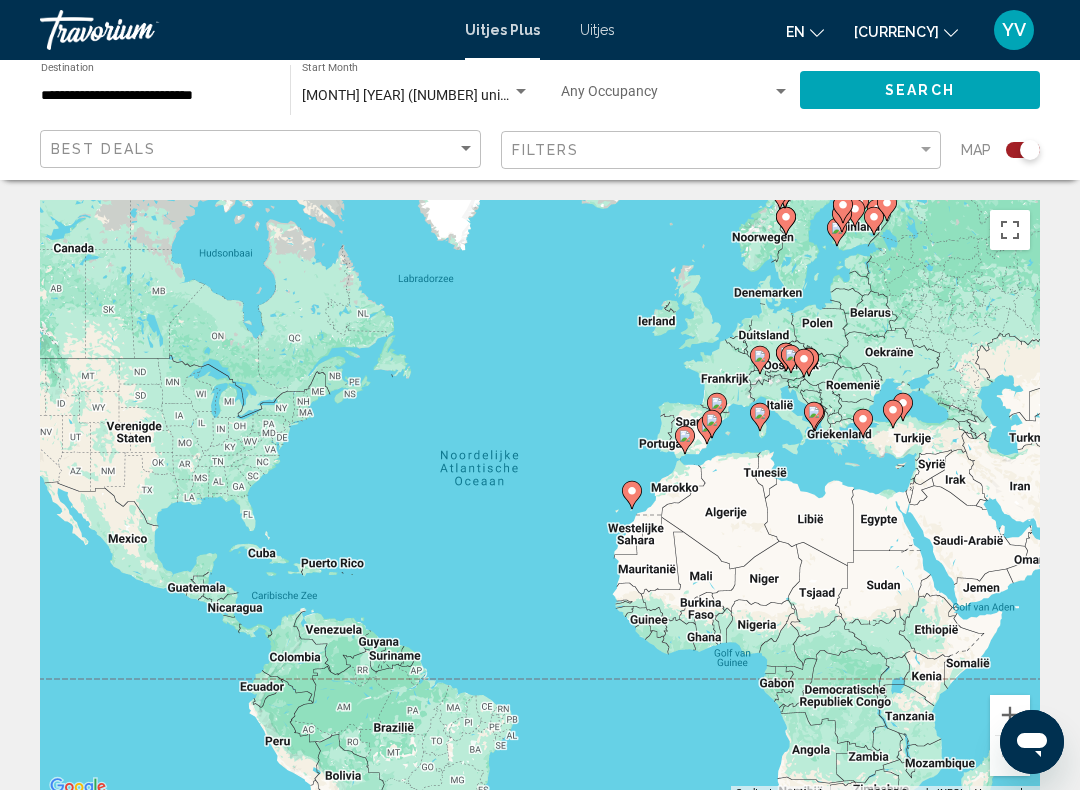 click on "**********" at bounding box center [155, 96] 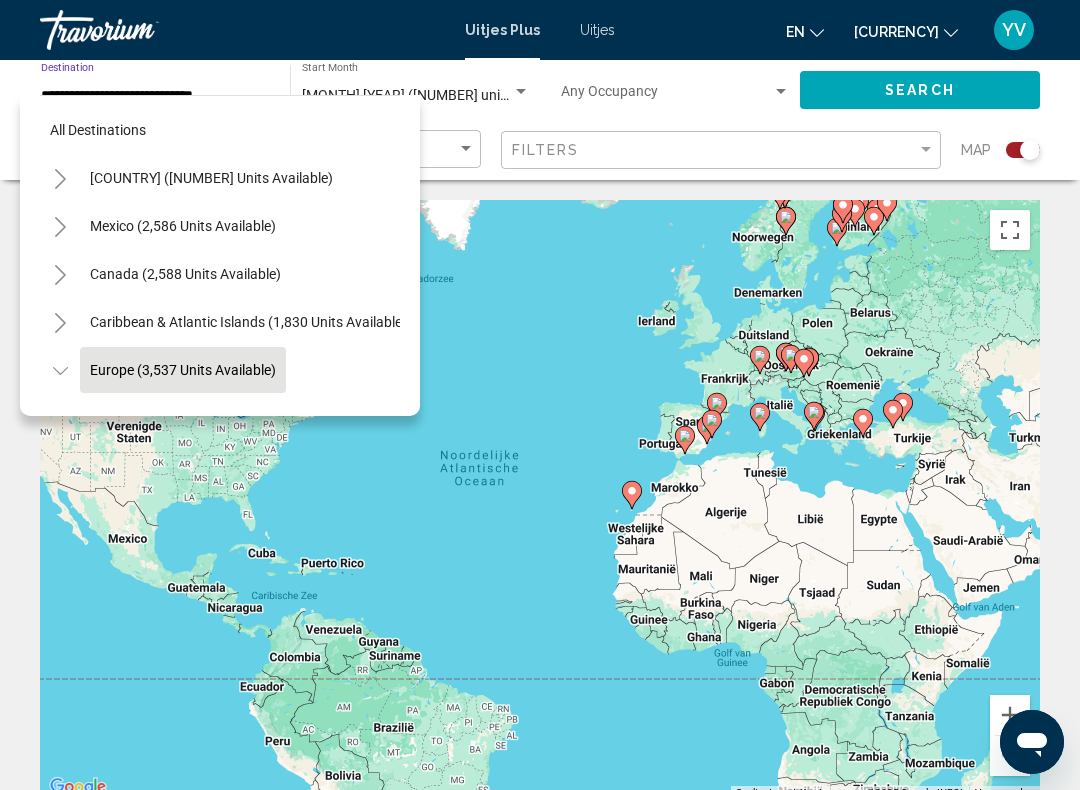 scroll, scrollTop: 119, scrollLeft: 0, axis: vertical 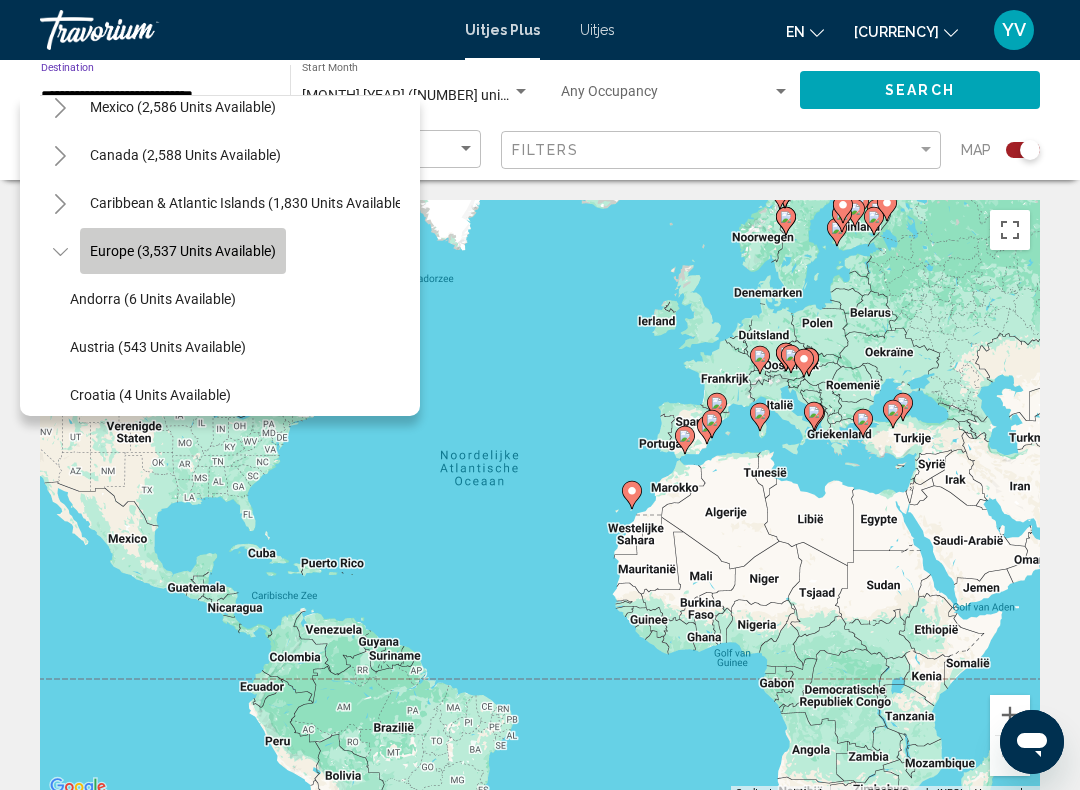 click on "Europe (3,537 units available)" 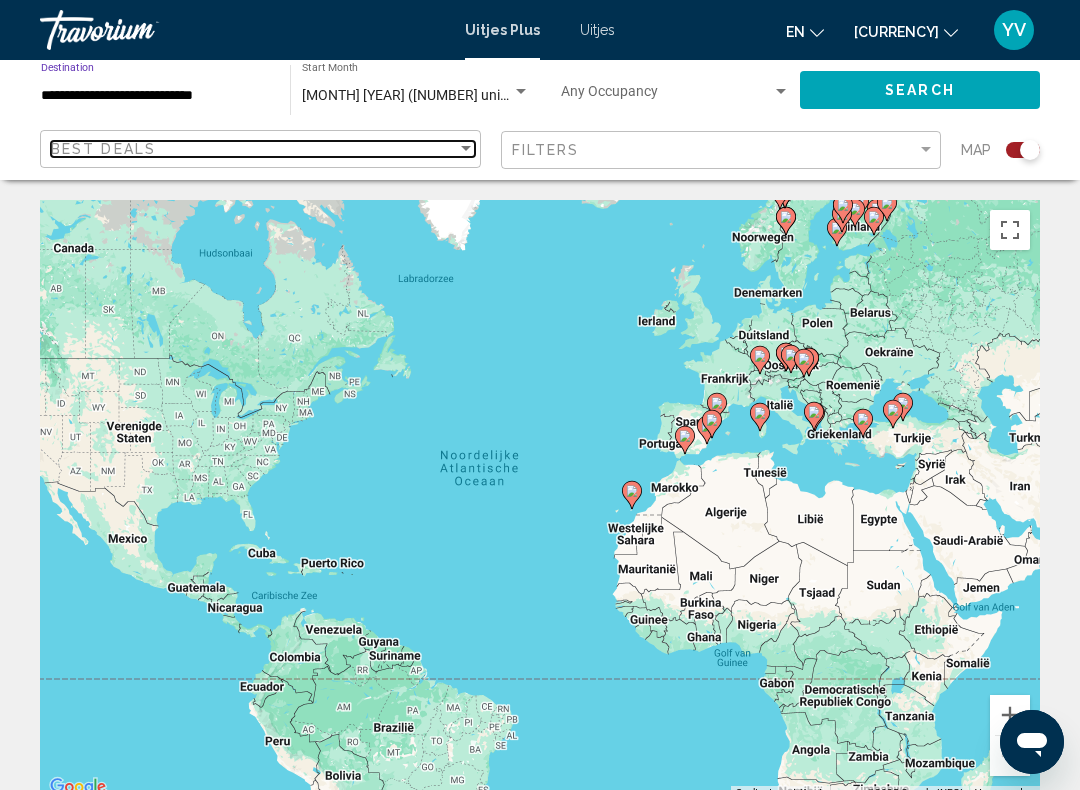 click on "Best Deals" at bounding box center [254, 149] 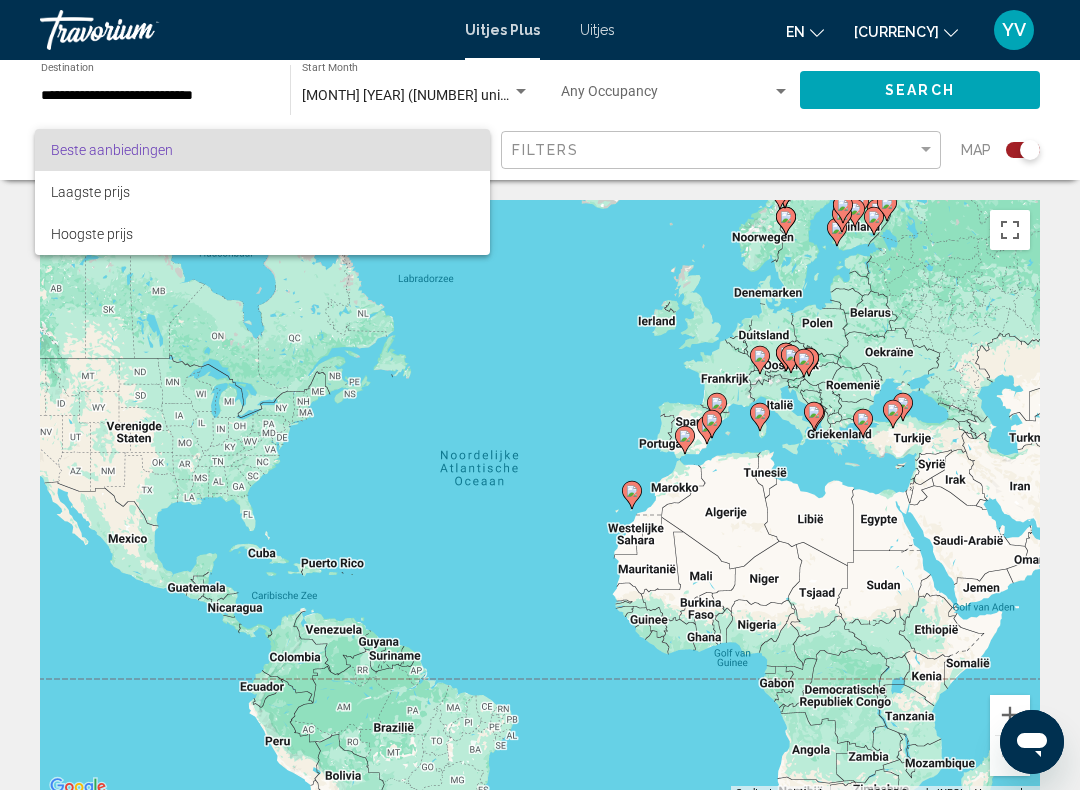 click at bounding box center [540, 395] 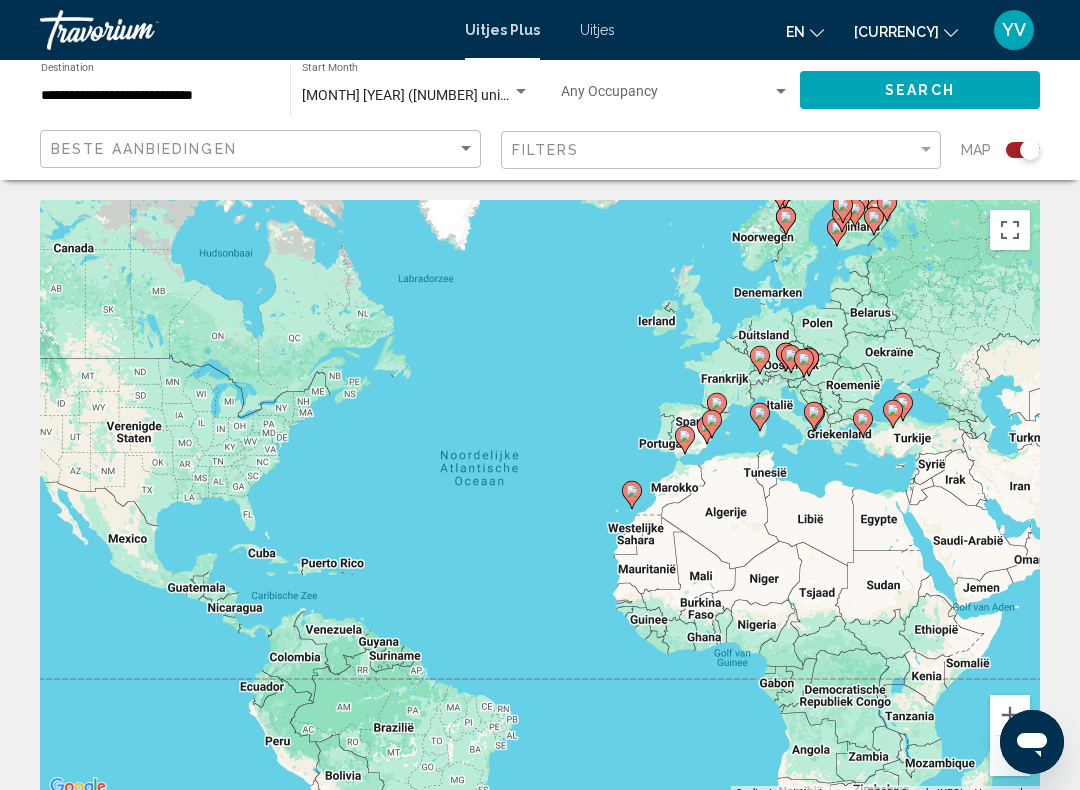 click on "**********" at bounding box center (155, 96) 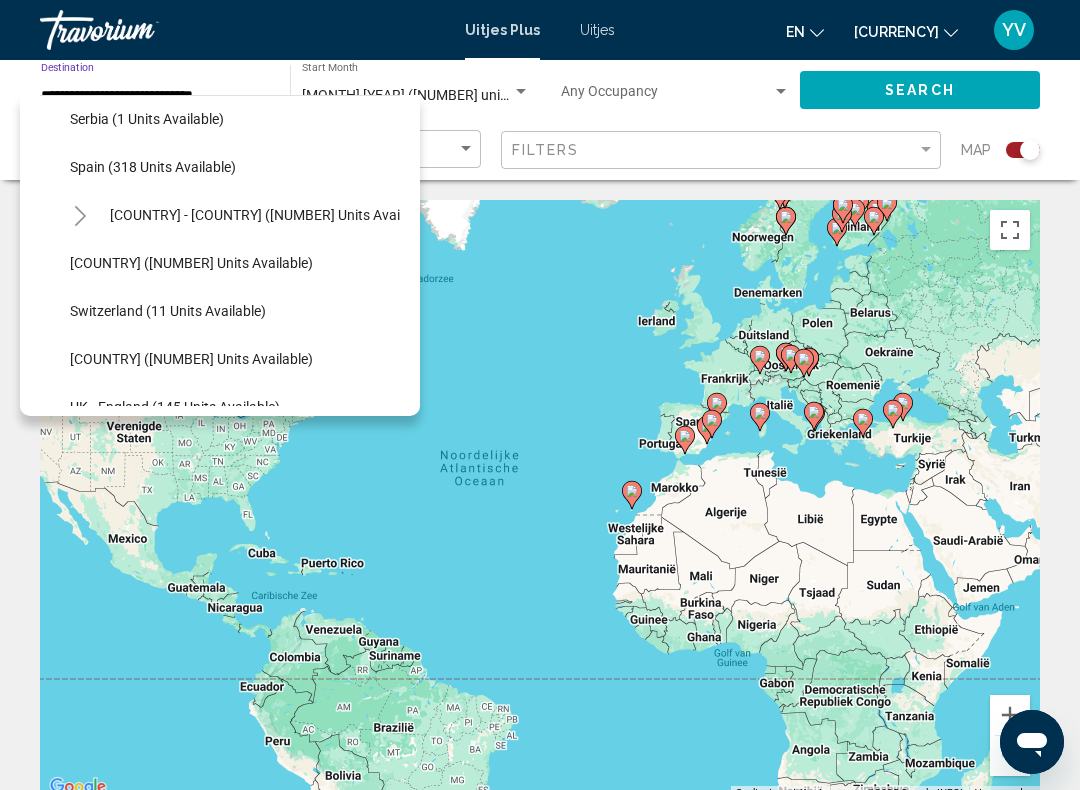 scroll, scrollTop: 731, scrollLeft: 0, axis: vertical 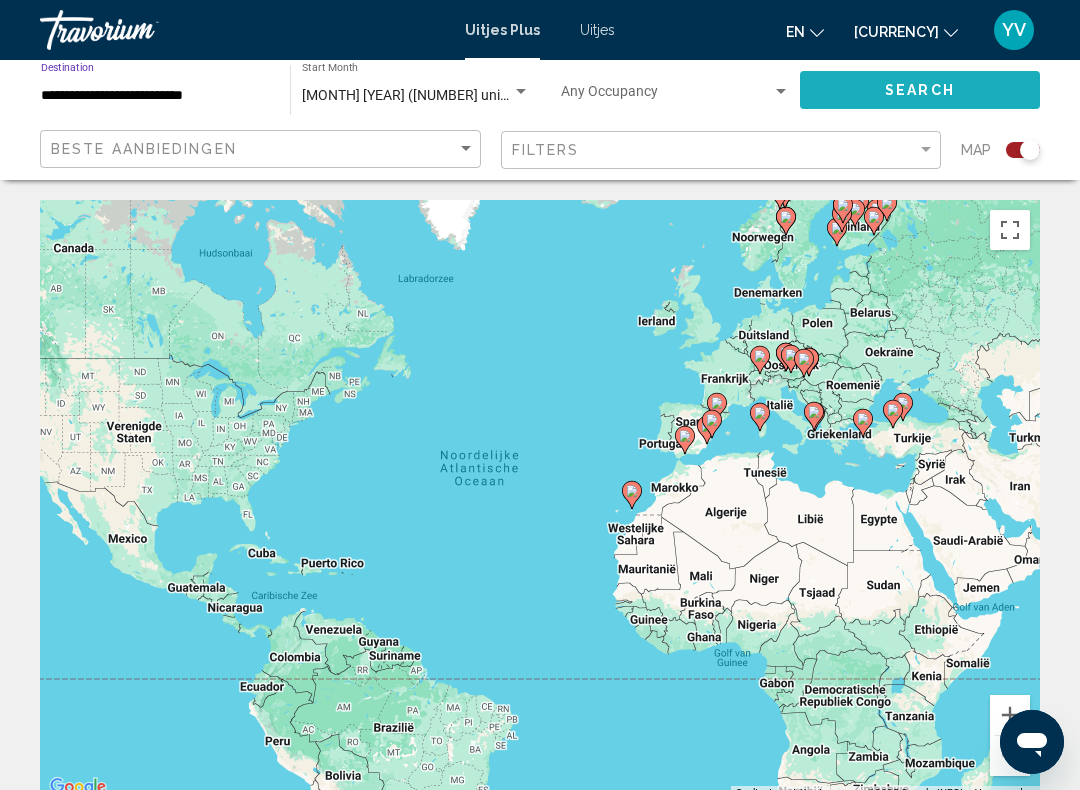 click on "Search" 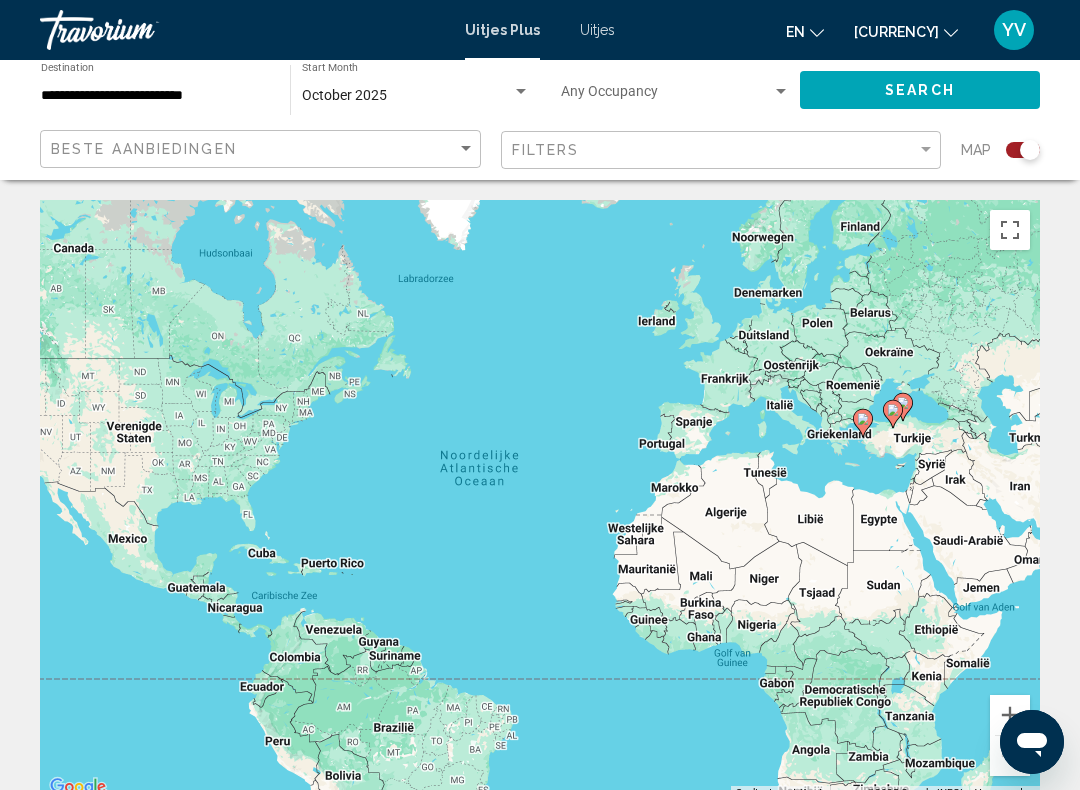 click on "Druk op Alt + Enter om te slepen met het toetsenbord. Gebruik dan de pijltoetsen om de markering te verplaatsen. Druk op Enter om de actie af te ronden. Druk op Escape om te annuleren." at bounding box center (540, 500) 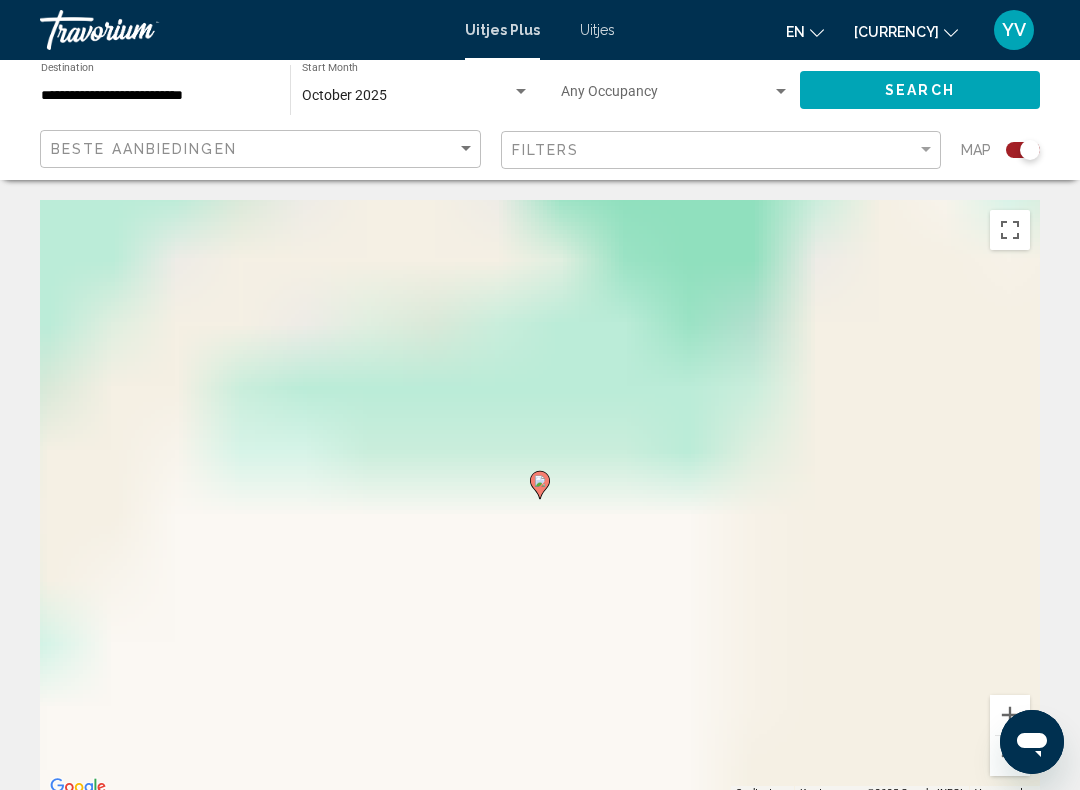 scroll, scrollTop: 10, scrollLeft: 0, axis: vertical 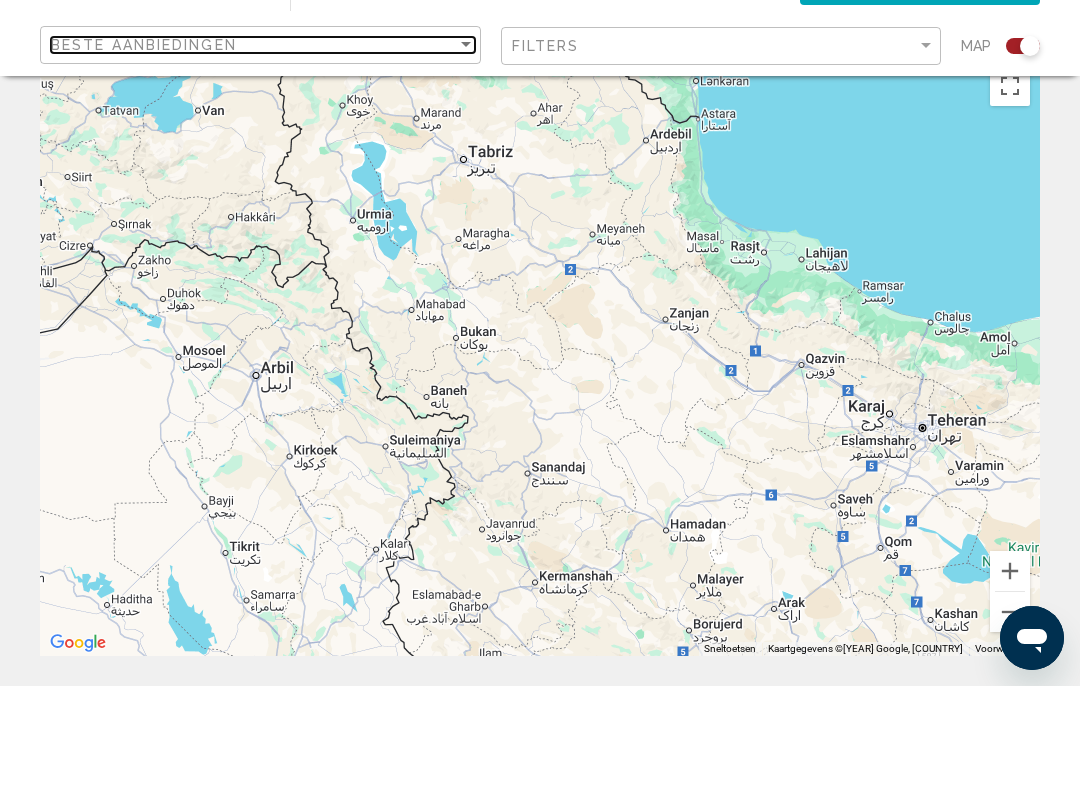 click at bounding box center [466, 149] 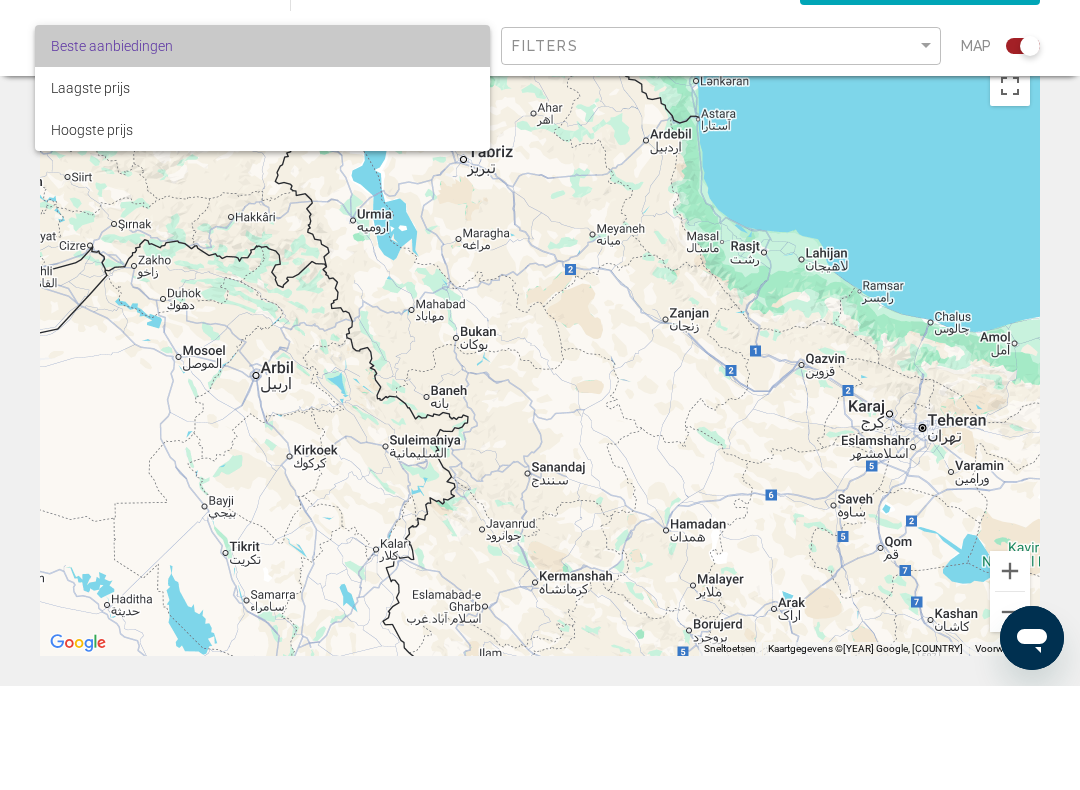 click on "Beste aanbiedingen" at bounding box center [262, 150] 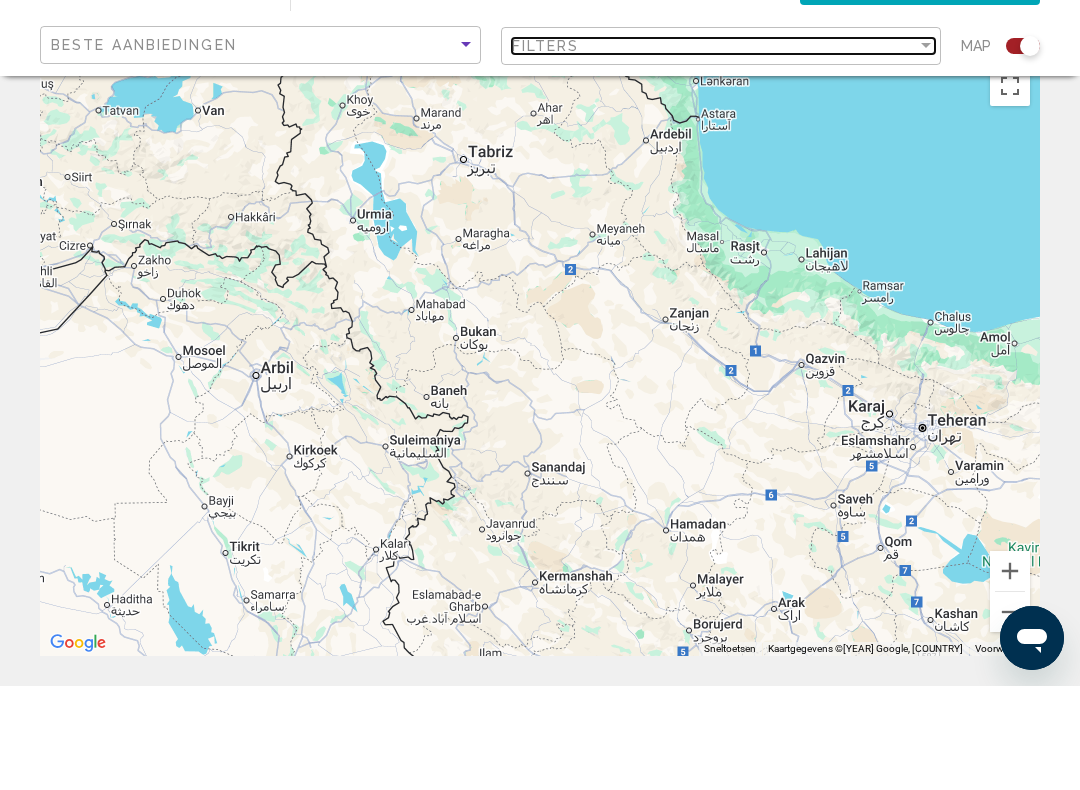 click on "Filters" at bounding box center [715, 150] 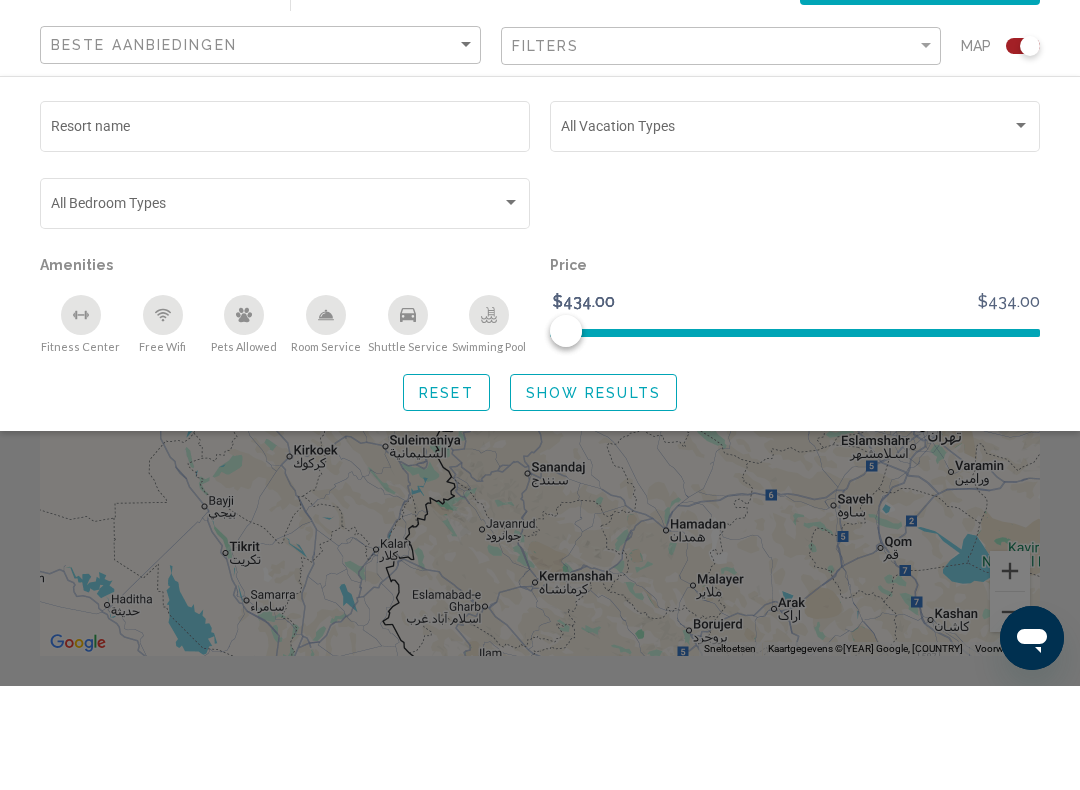click on "Resort name" at bounding box center (285, 234) 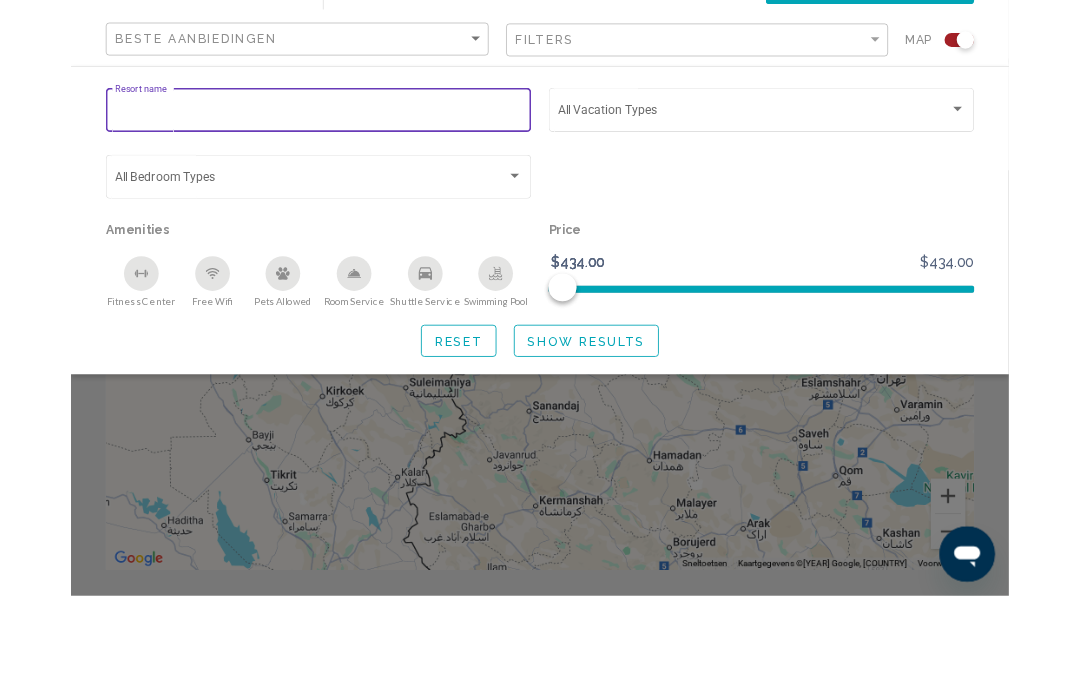 scroll, scrollTop: 39, scrollLeft: 0, axis: vertical 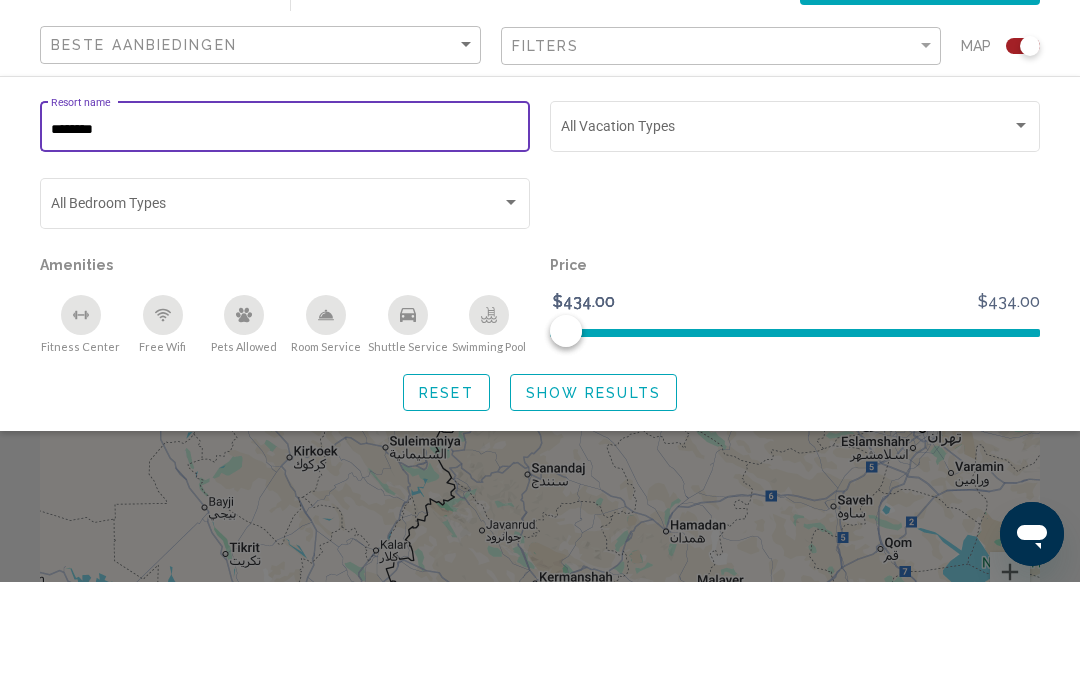 type on "********" 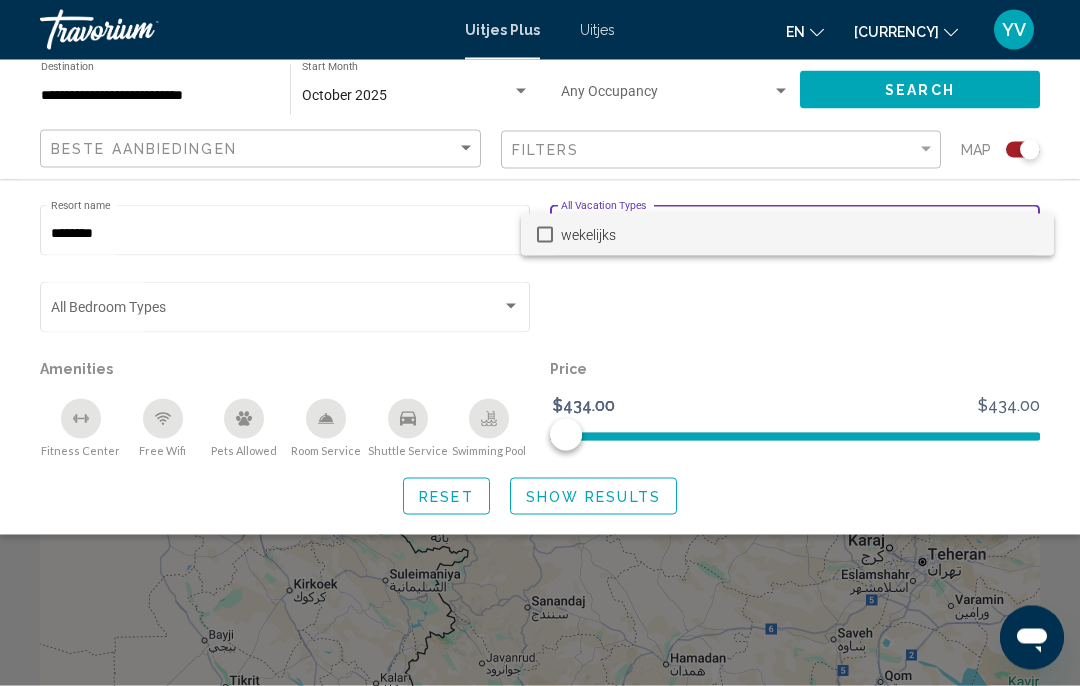 scroll, scrollTop: 0, scrollLeft: 0, axis: both 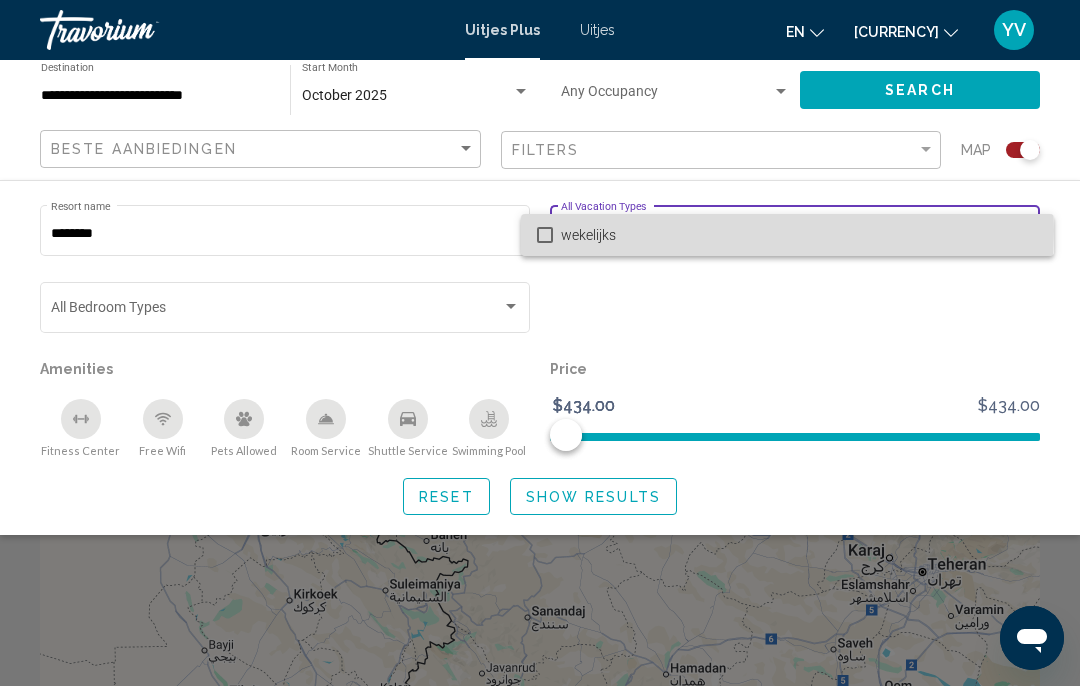 click at bounding box center (545, 235) 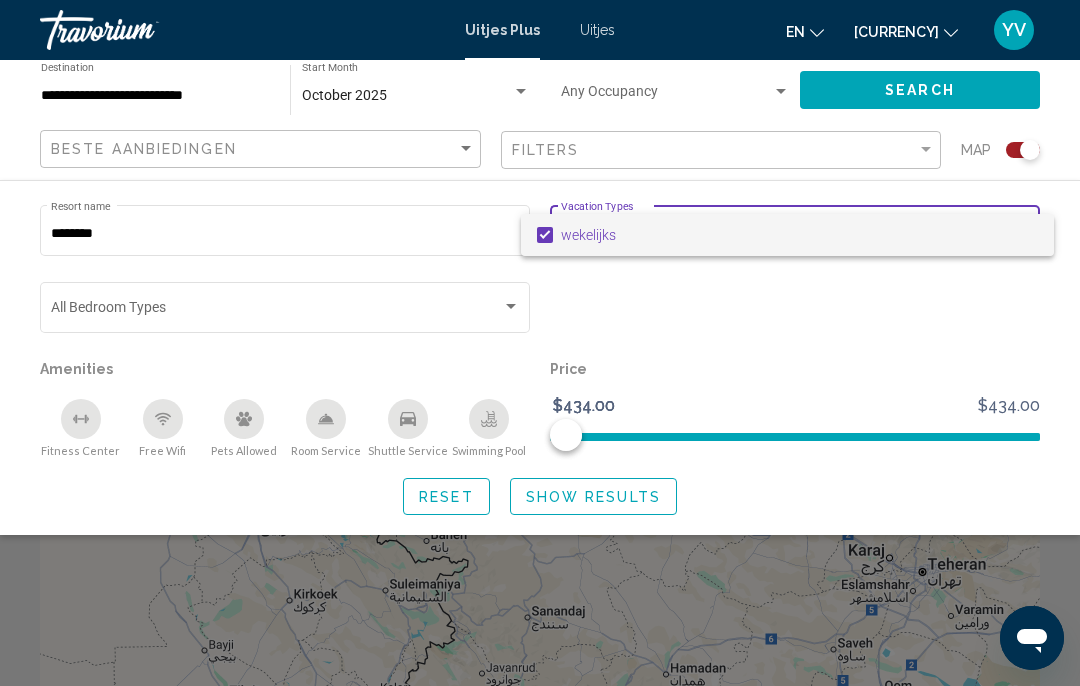 click at bounding box center [540, 343] 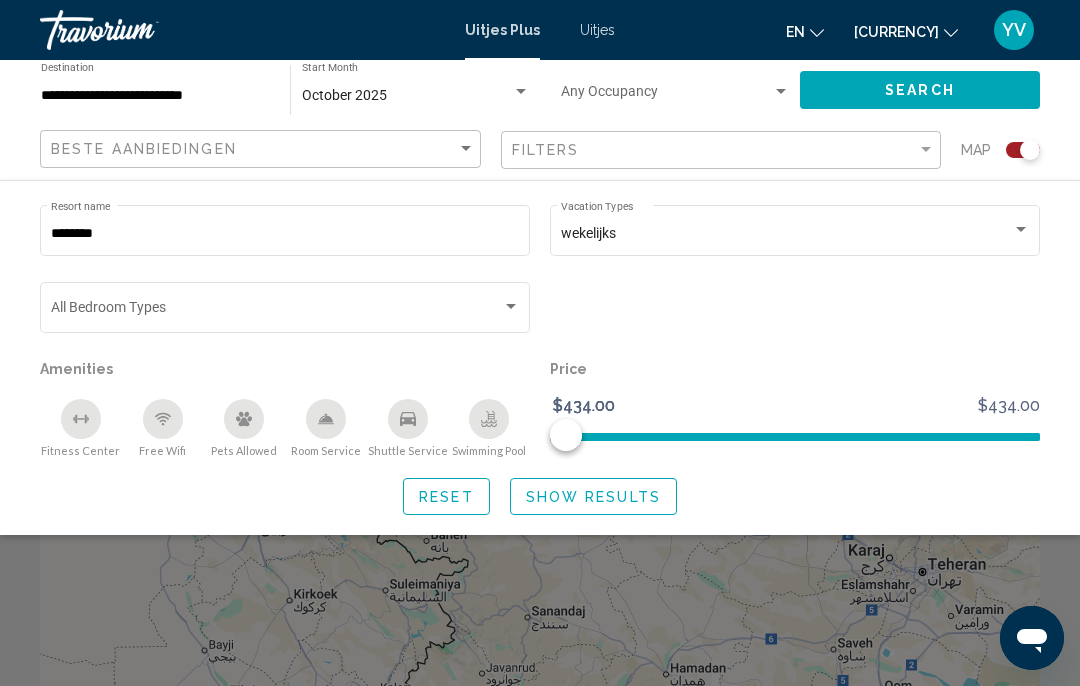 click at bounding box center (276, 311) 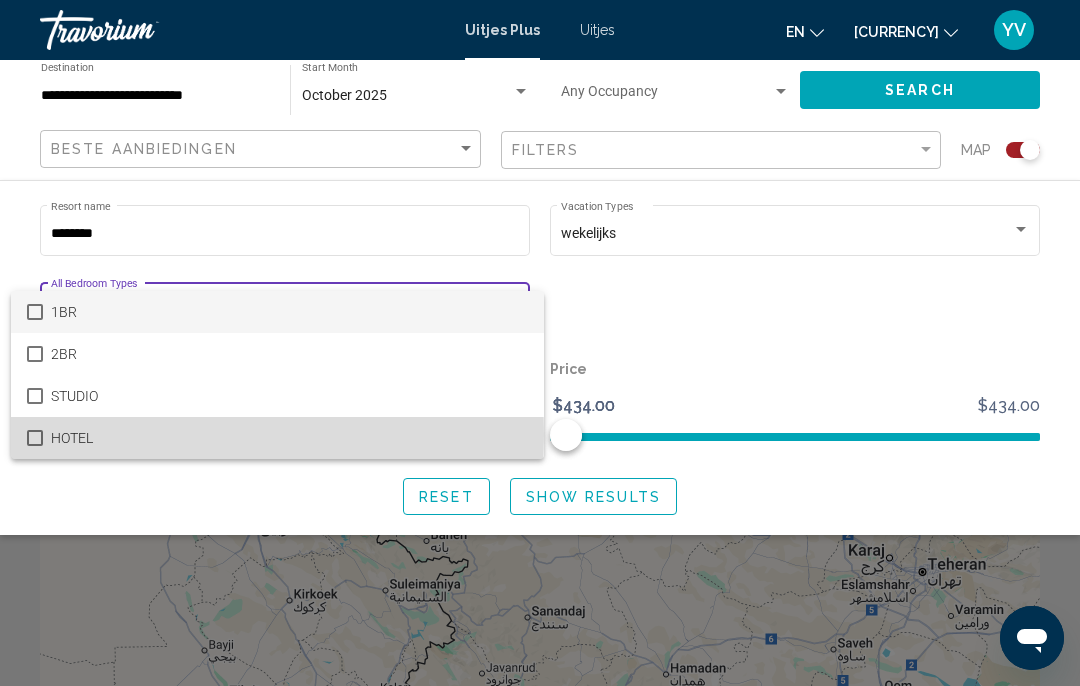 click at bounding box center (35, 438) 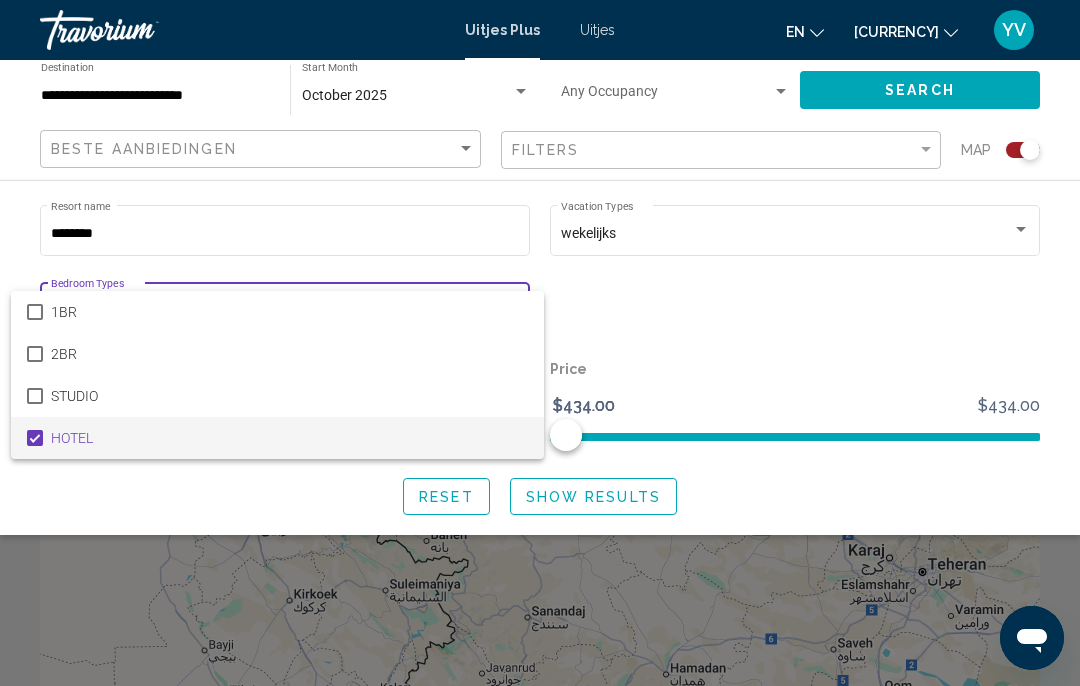 click at bounding box center [540, 343] 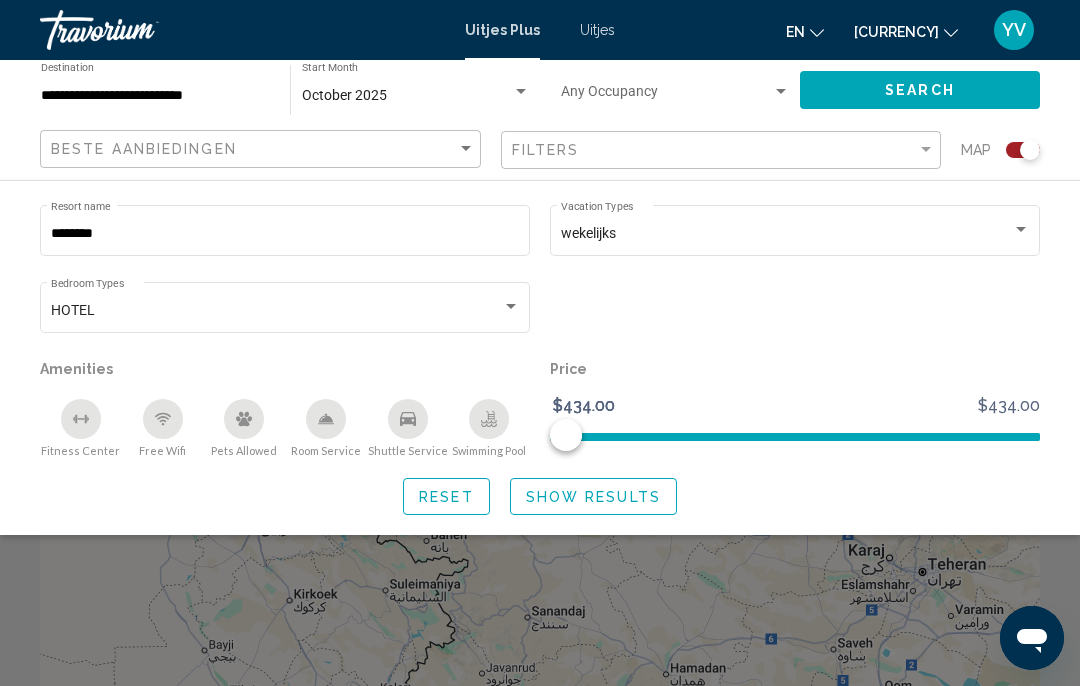 click on "Show Results" 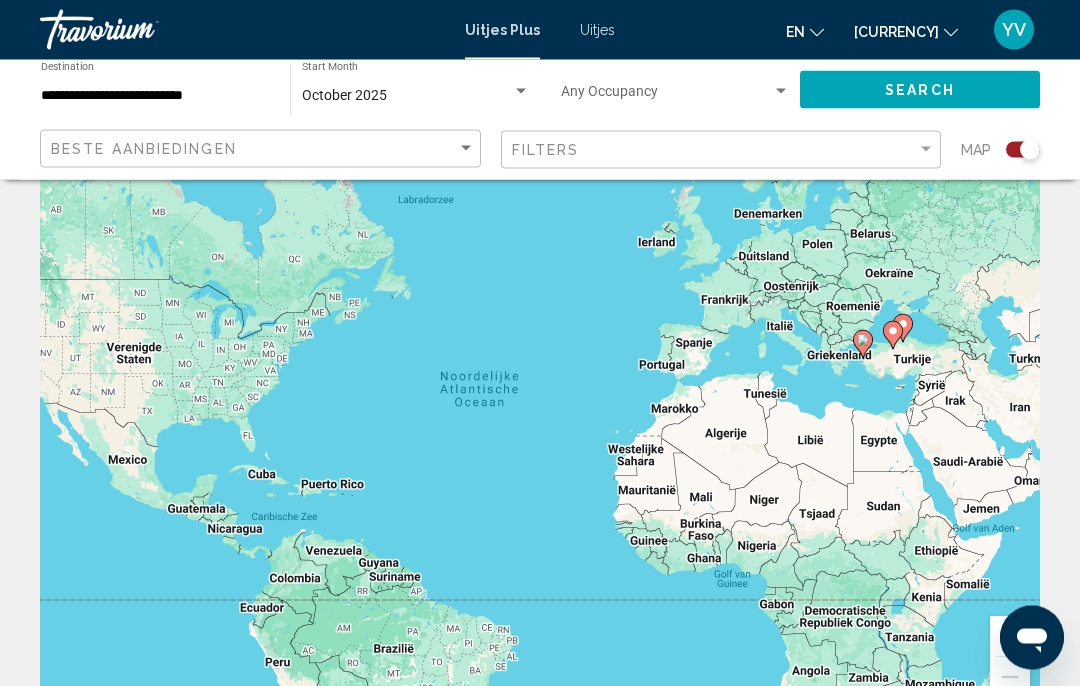 scroll, scrollTop: 0, scrollLeft: 0, axis: both 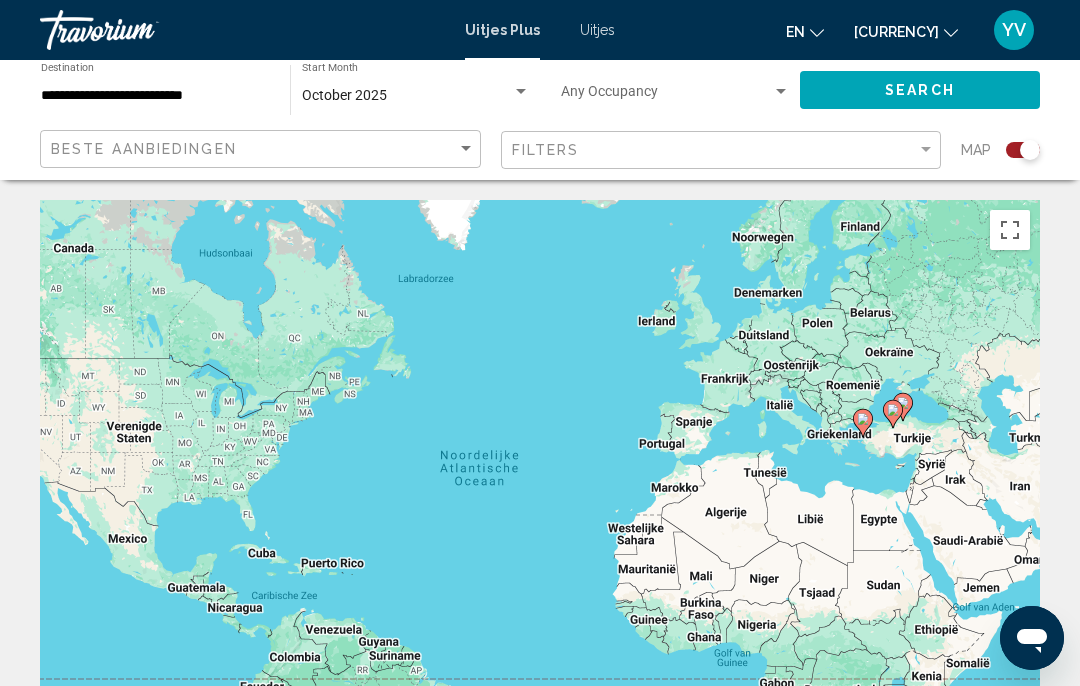 click at bounding box center [903, 407] 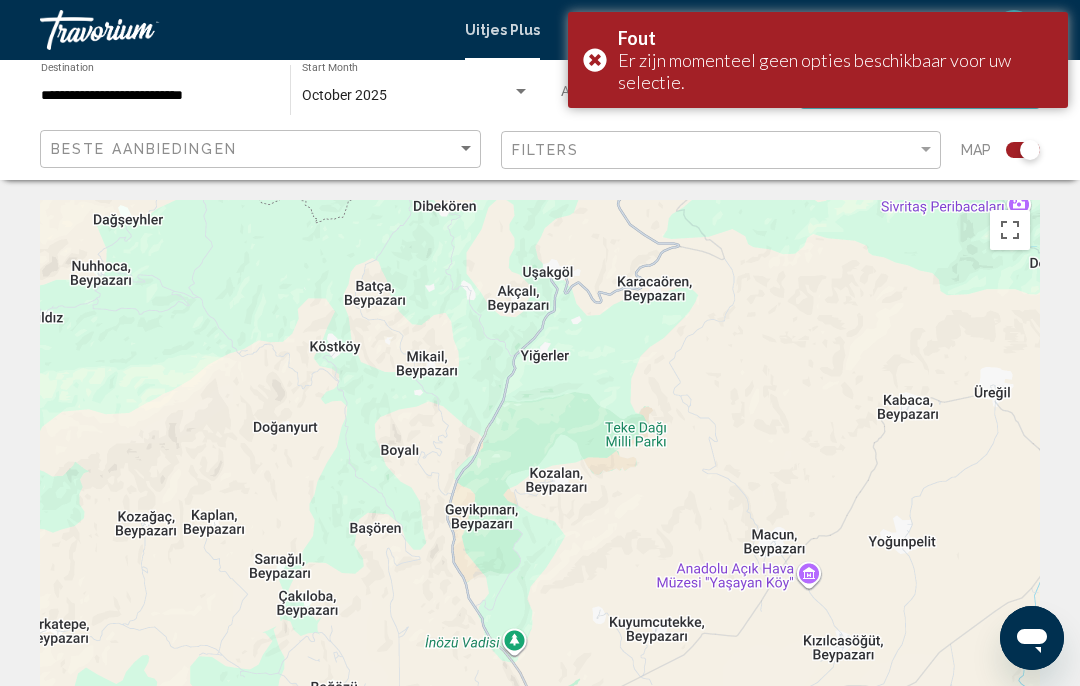 click on "Druk op Alt + Enter om te slepen met het toetsenbord. Gebruik dan de pijltoetsen om de markering te verplaatsen. Druk op Enter om de actie af te ronden. Druk op Escape om te annuleren." at bounding box center [540, 500] 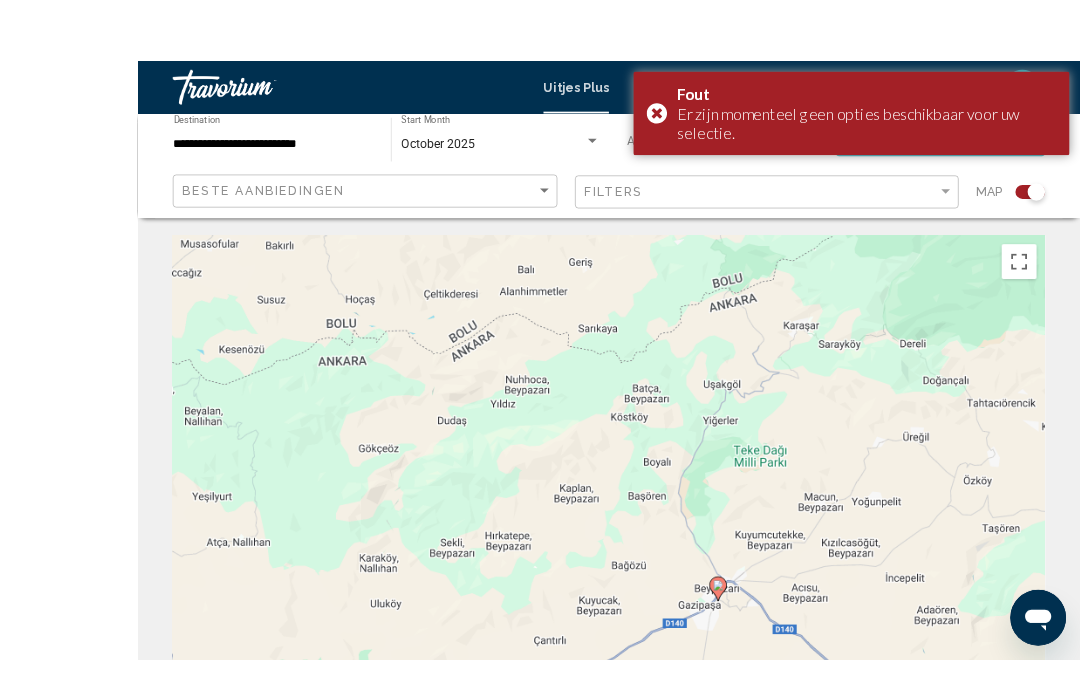 scroll, scrollTop: 66, scrollLeft: 0, axis: vertical 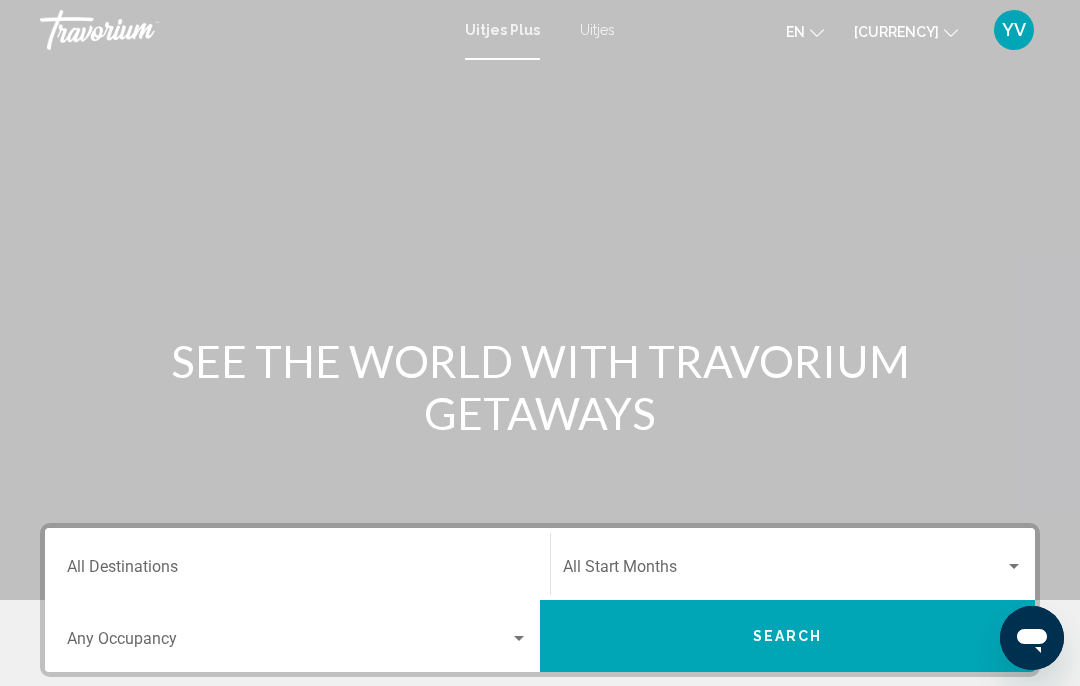 click on "Uitjes" at bounding box center (597, 30) 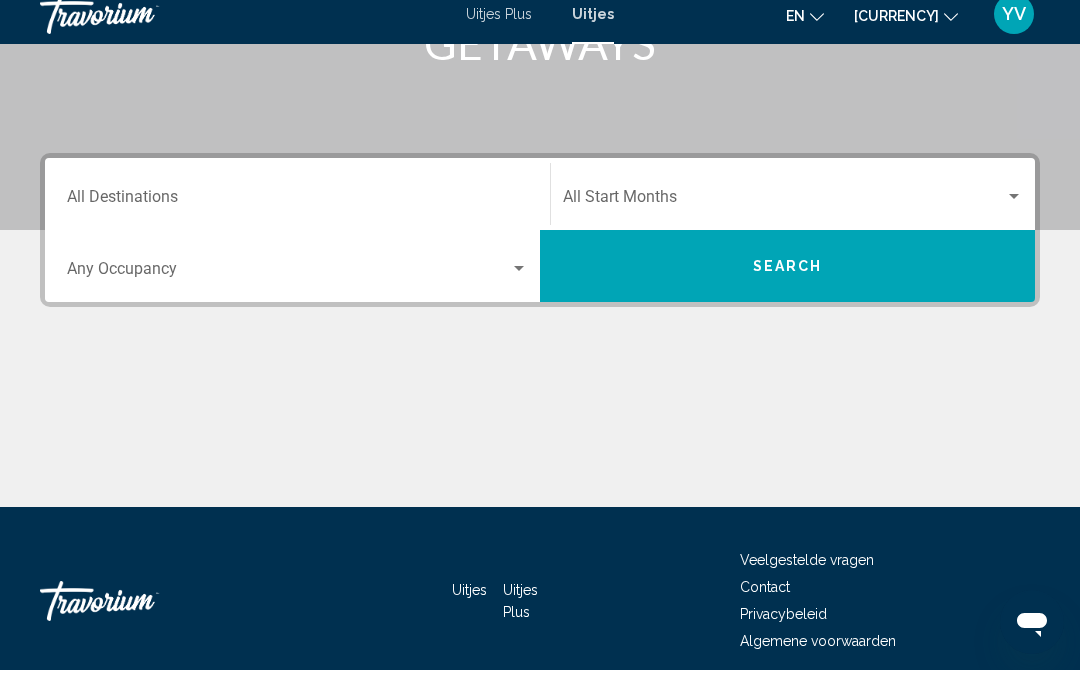 scroll, scrollTop: 436, scrollLeft: 0, axis: vertical 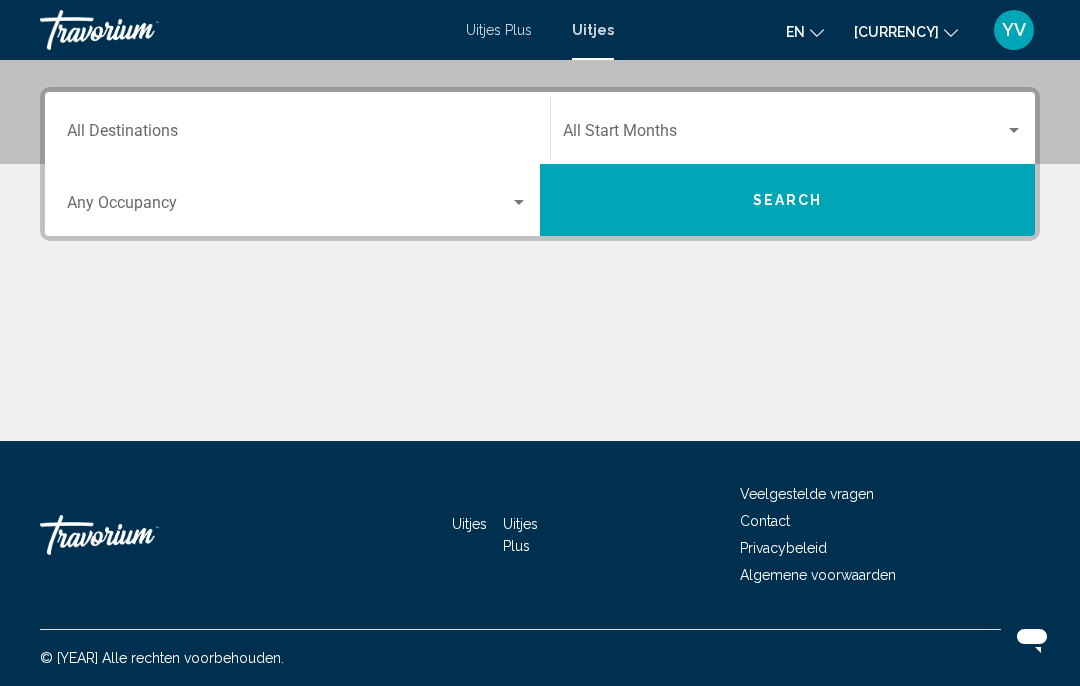 click on "Destination All Destinations" at bounding box center [297, 135] 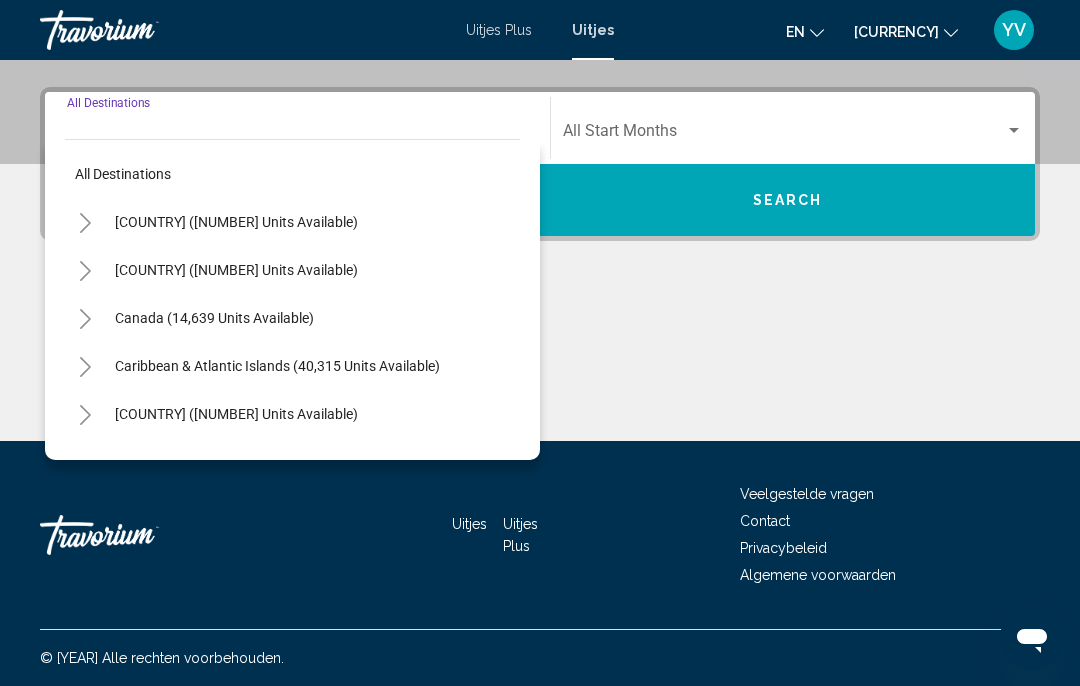 click on "[COUNTRY] ([NUMBER] units available)" at bounding box center [214, 462] 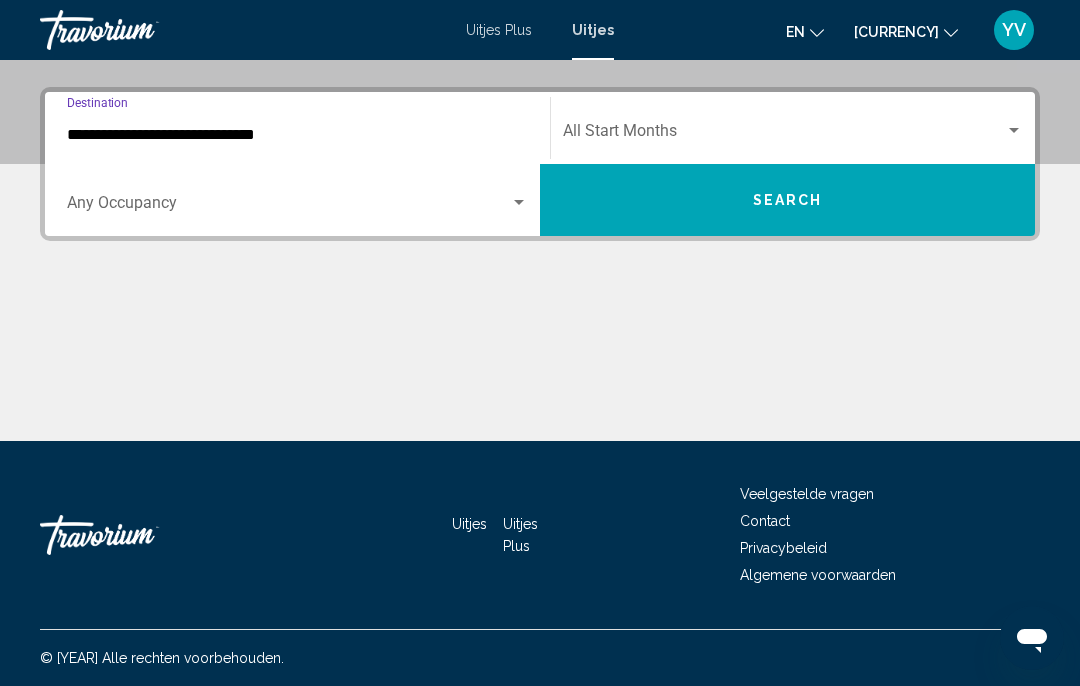 click at bounding box center [288, 207] 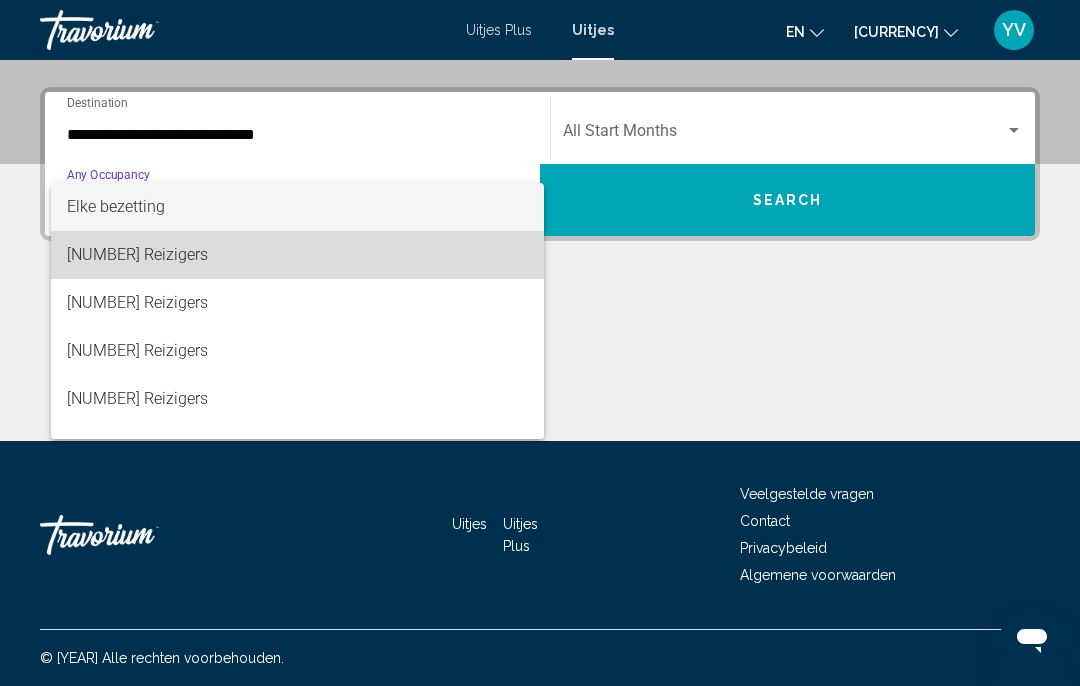 click on "[NUMBER] Reizigers" at bounding box center (137, 254) 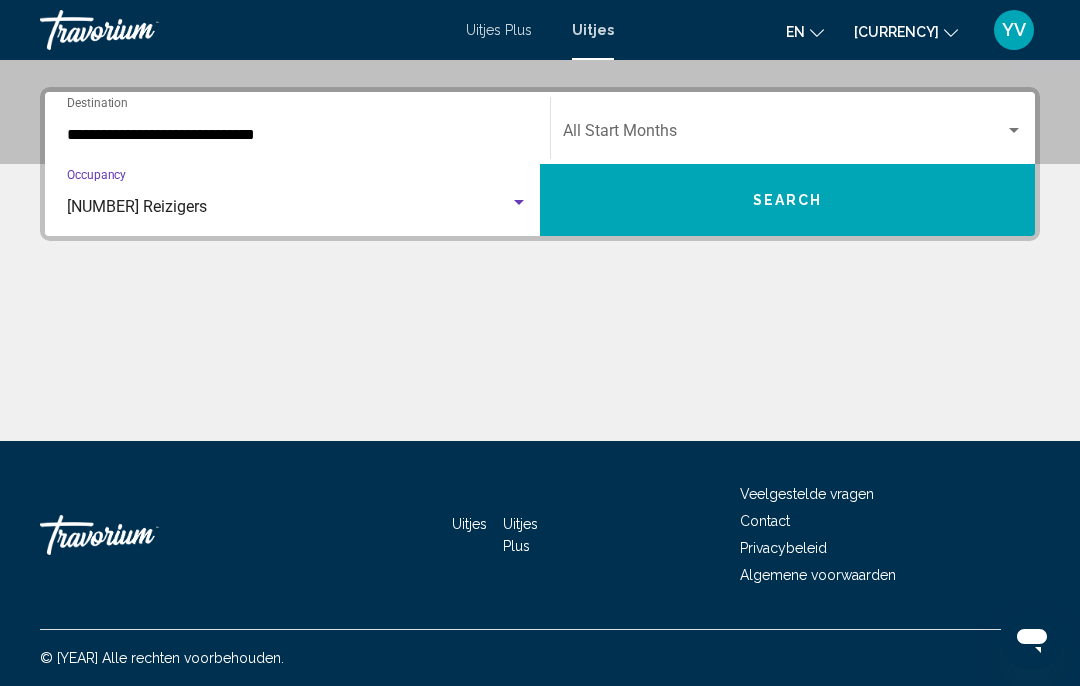 click at bounding box center (784, 135) 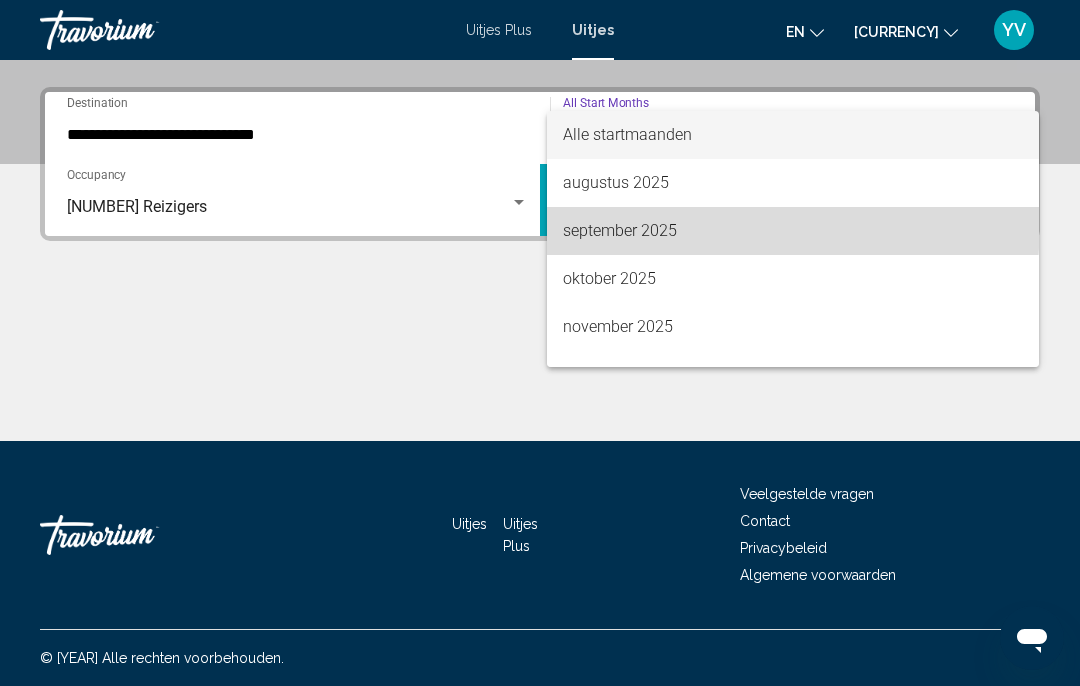 click on "september 2025" at bounding box center (620, 230) 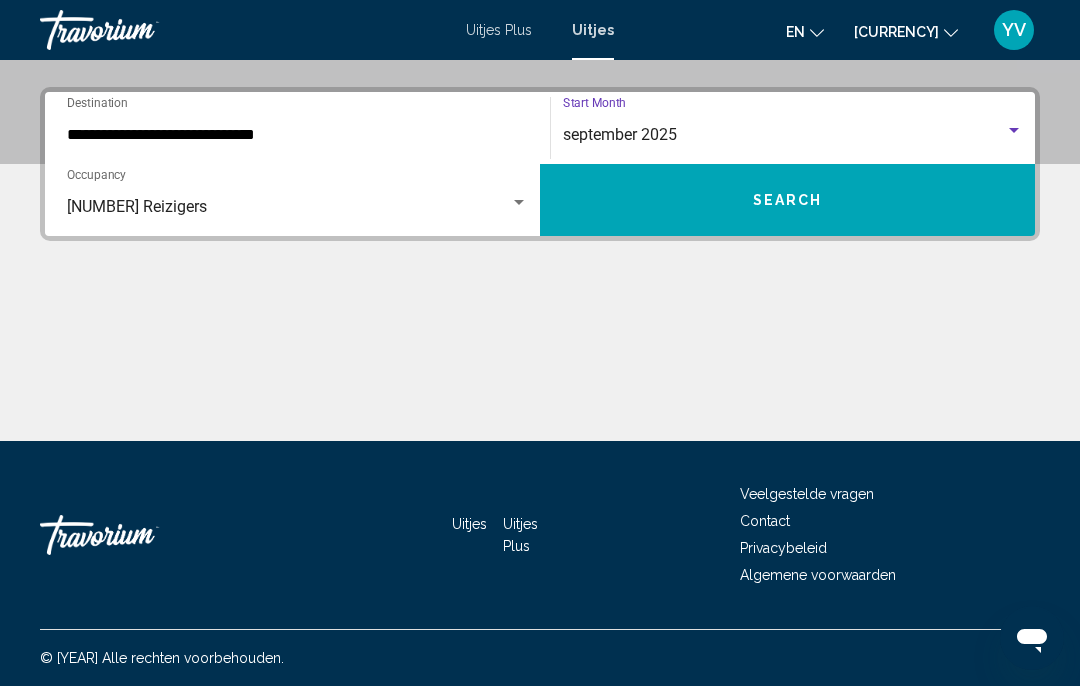 click on "Search" at bounding box center (788, 201) 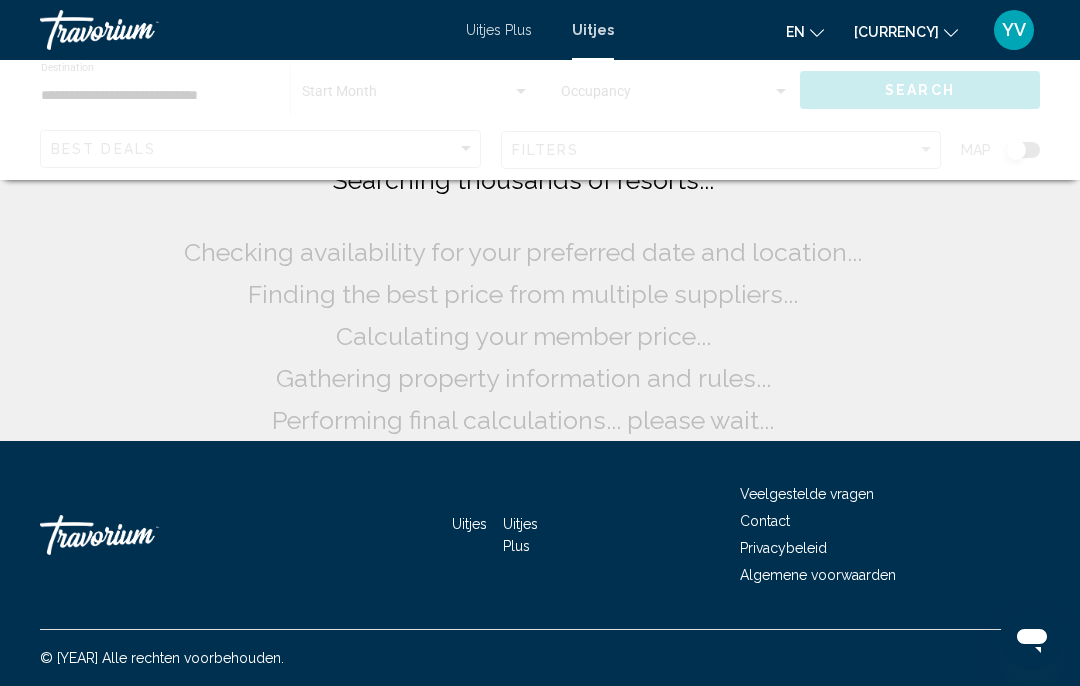 scroll, scrollTop: 121, scrollLeft: 0, axis: vertical 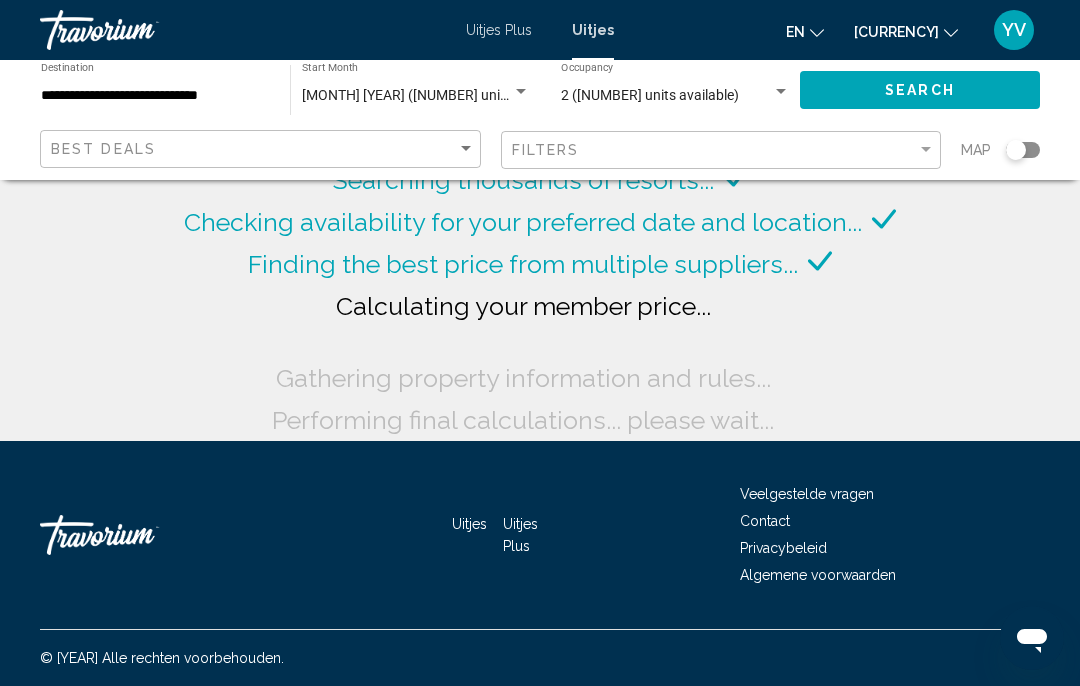 click 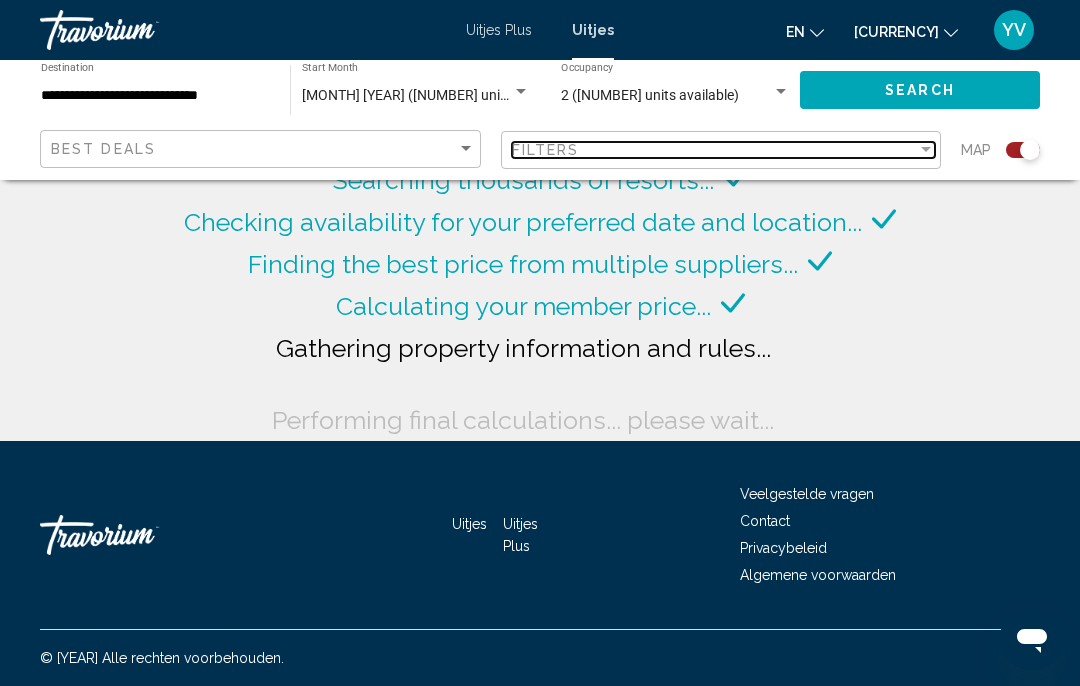 click at bounding box center [926, 150] 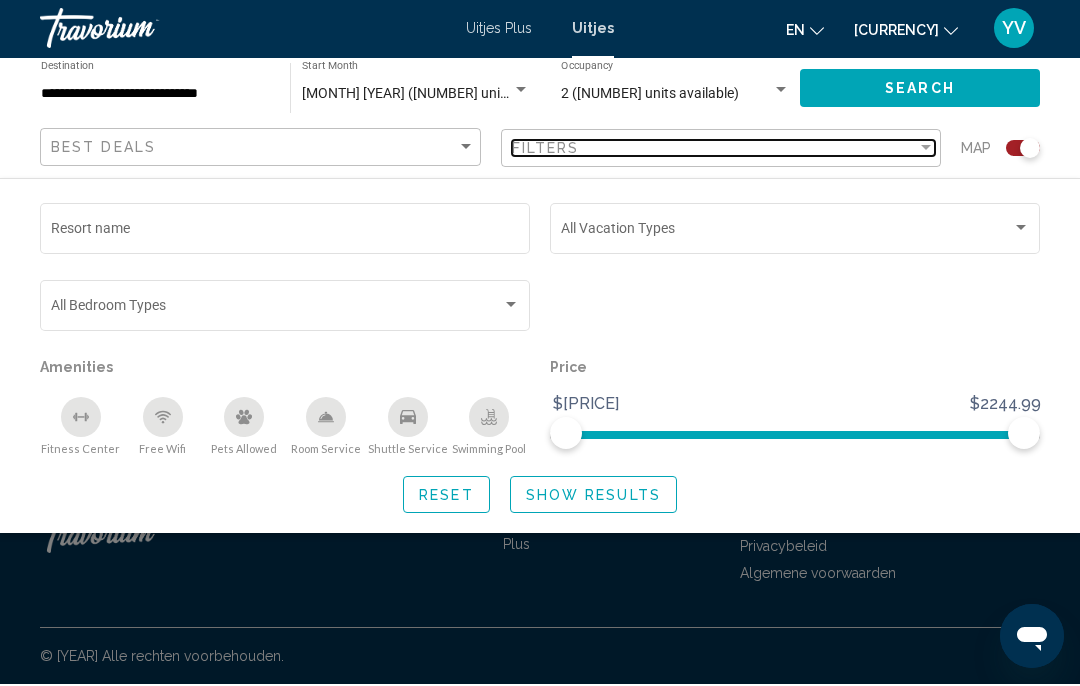 scroll, scrollTop: 91, scrollLeft: 0, axis: vertical 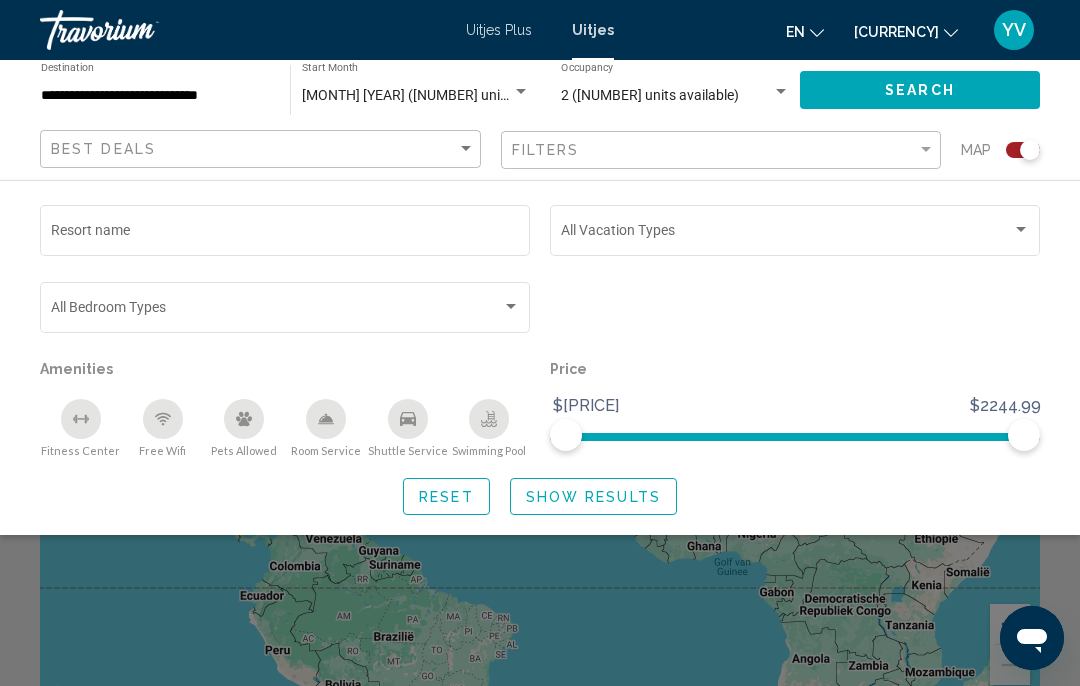 click on "Resort name" at bounding box center (285, 234) 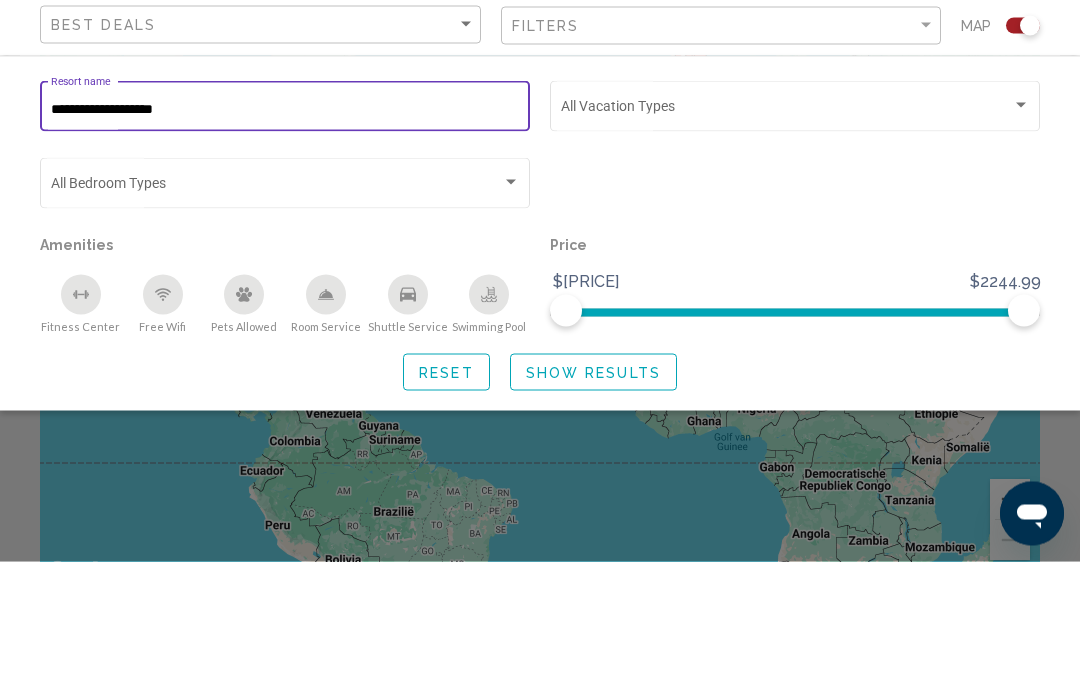 type on "**********" 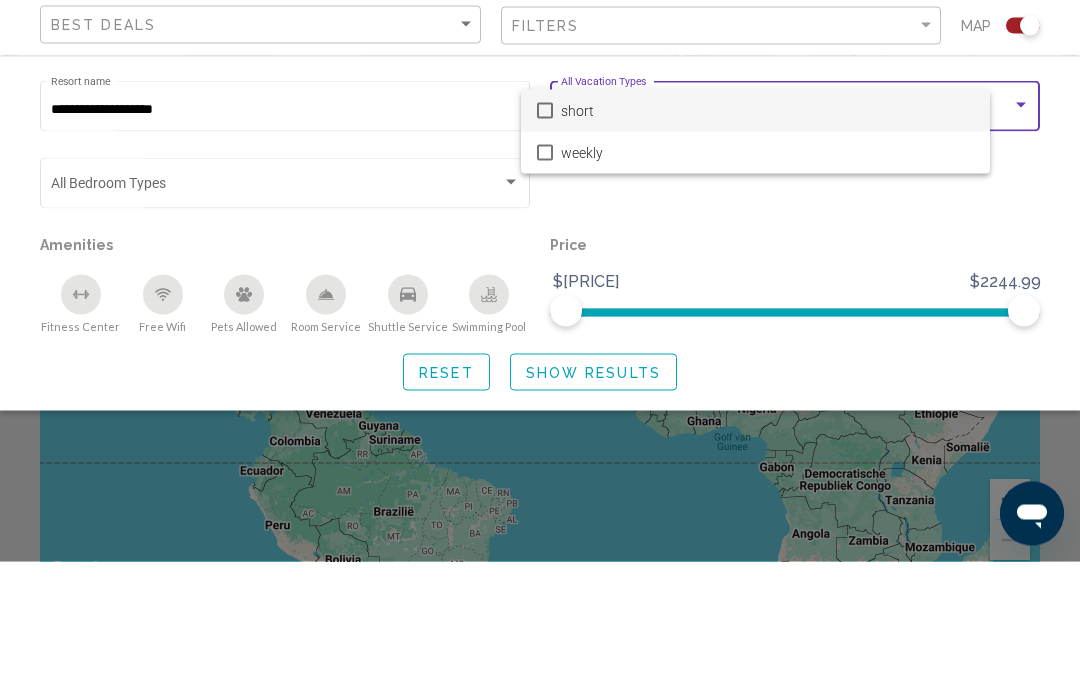 scroll, scrollTop: 216, scrollLeft: 0, axis: vertical 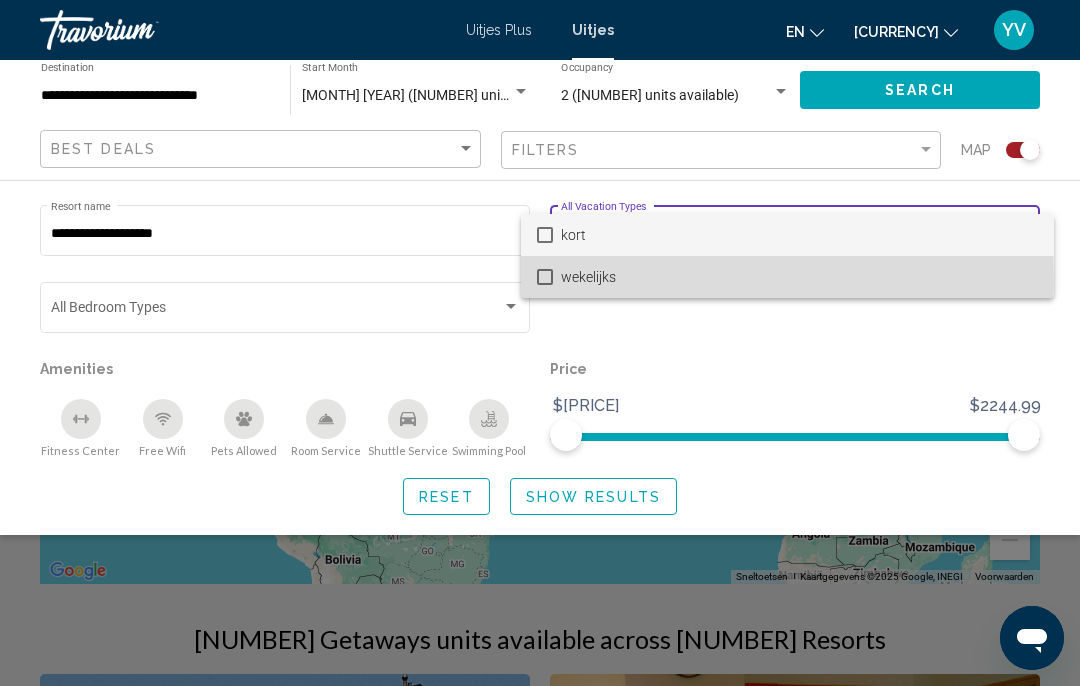 click at bounding box center (545, 277) 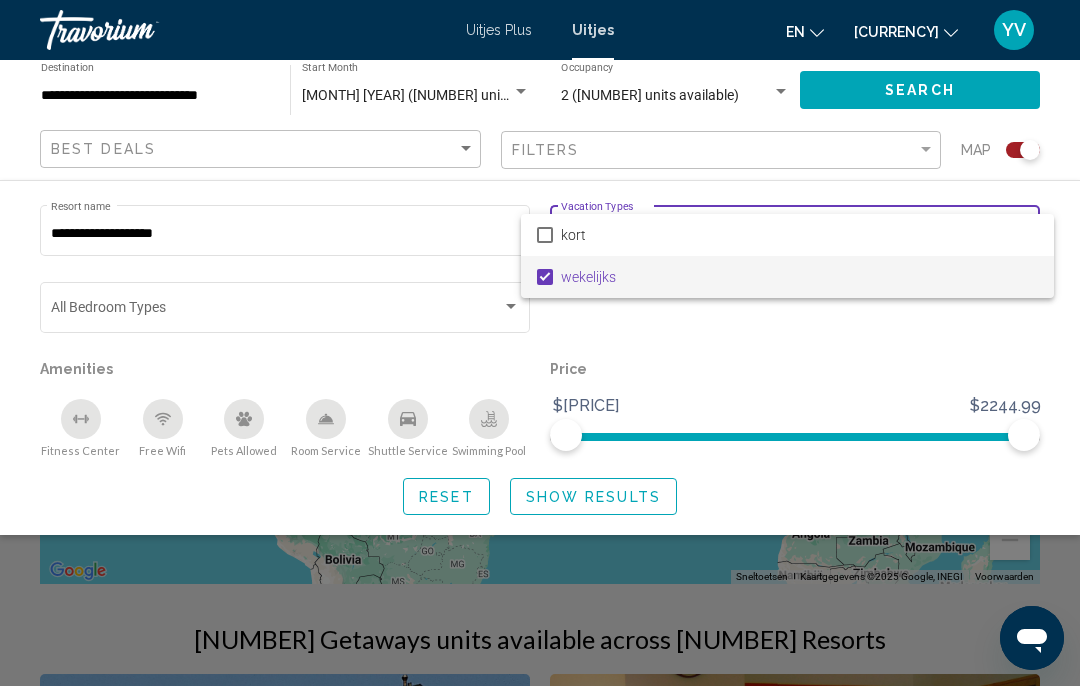 click at bounding box center (540, 343) 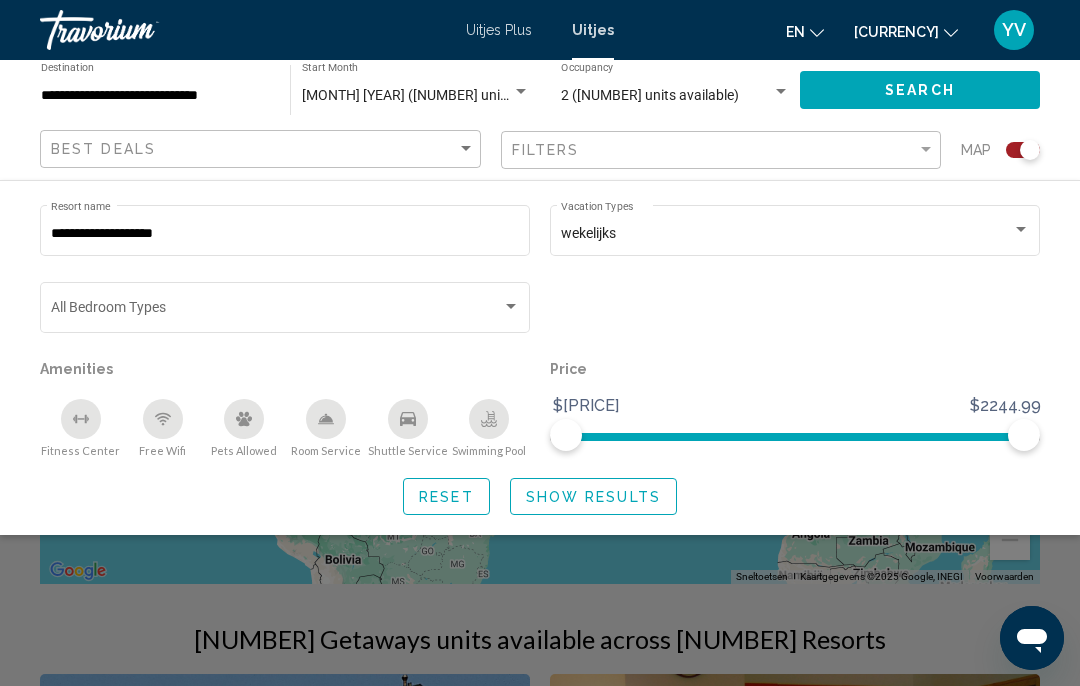 click at bounding box center (511, 307) 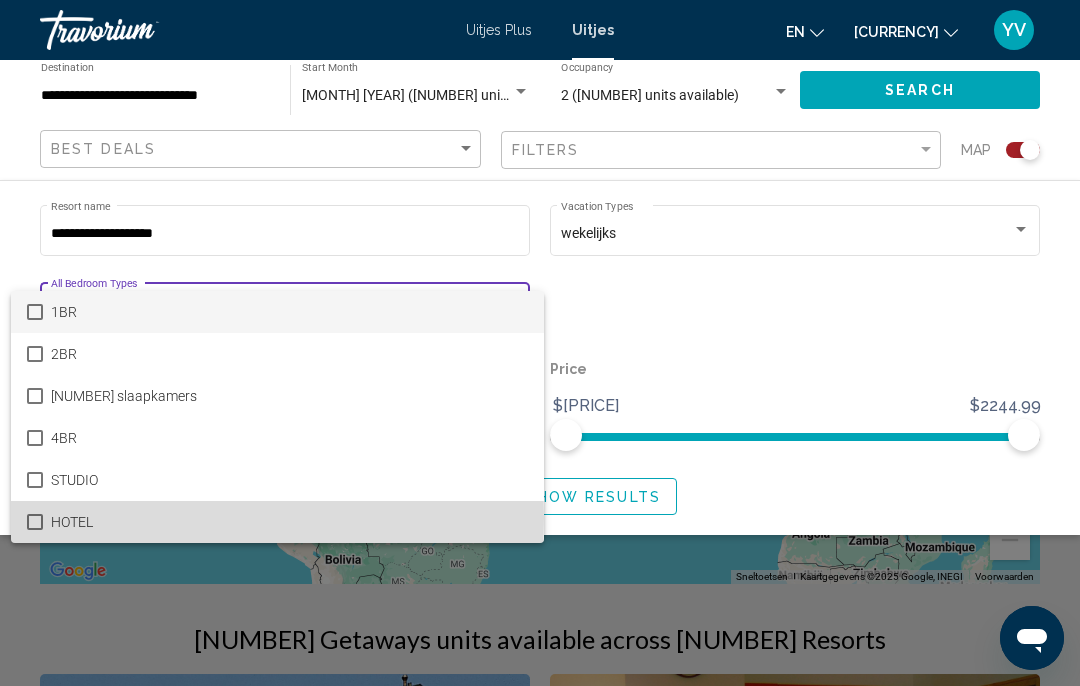 click at bounding box center [35, 522] 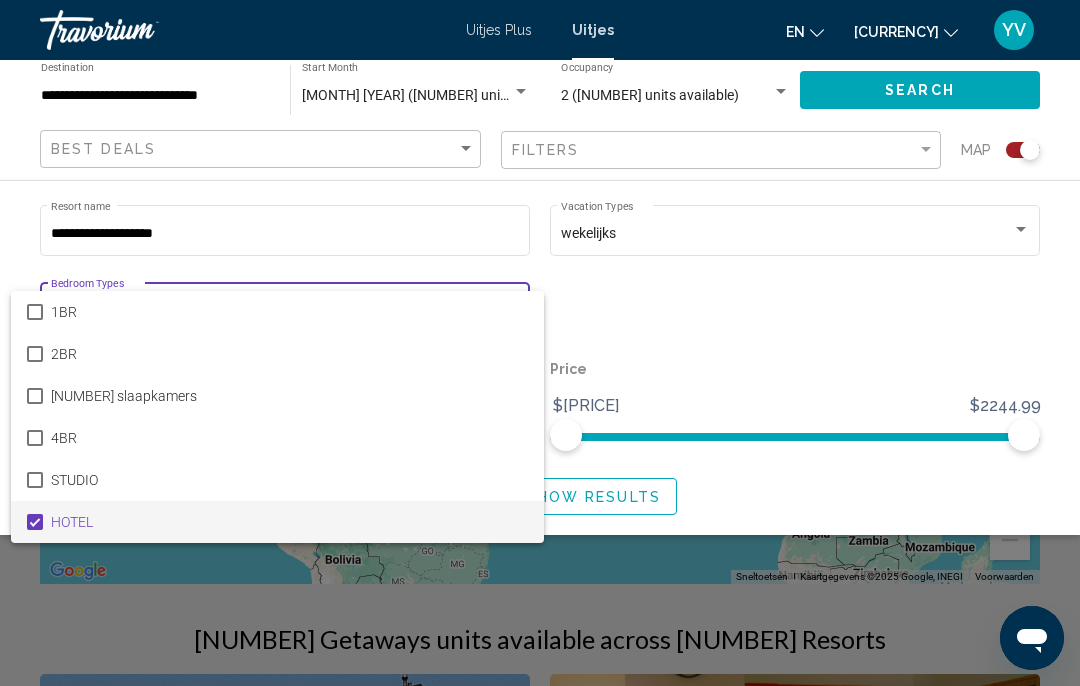 click at bounding box center (540, 343) 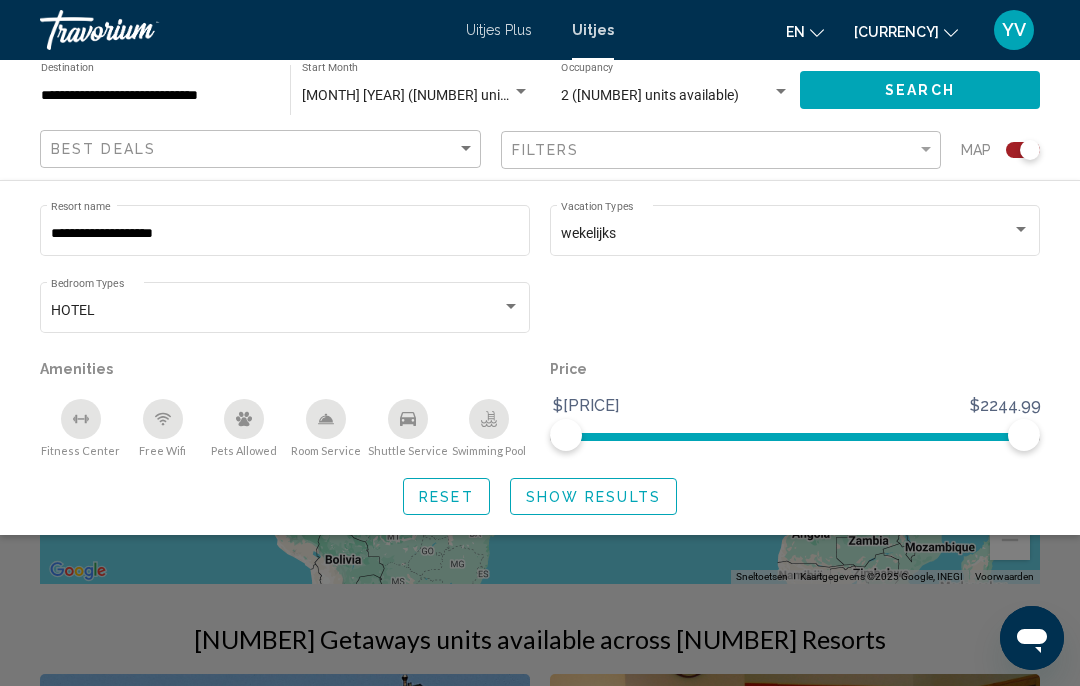 click on "Show Results" 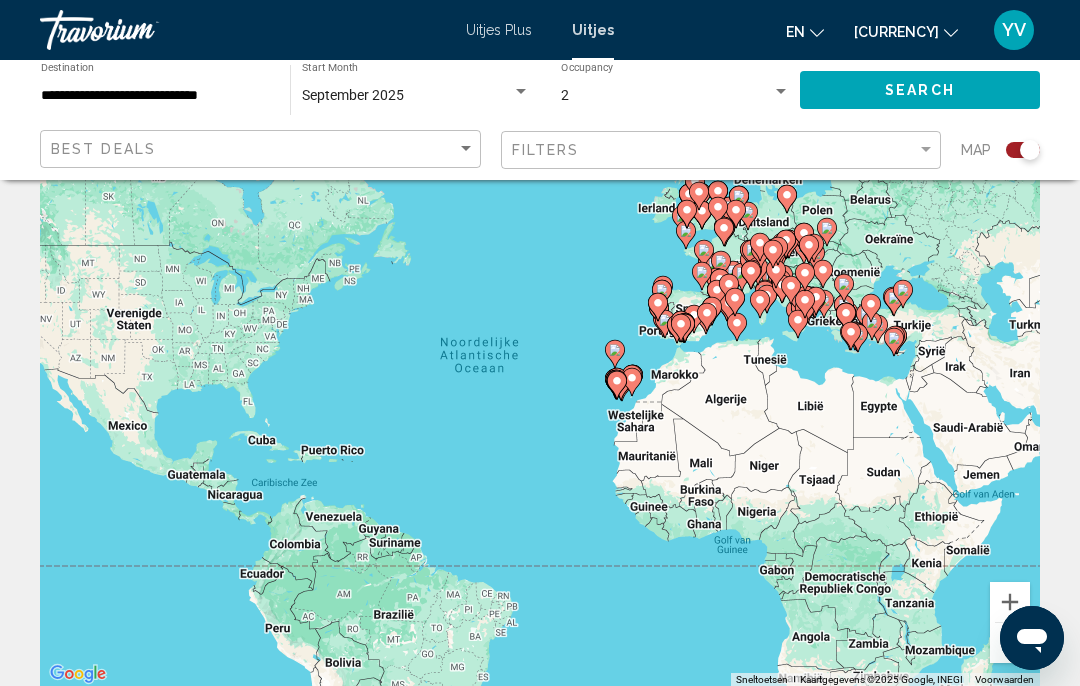scroll, scrollTop: 60, scrollLeft: 0, axis: vertical 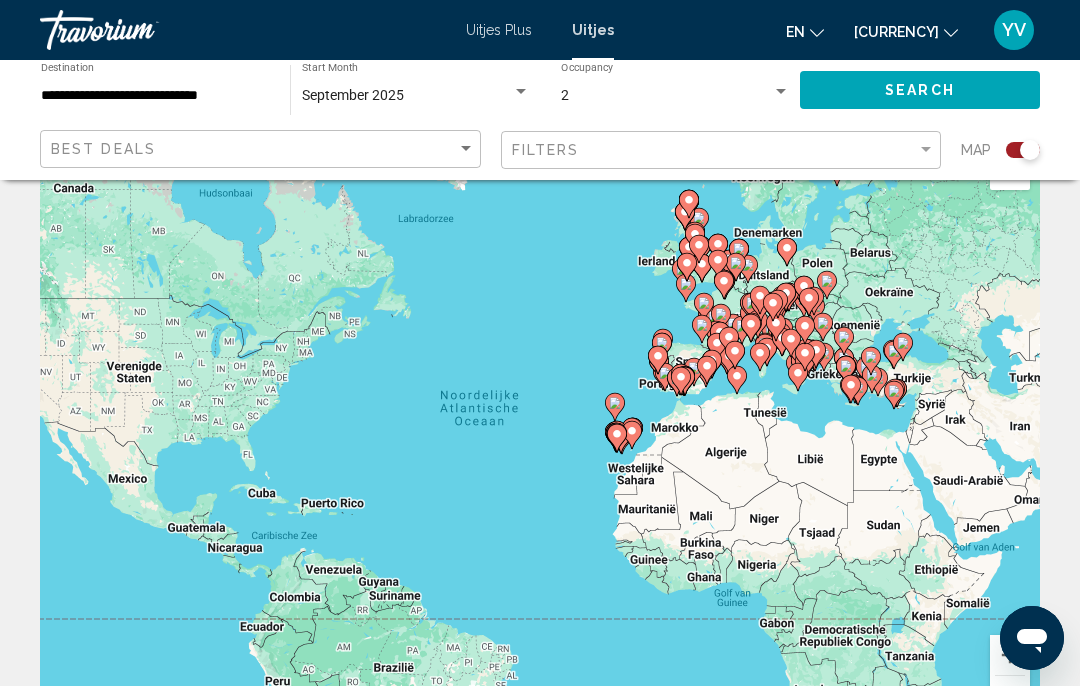 click at bounding box center [872, 379] 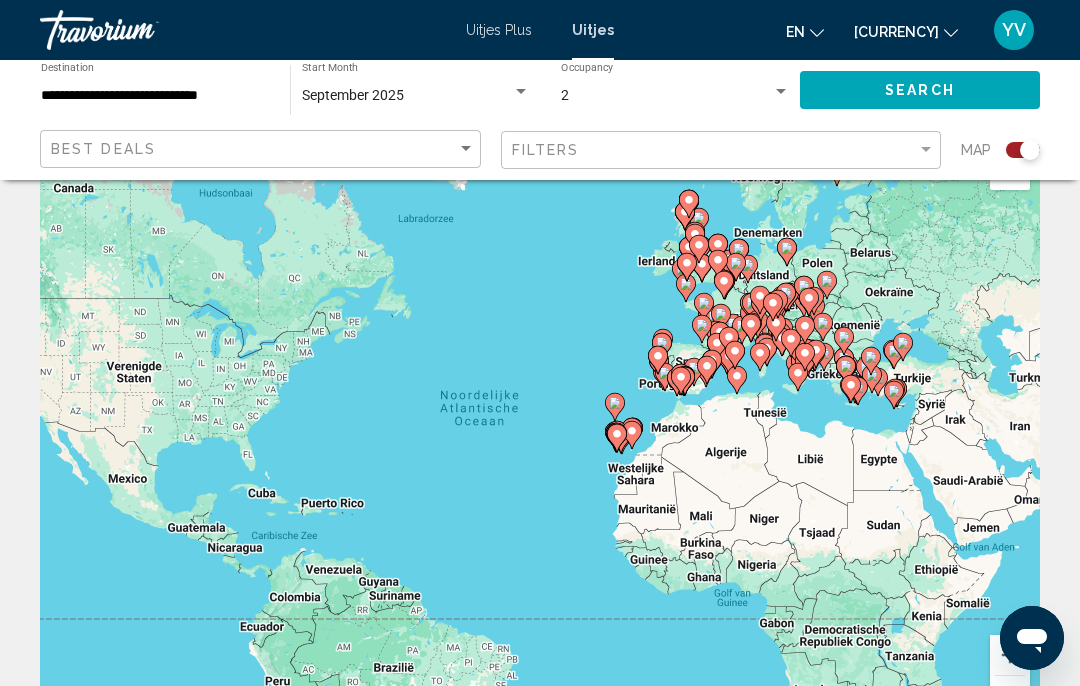 scroll, scrollTop: 114, scrollLeft: 0, axis: vertical 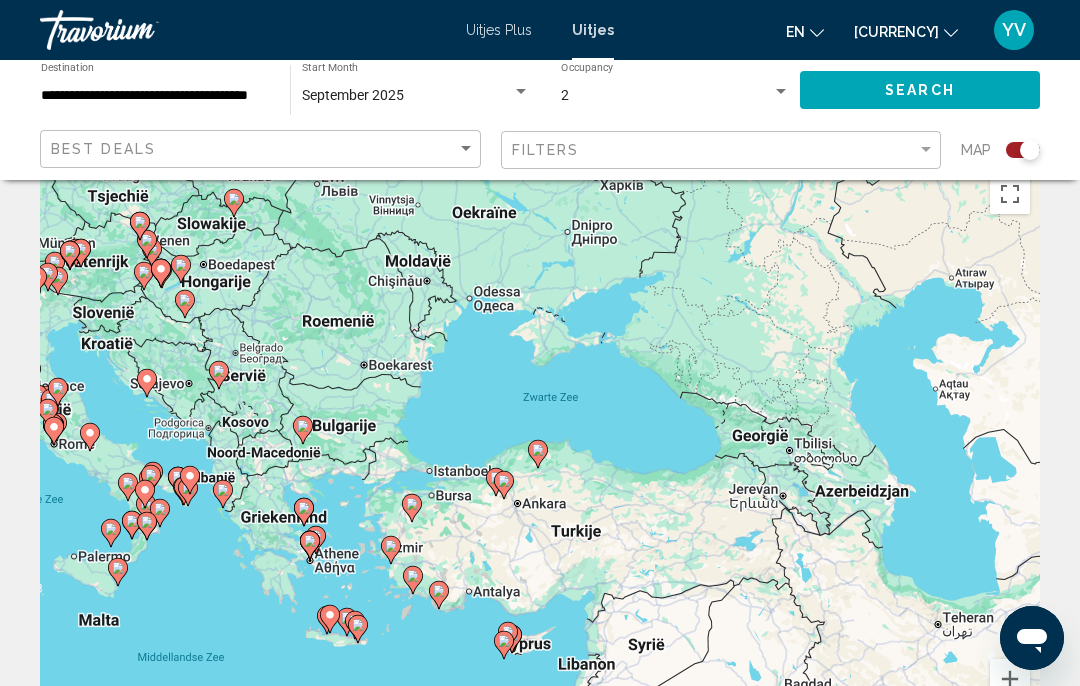 click 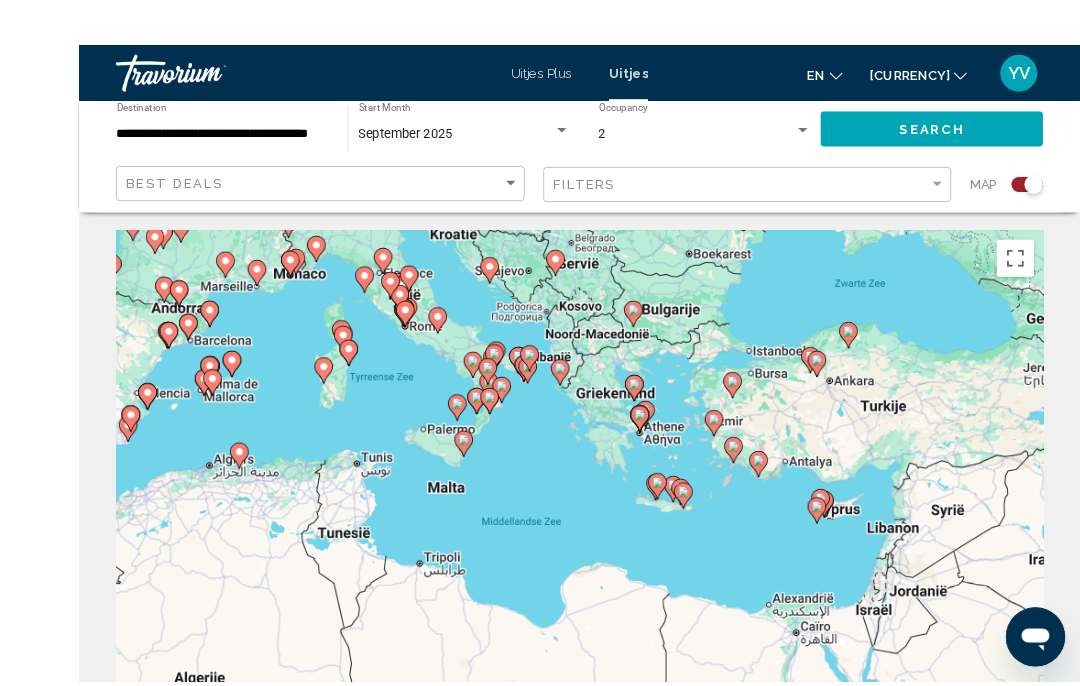 scroll, scrollTop: 4, scrollLeft: 0, axis: vertical 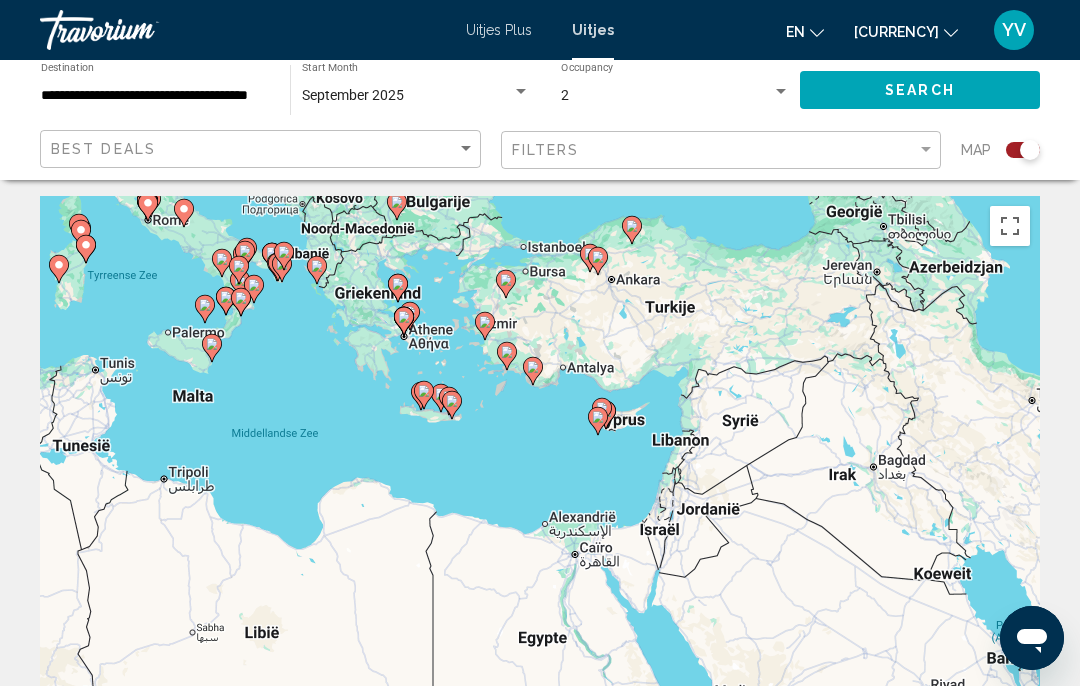 click on "Druk op Alt + Enter om te slepen met het toetsenbord. Gebruik dan de pijltoetsen om de markering te verplaatsen. Druk op Enter om de actie af te ronden. Druk op Escape om te annuleren." at bounding box center (540, 496) 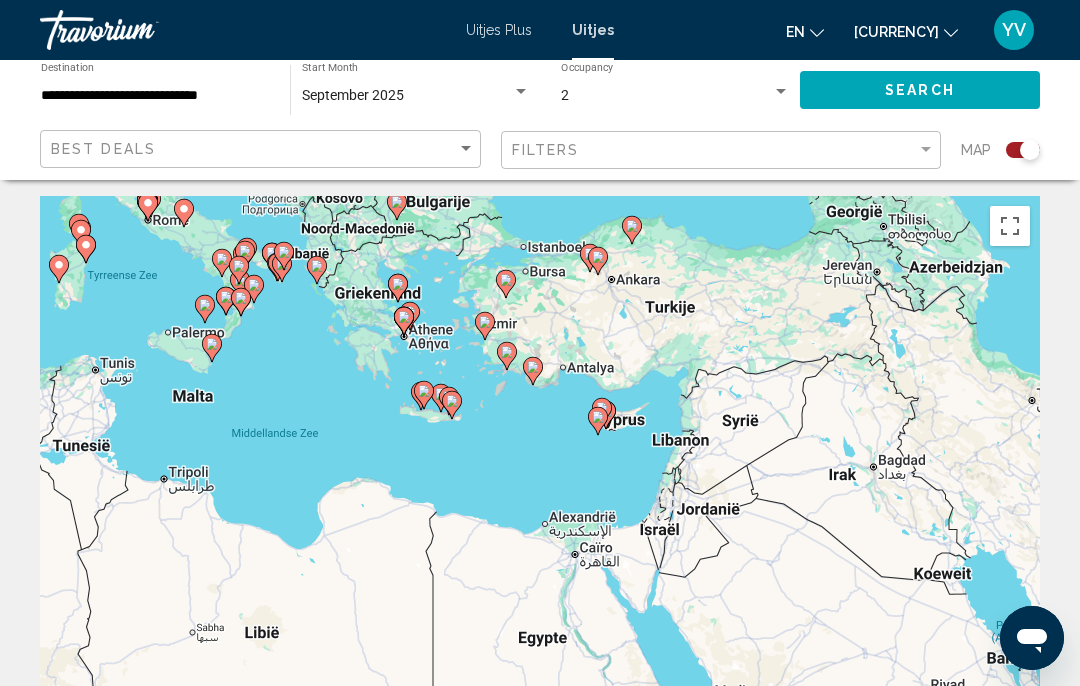 scroll, scrollTop: 114, scrollLeft: 0, axis: vertical 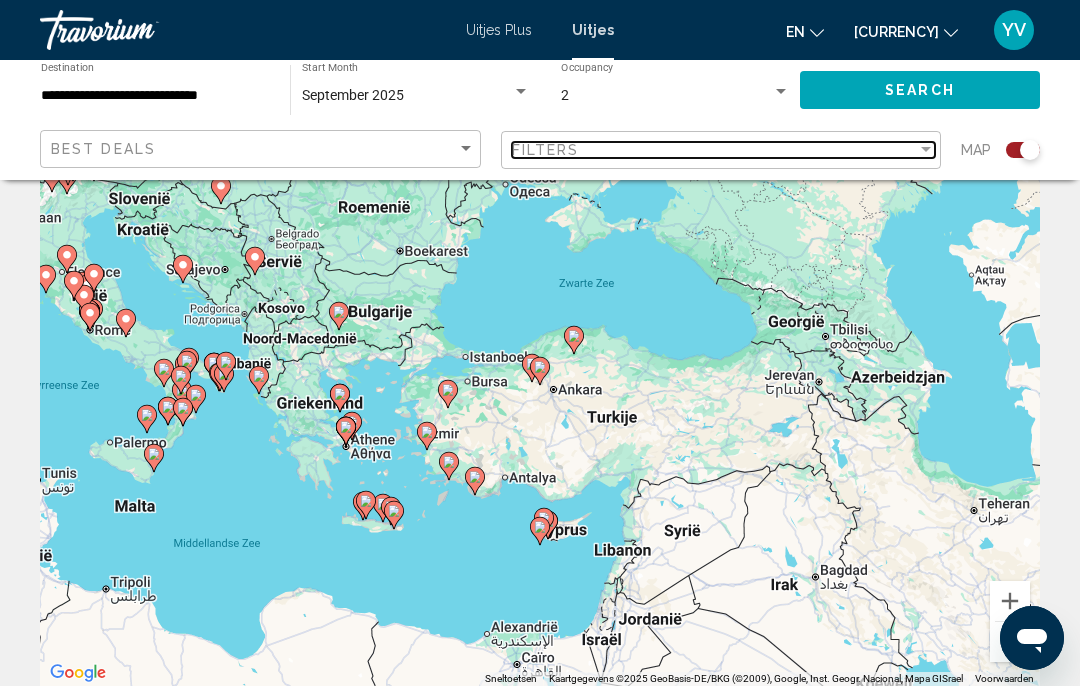 click on "Filters" at bounding box center (715, 150) 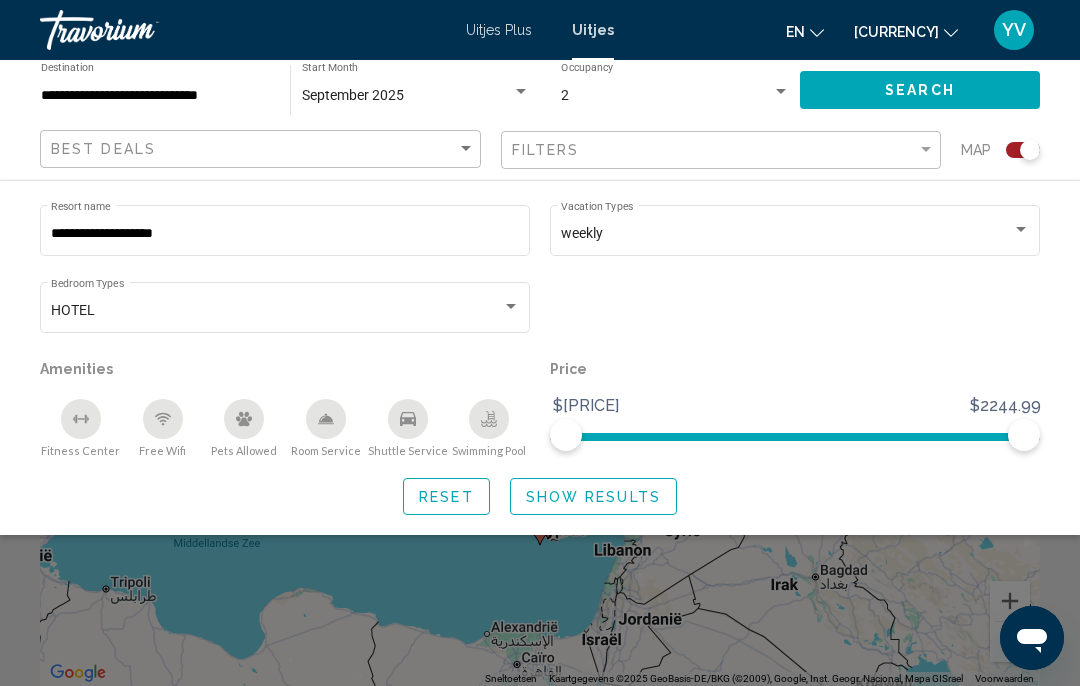 click on "Show Results" 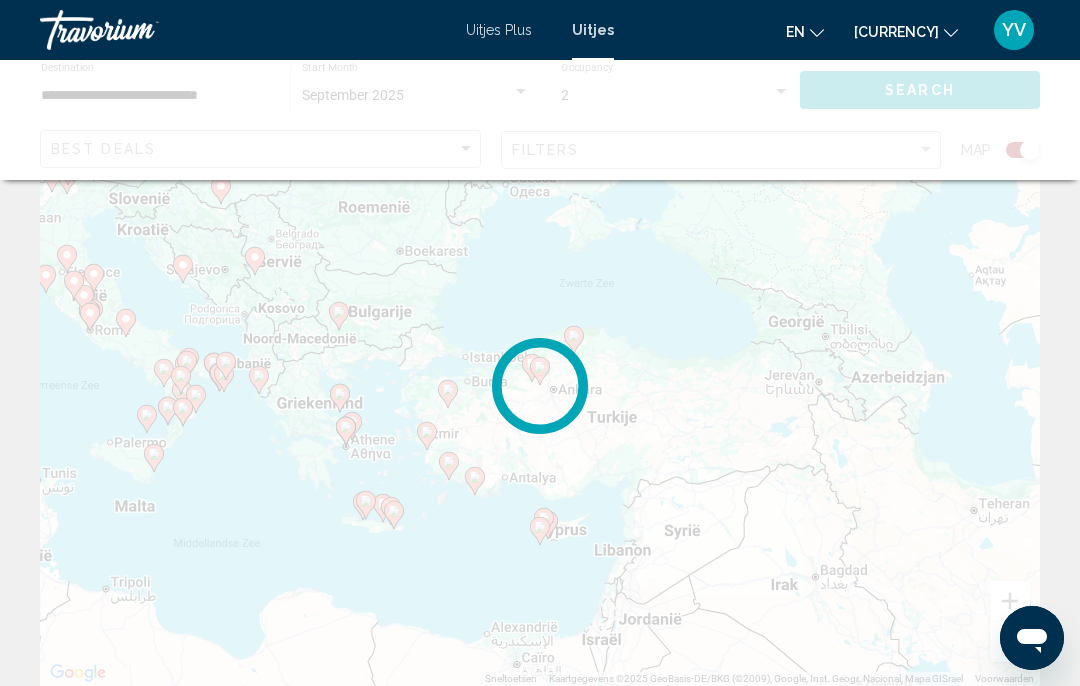 scroll, scrollTop: 0, scrollLeft: 0, axis: both 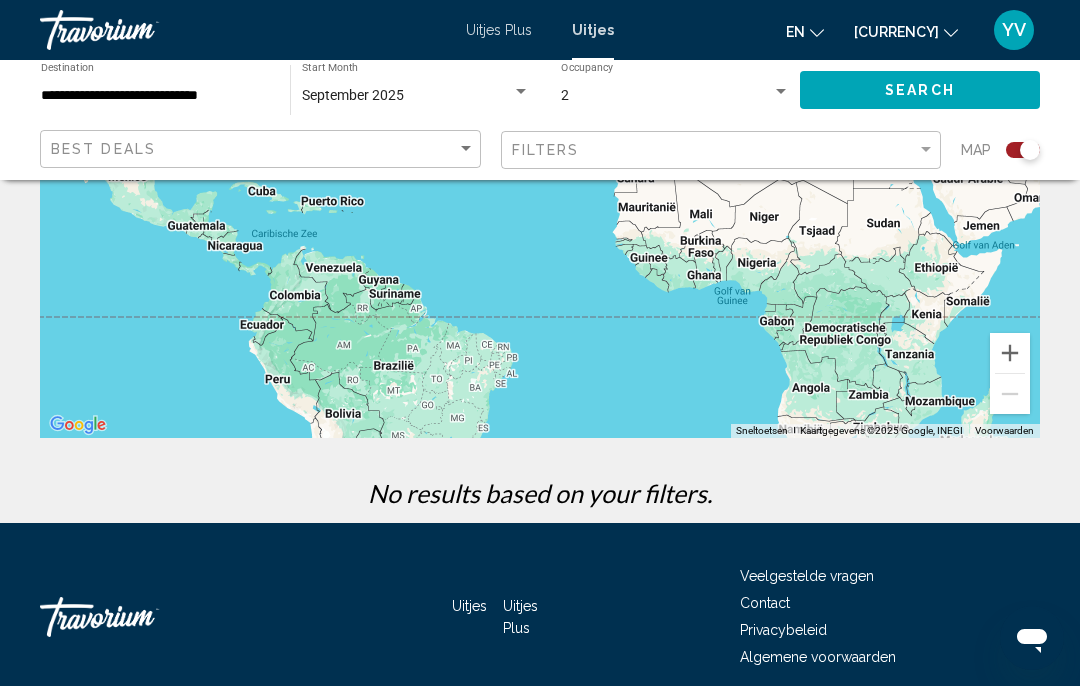 click on "No results based on your filters." at bounding box center [540, 493] 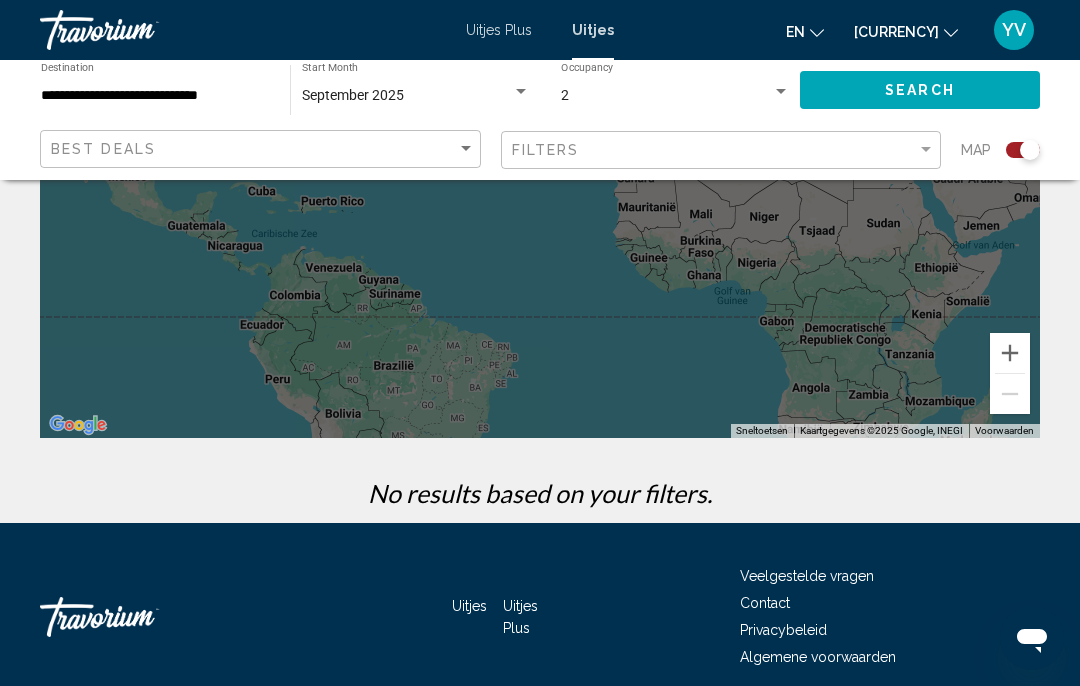 scroll, scrollTop: 0, scrollLeft: 0, axis: both 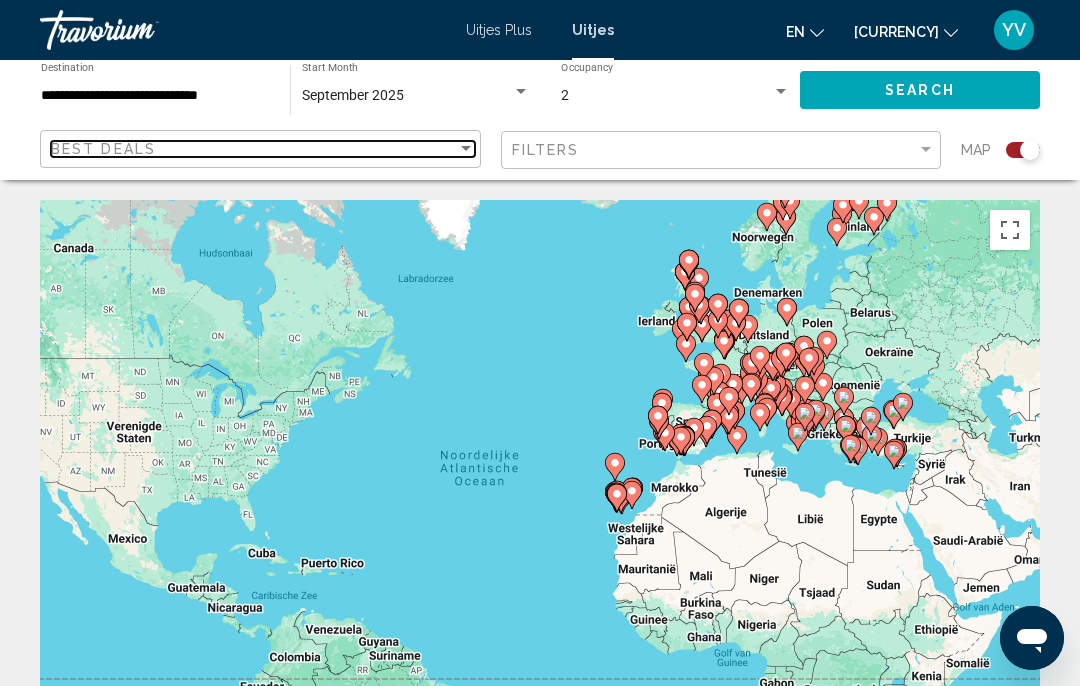 click at bounding box center [466, 149] 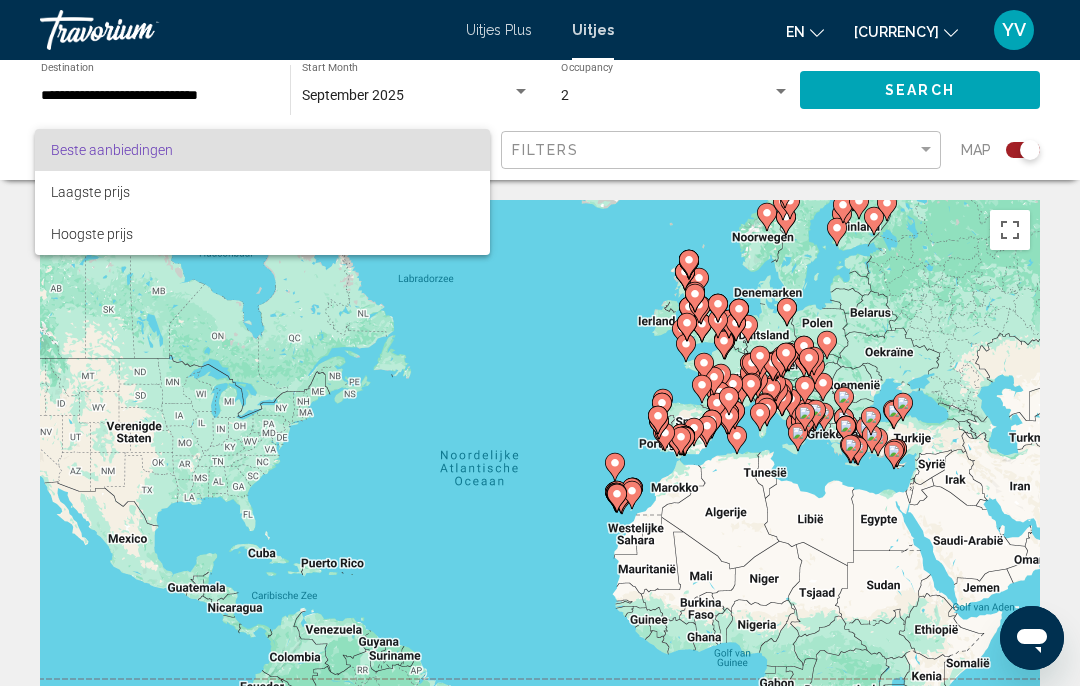 click at bounding box center (540, 343) 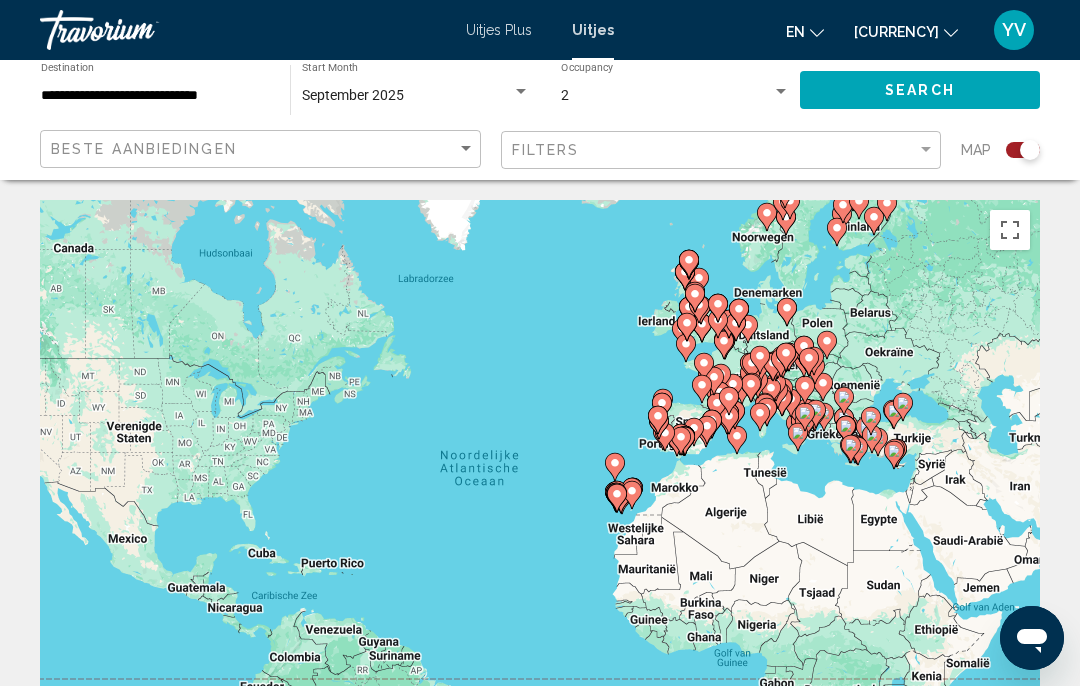 click on "**********" at bounding box center [155, 96] 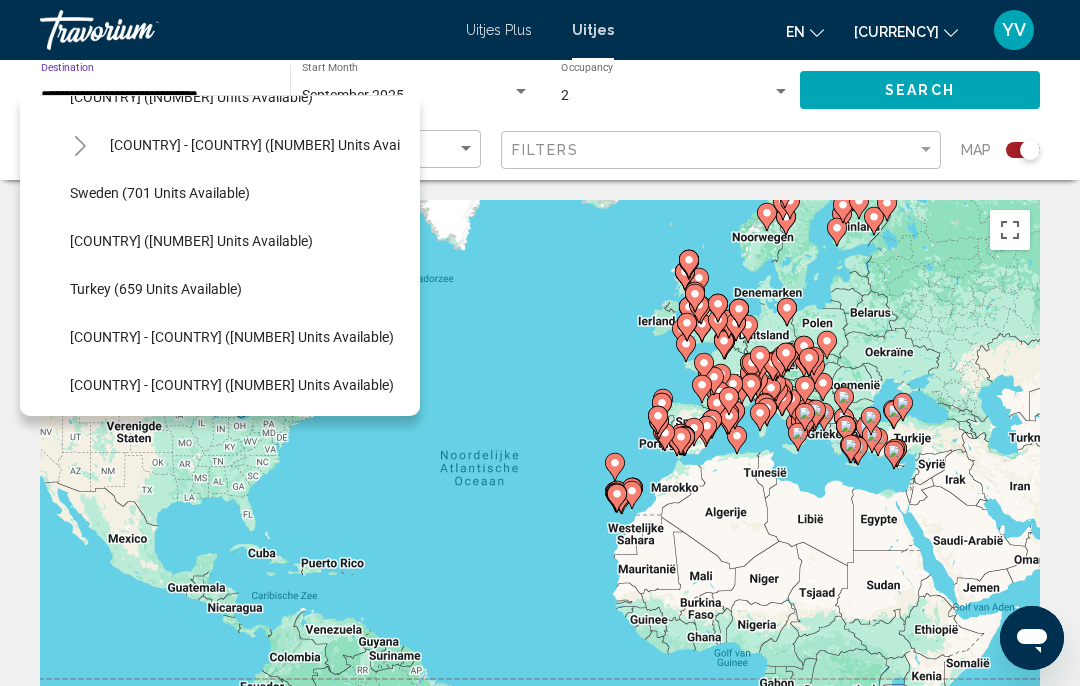 scroll, scrollTop: 1089, scrollLeft: 0, axis: vertical 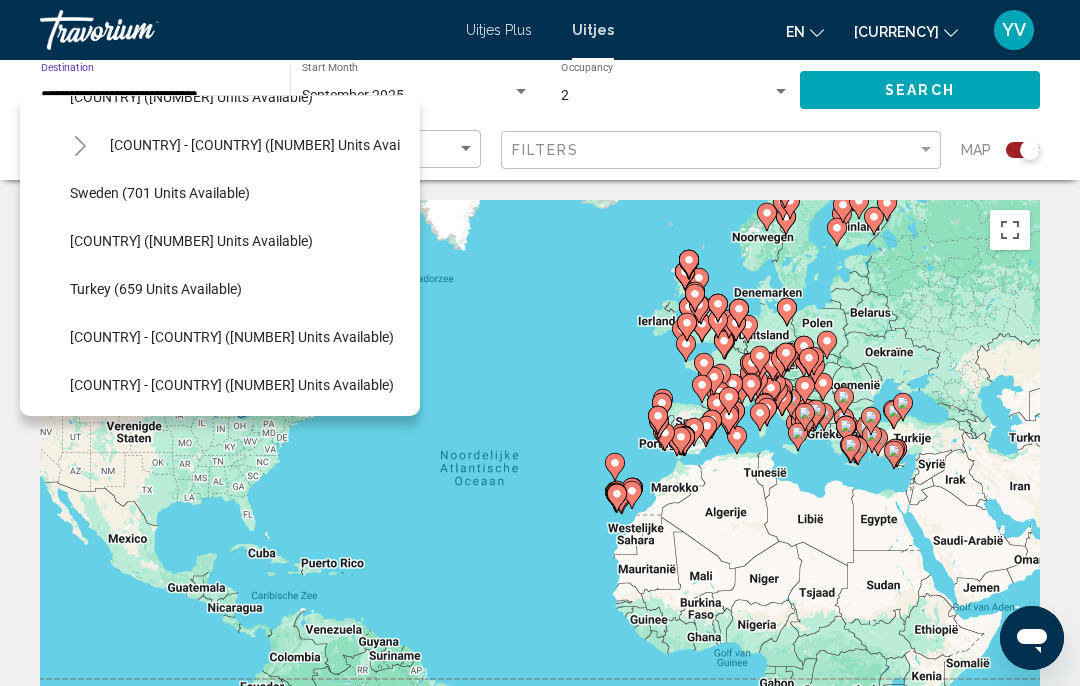 click on "Turkey (659 units available)" 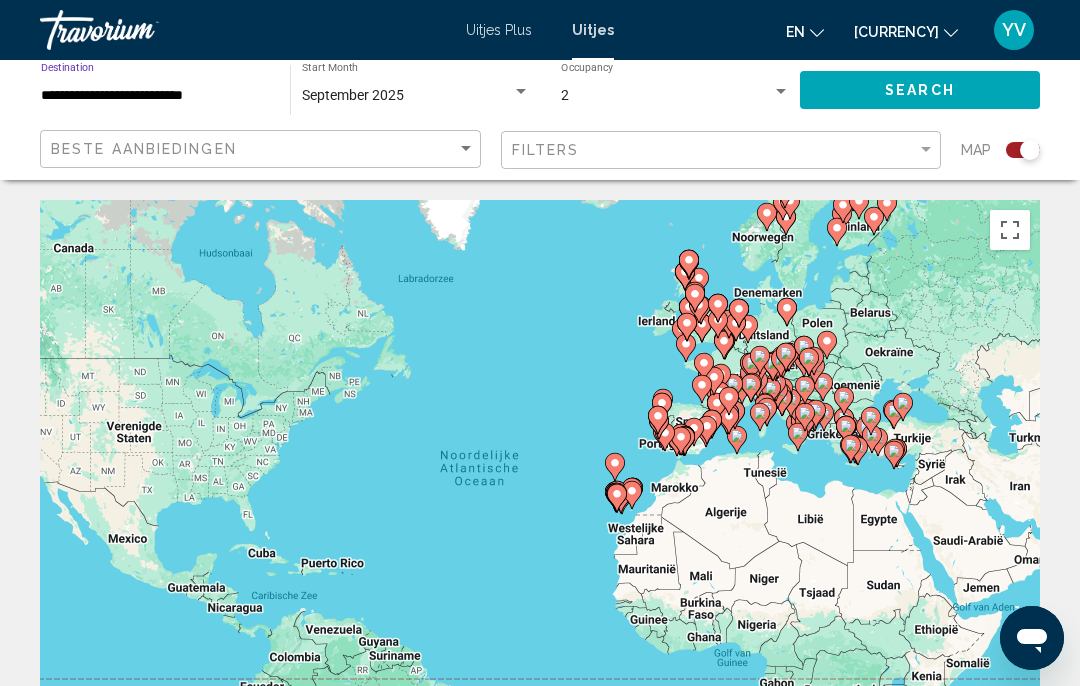 click on "Search" 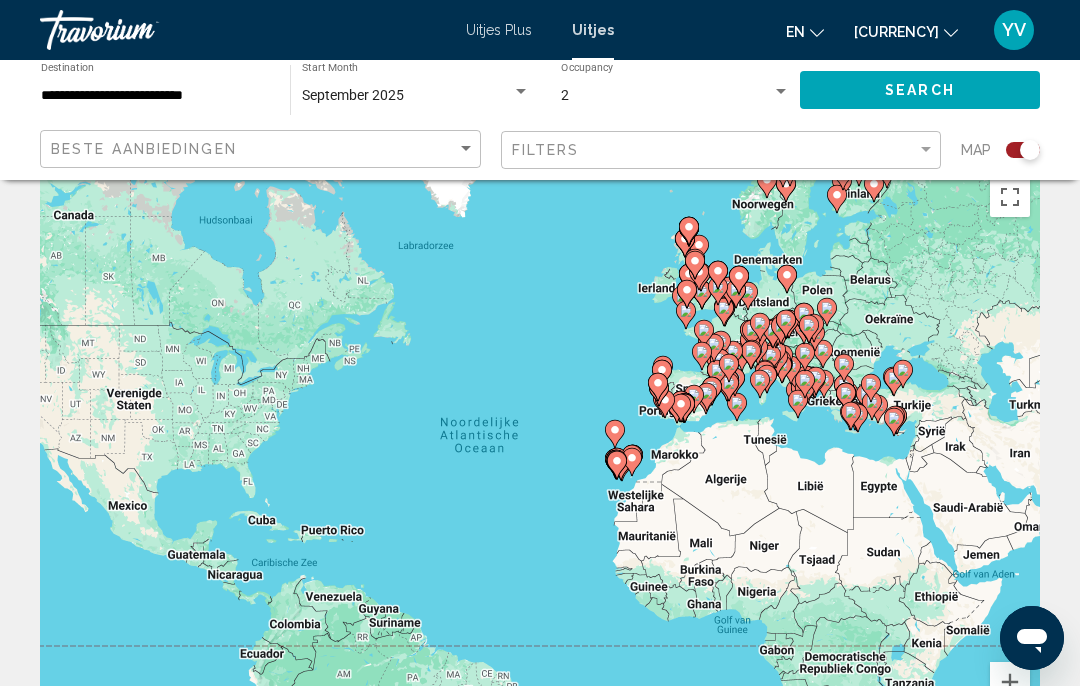 scroll, scrollTop: 0, scrollLeft: 0, axis: both 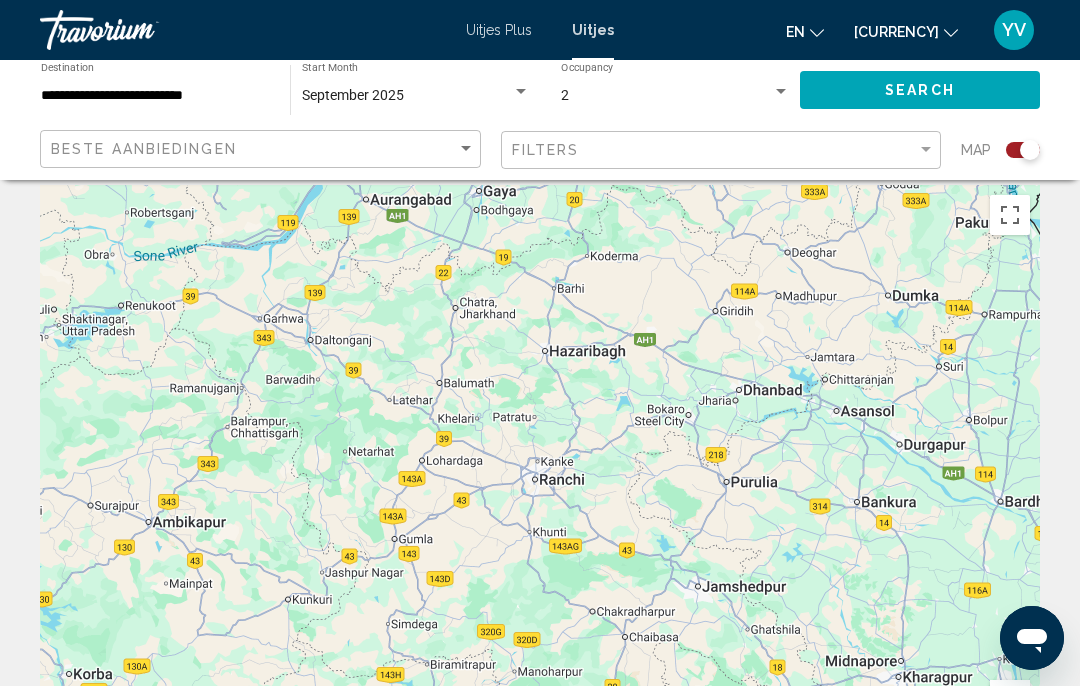 click on "**********" at bounding box center (155, 96) 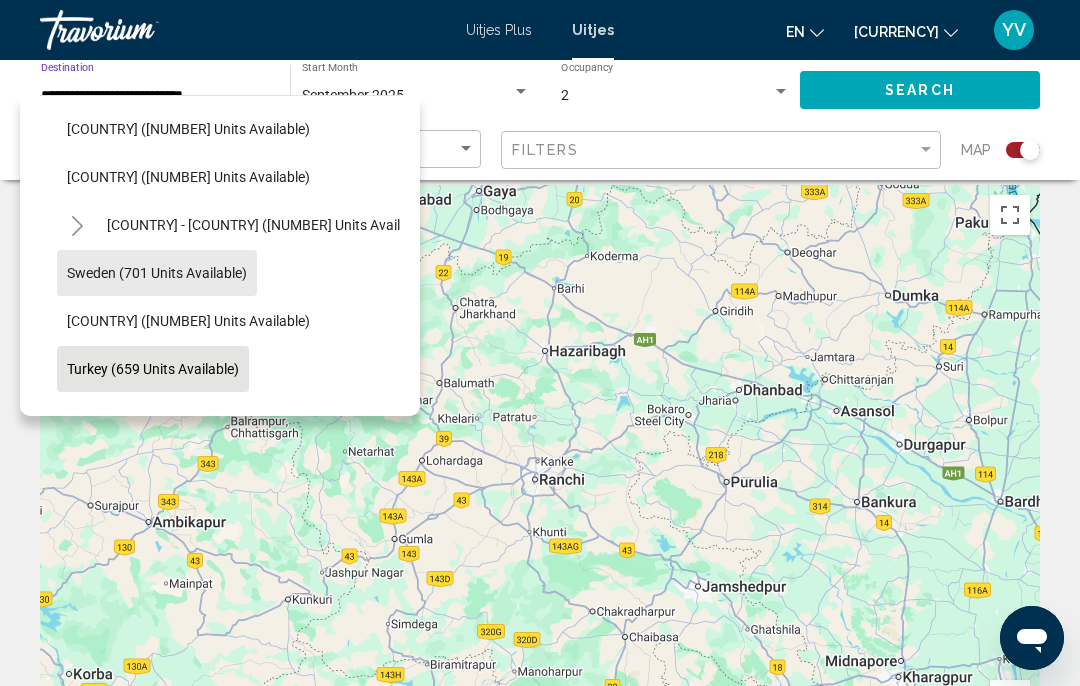 scroll, scrollTop: 1010, scrollLeft: 3, axis: both 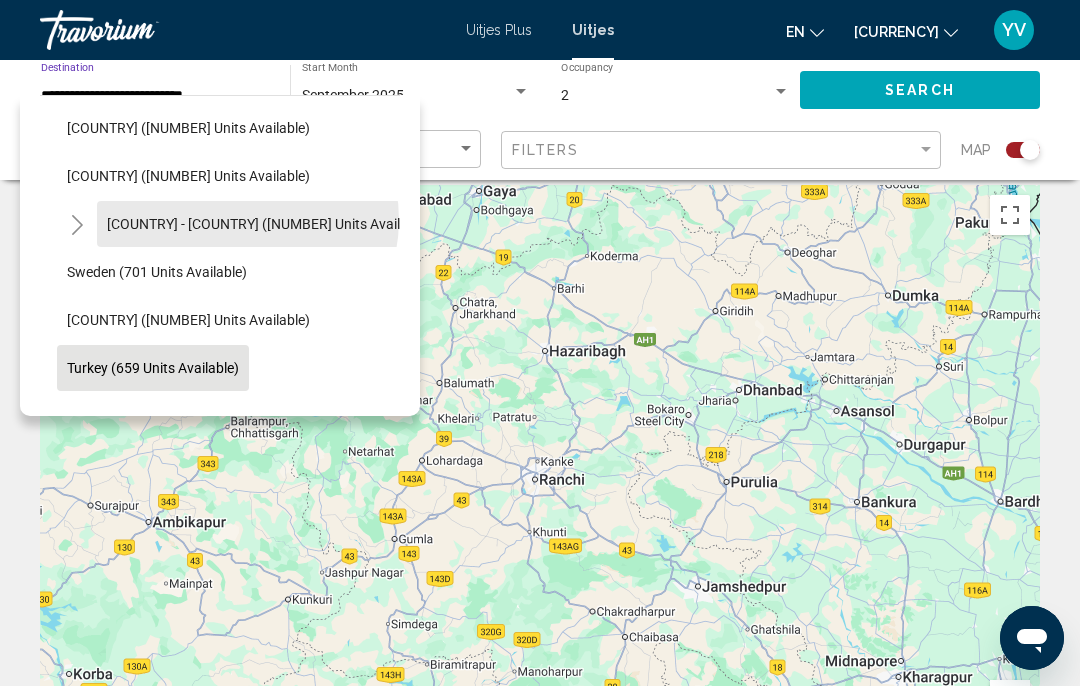 click on "[COUNTRY] - [COUNTRY] ([NUMBER] units available)" 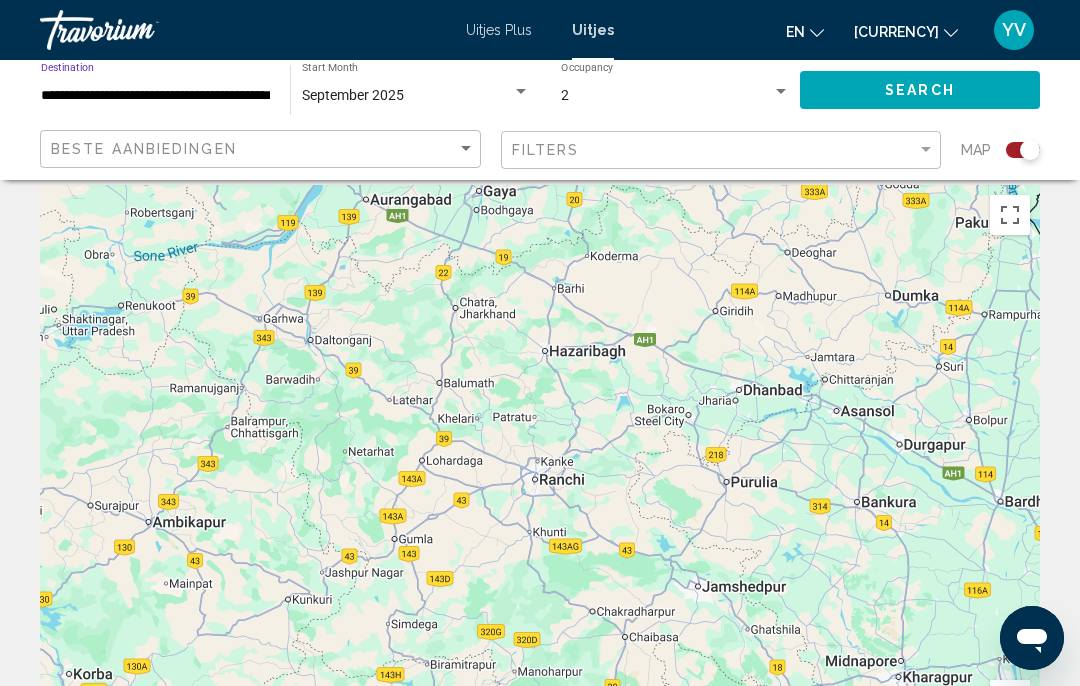 click at bounding box center (521, 91) 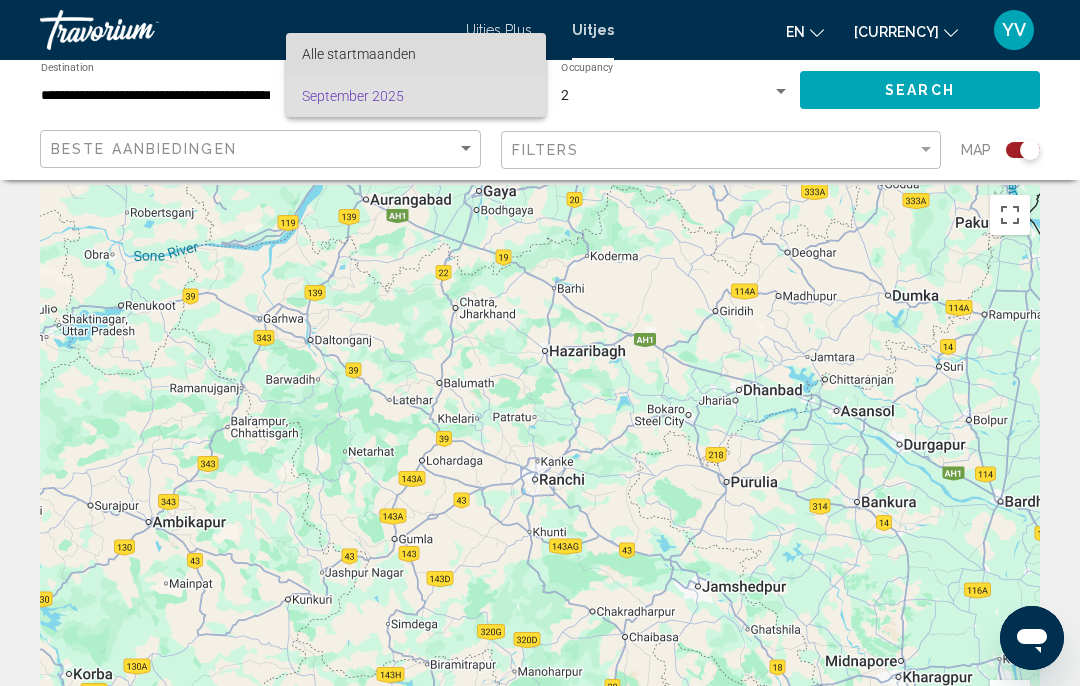 click on "Alle startmaanden" at bounding box center (416, 54) 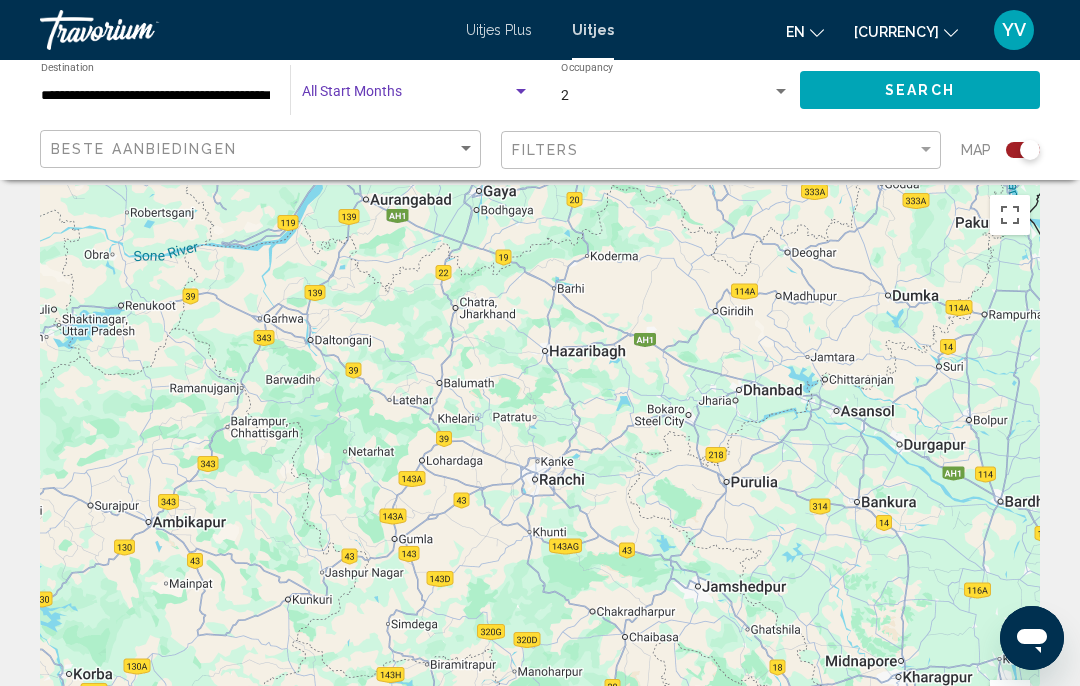 click at bounding box center (521, 91) 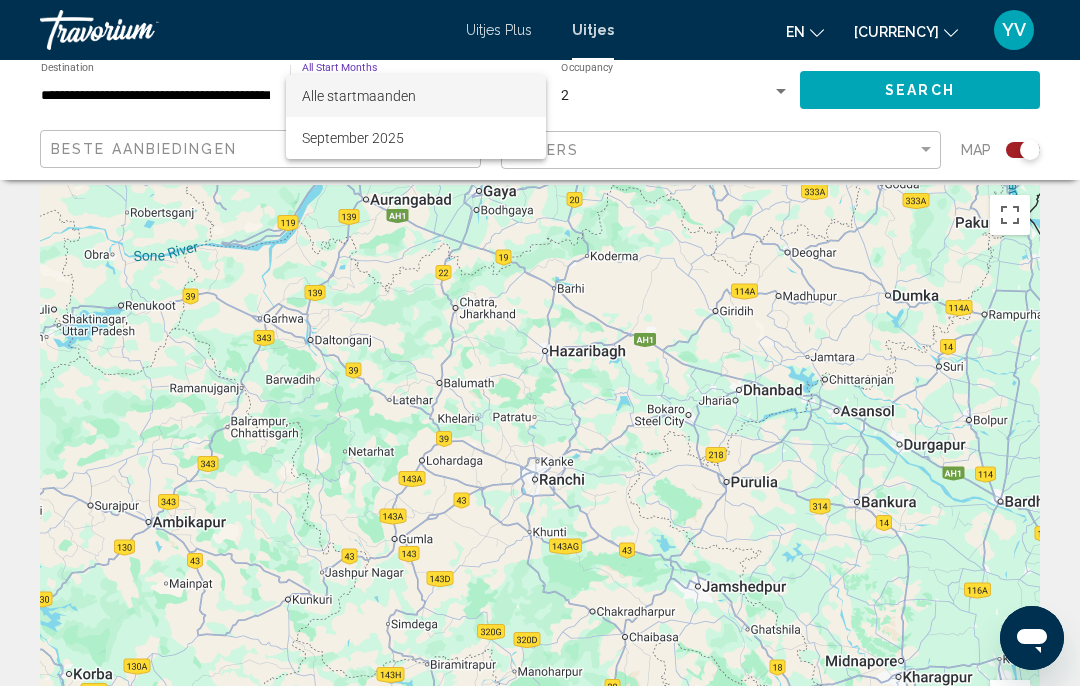 click at bounding box center [540, 343] 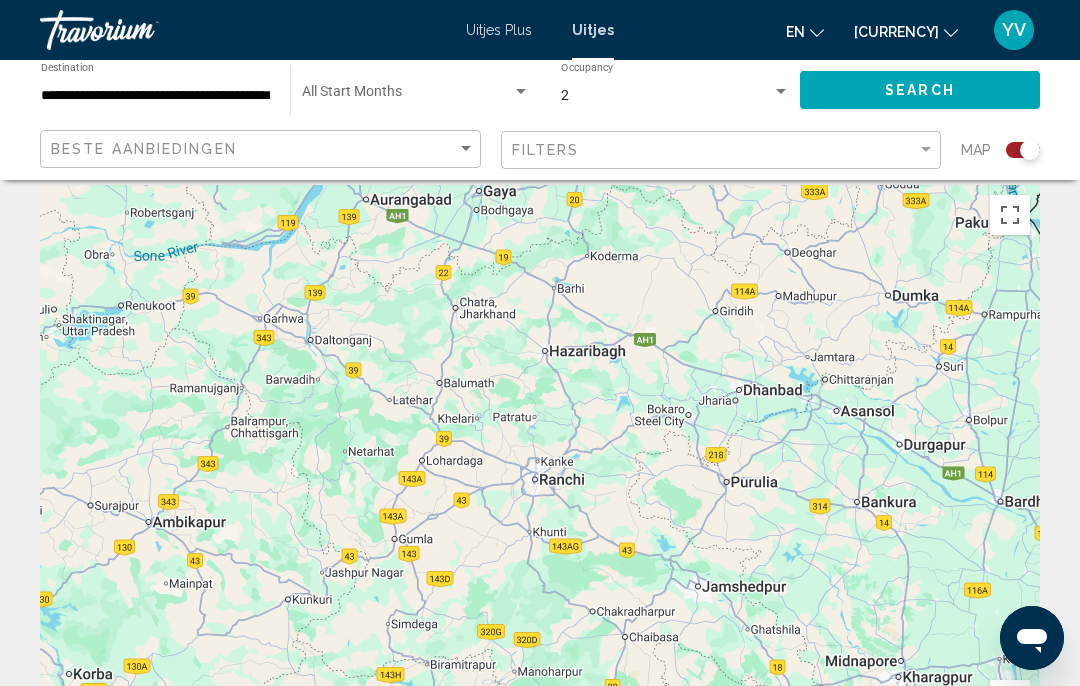 click on "Search" 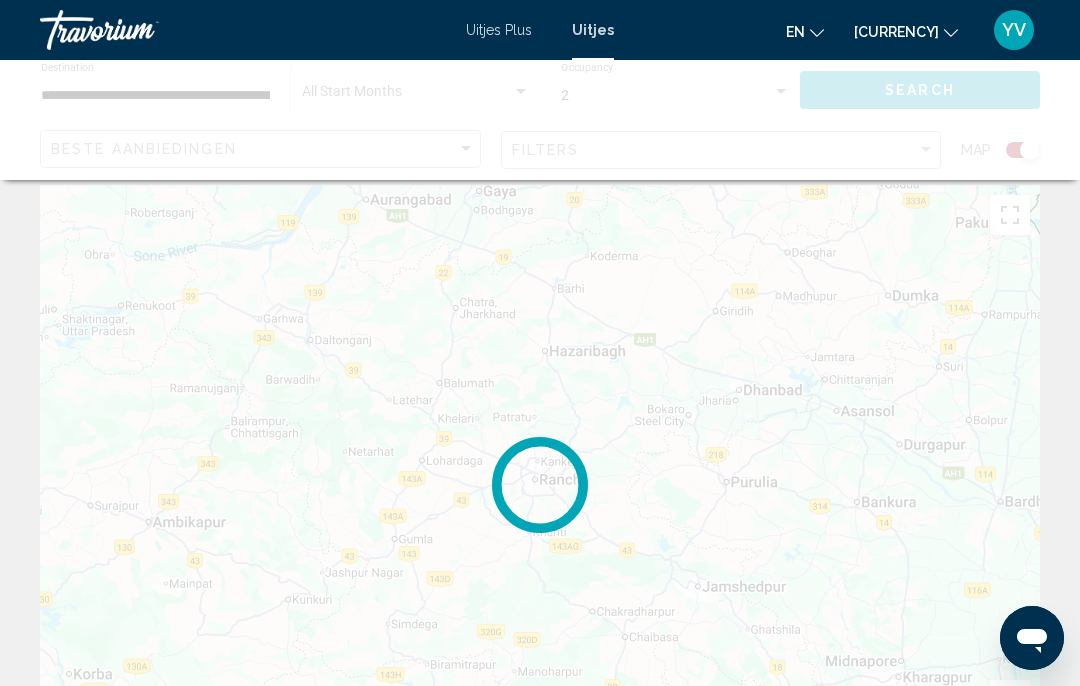 scroll, scrollTop: 0, scrollLeft: 0, axis: both 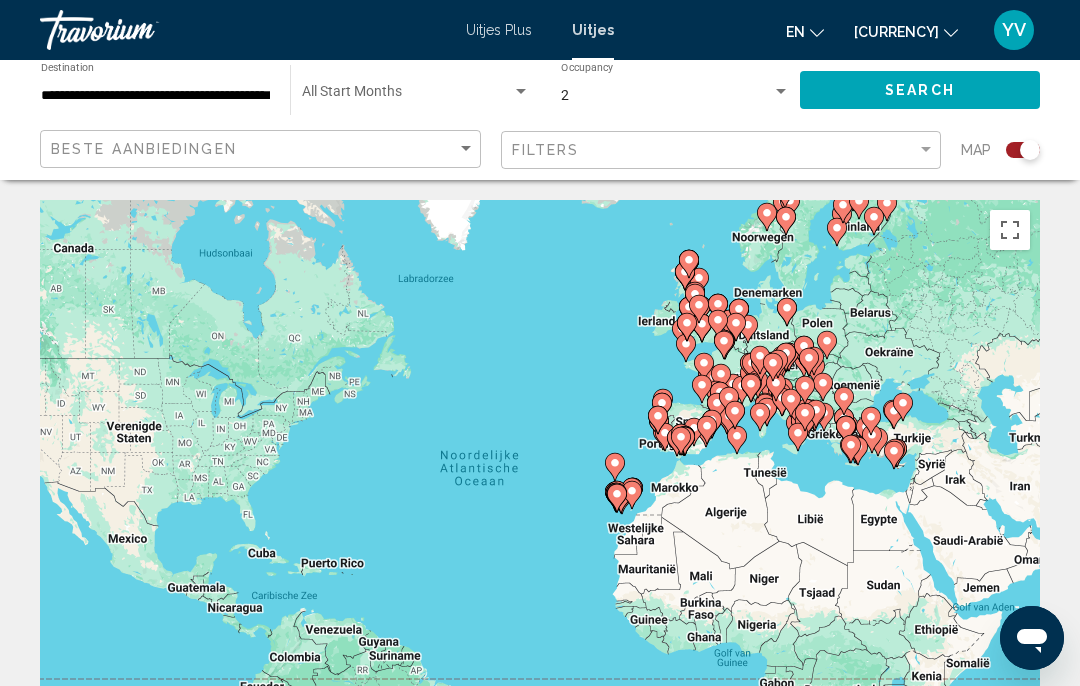 click at bounding box center [416, 96] 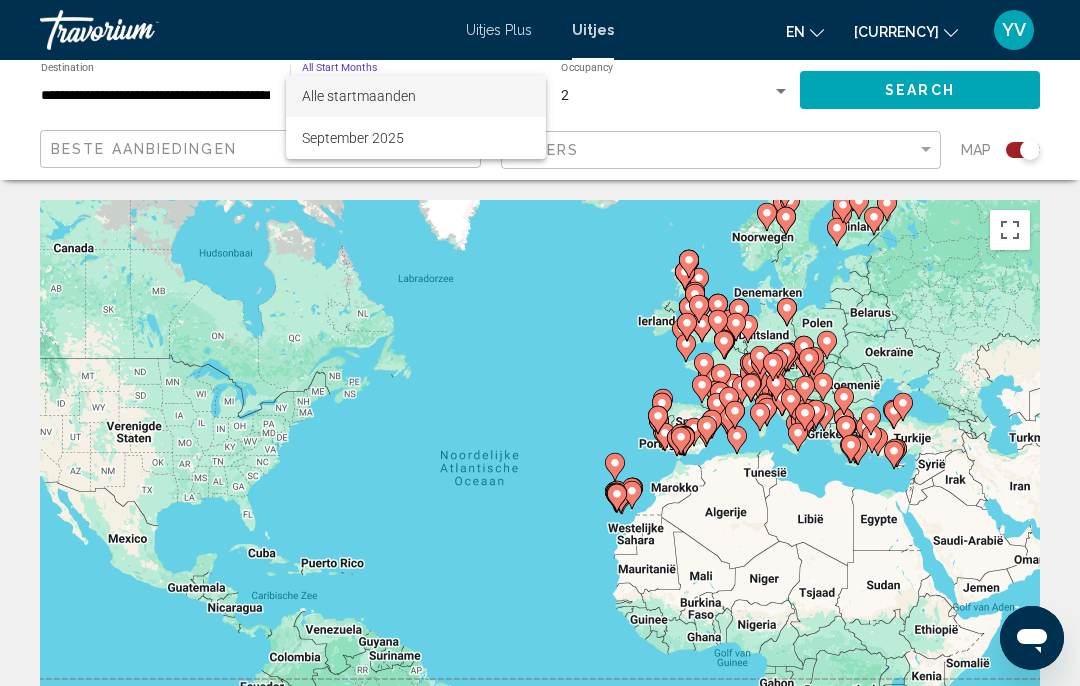 click at bounding box center (540, 343) 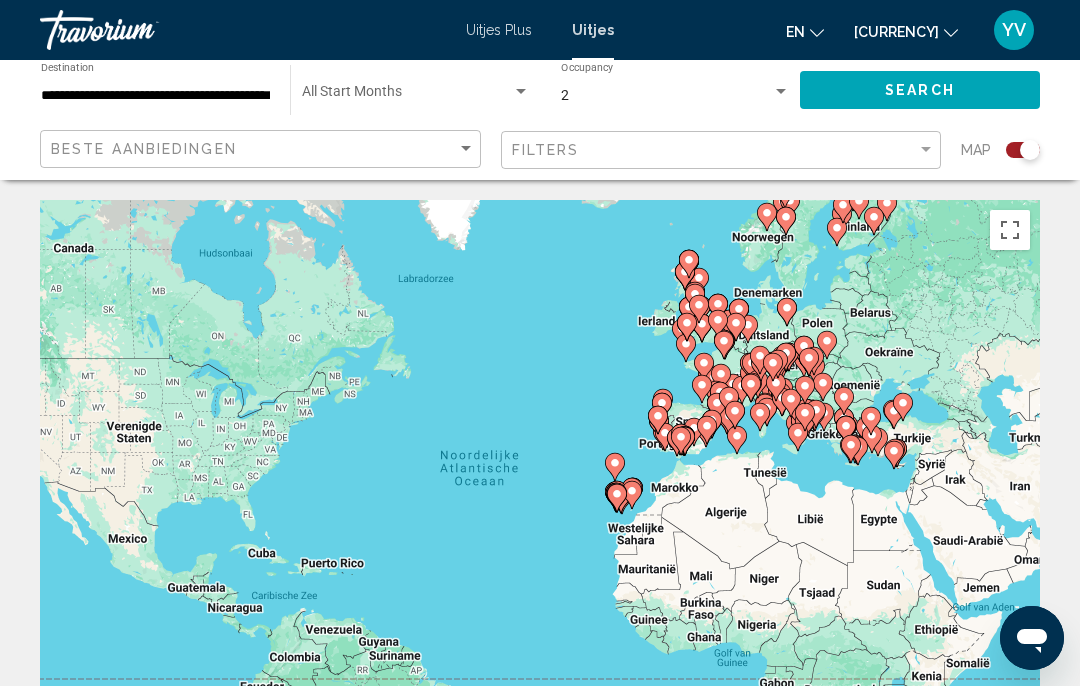 click on "Druk op Alt + Enter om te slepen met het toetsenbord. Gebruik dan de pijltoetsen om de markering te verplaatsen. Druk op Enter om de actie af te ronden. Druk op Escape om te annuleren." at bounding box center [540, 500] 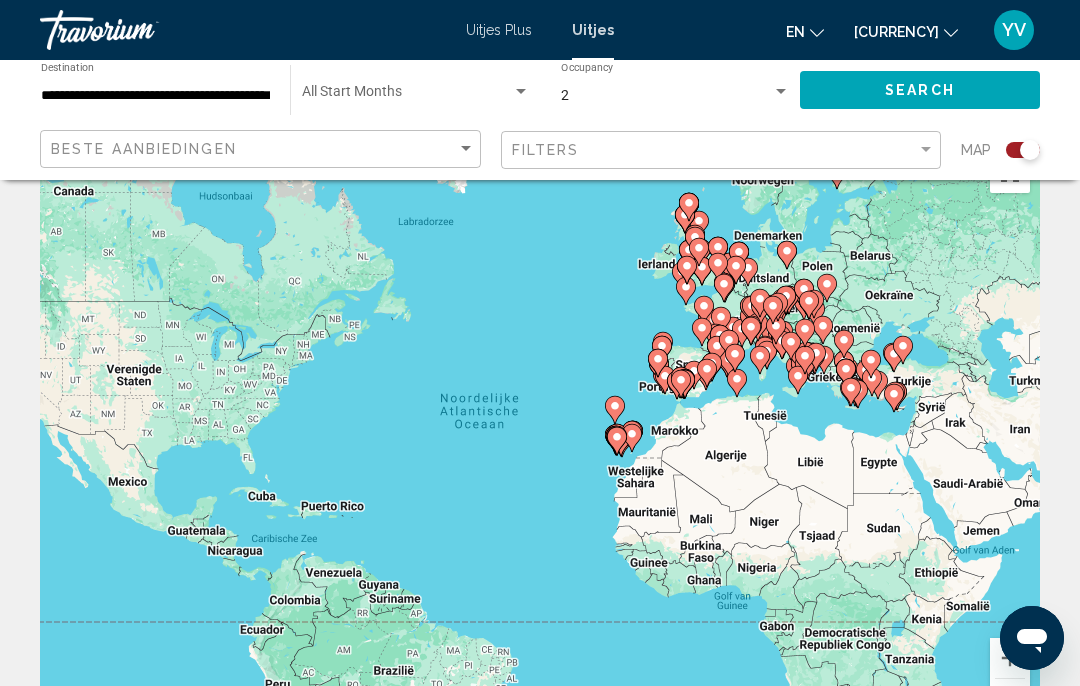 scroll, scrollTop: 0, scrollLeft: 0, axis: both 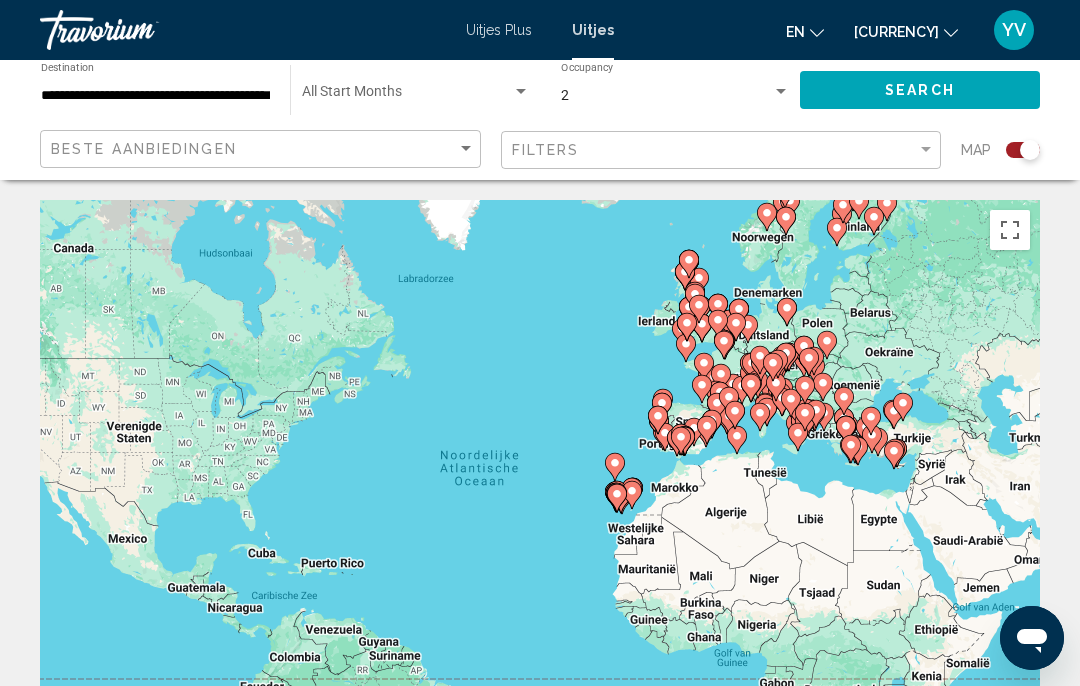 click on "Uitjes Plus" at bounding box center [499, 30] 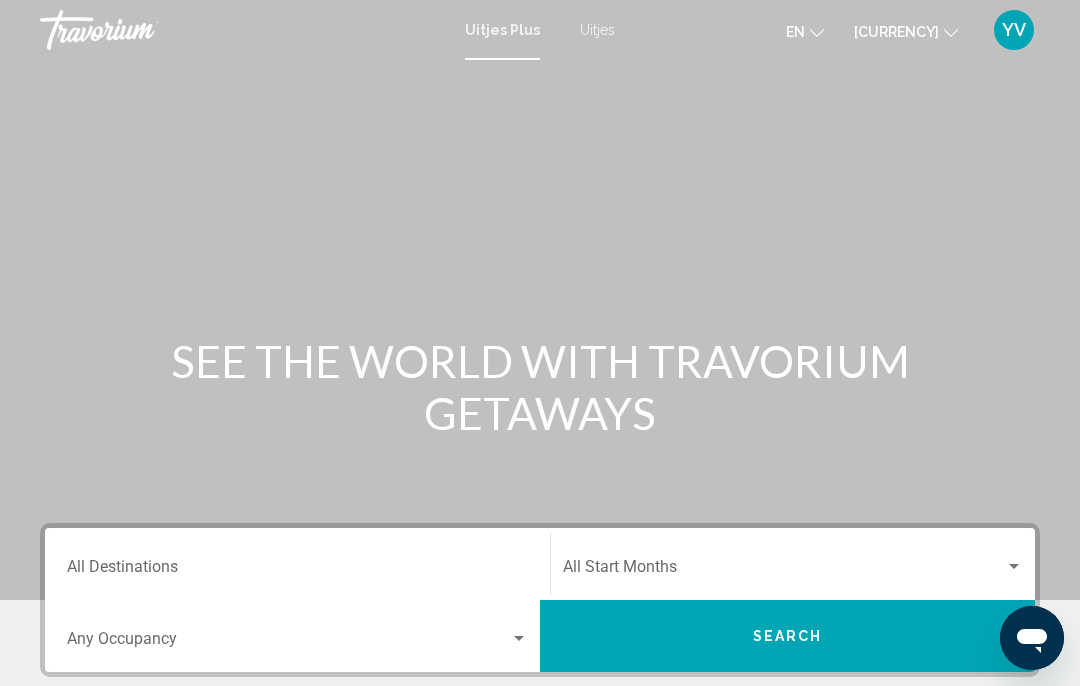click on "Destination All Destinations" at bounding box center (297, 571) 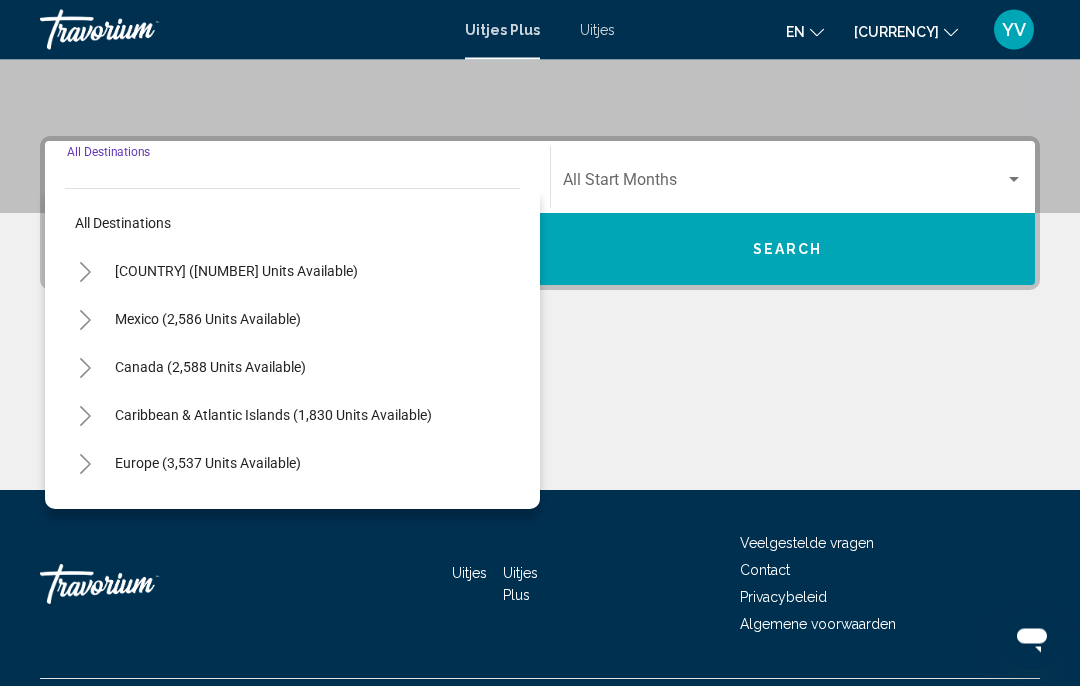scroll, scrollTop: 436, scrollLeft: 0, axis: vertical 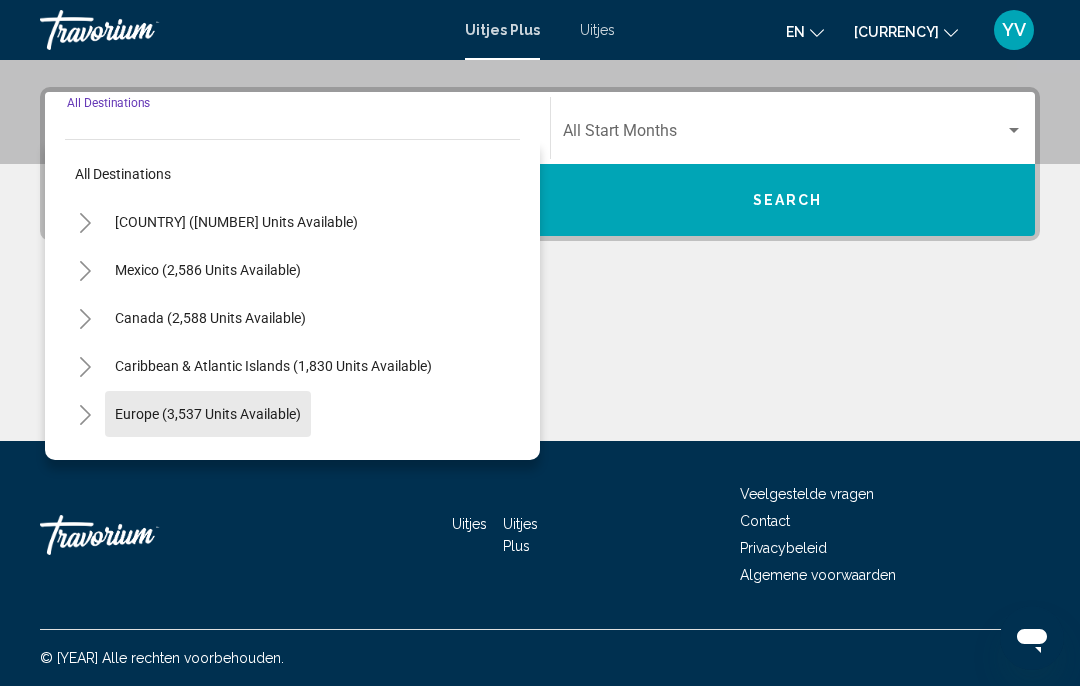 click on "Europe (3,537 units available)" at bounding box center (208, 462) 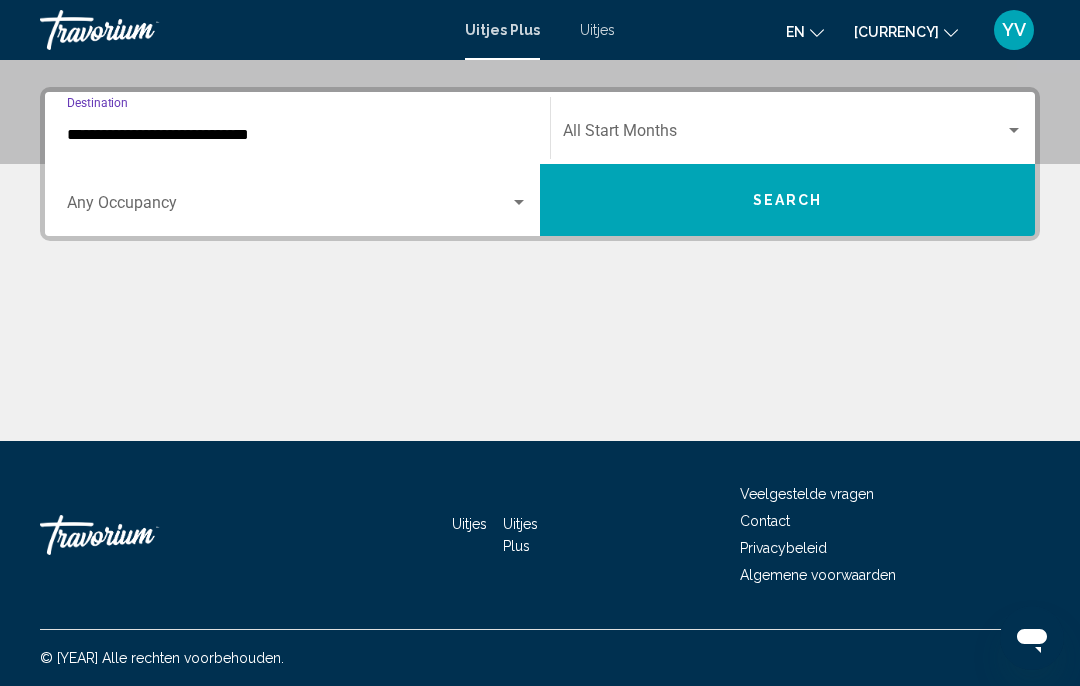 click at bounding box center (1014, 130) 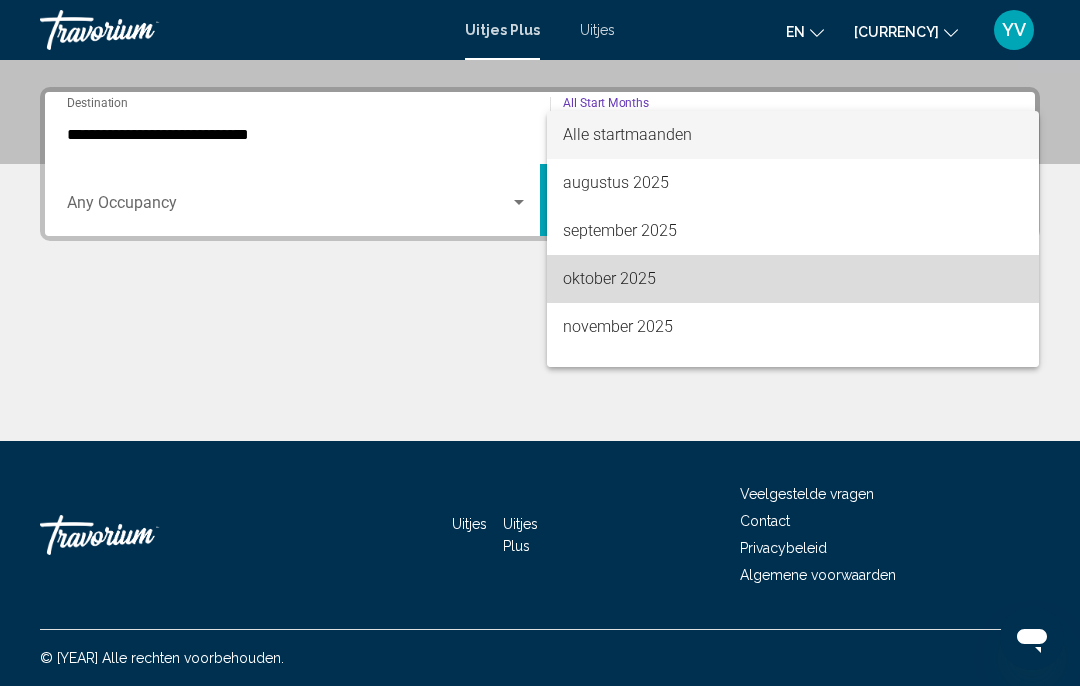 click on "oktober 2025" at bounding box center (609, 278) 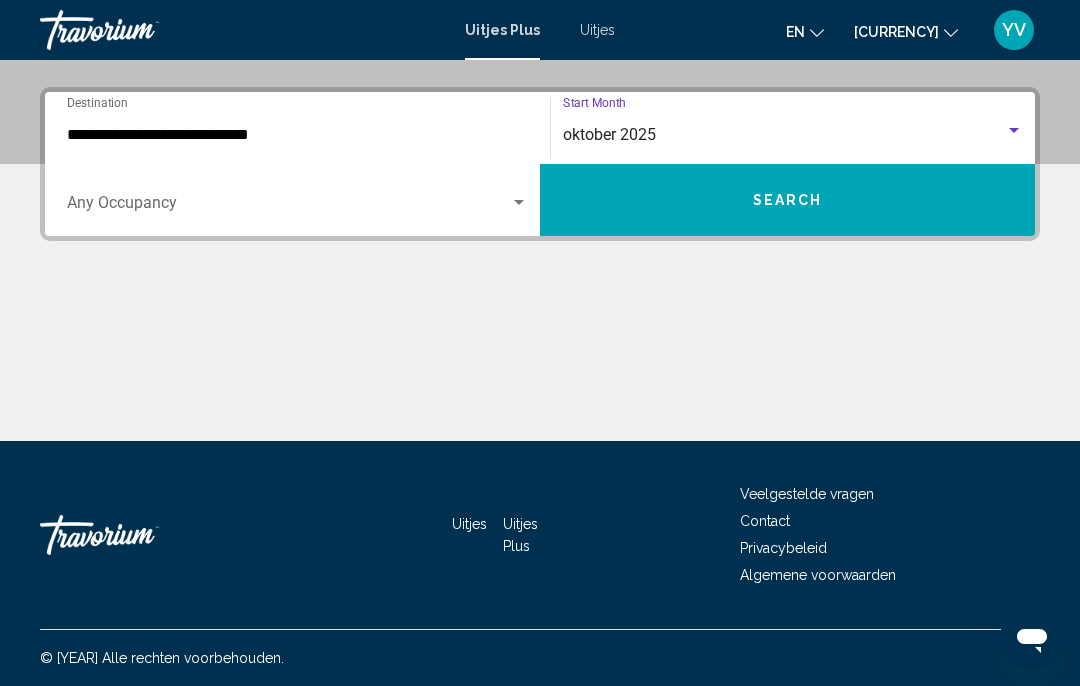 click on "Search" at bounding box center (788, 201) 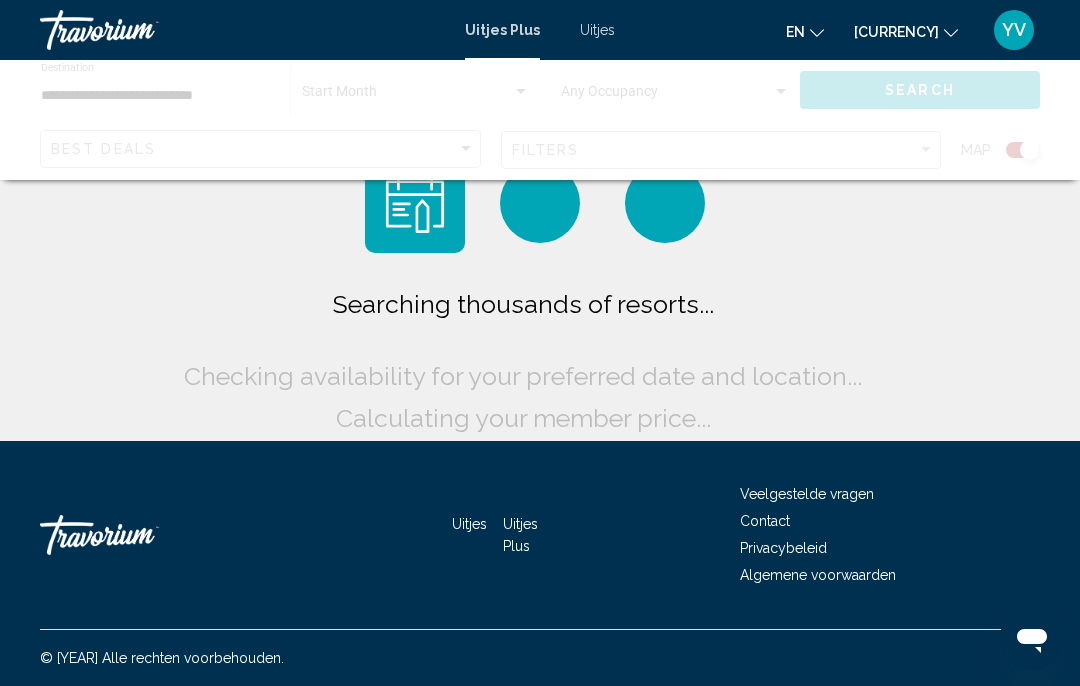 scroll, scrollTop: 82, scrollLeft: 0, axis: vertical 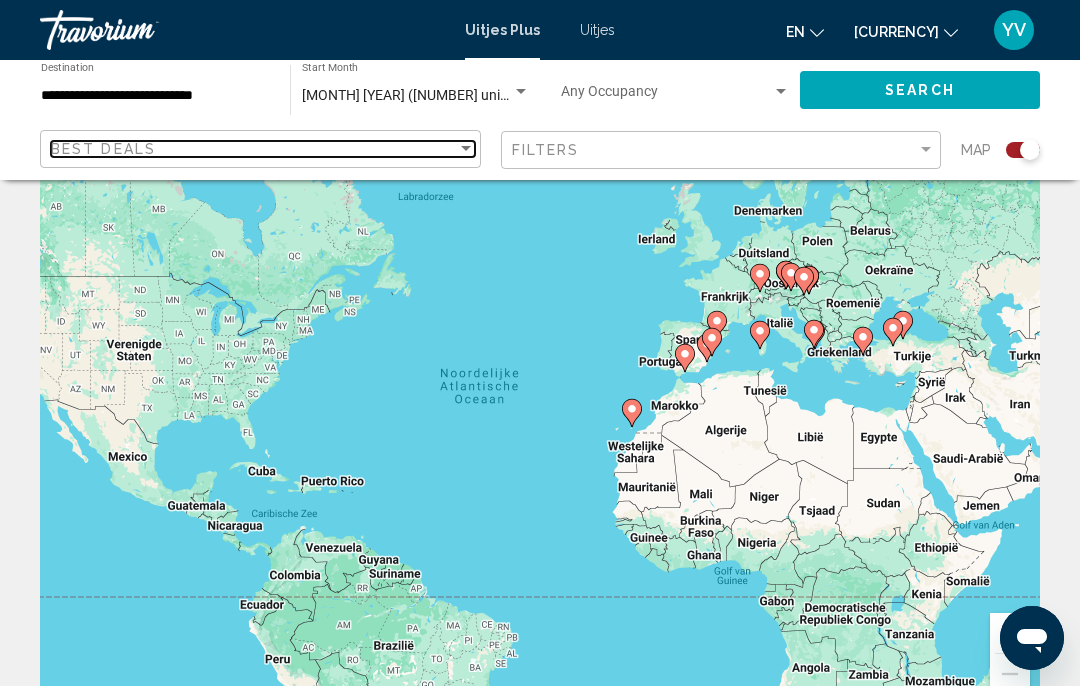 click on "Best Deals" at bounding box center [254, 149] 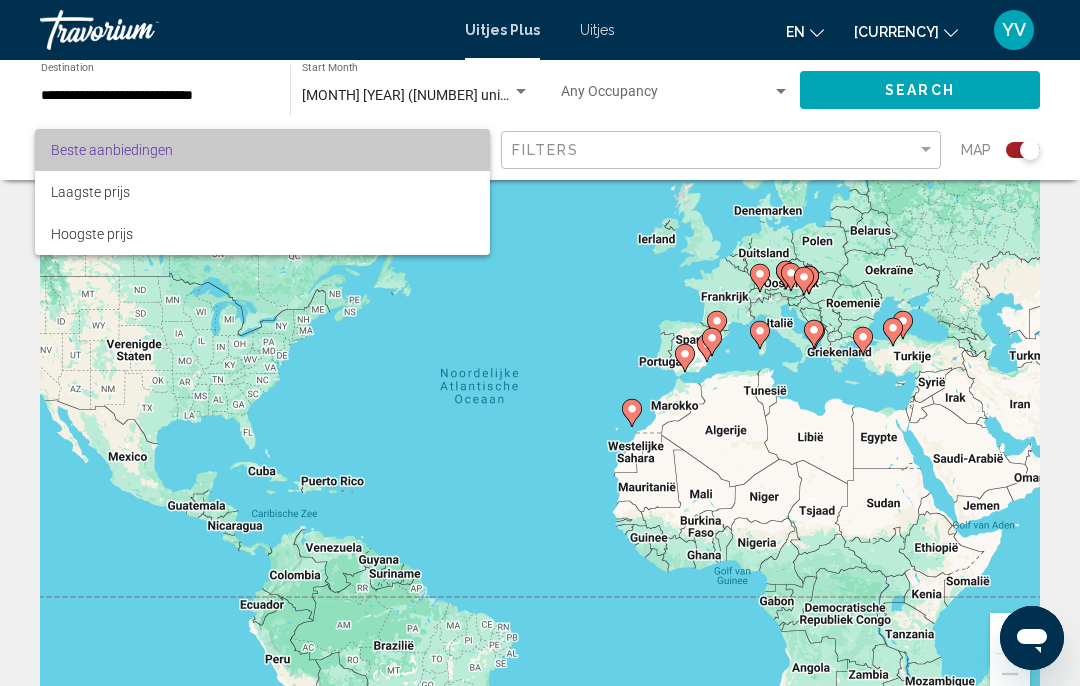 click on "Beste aanbiedingen" at bounding box center [262, 150] 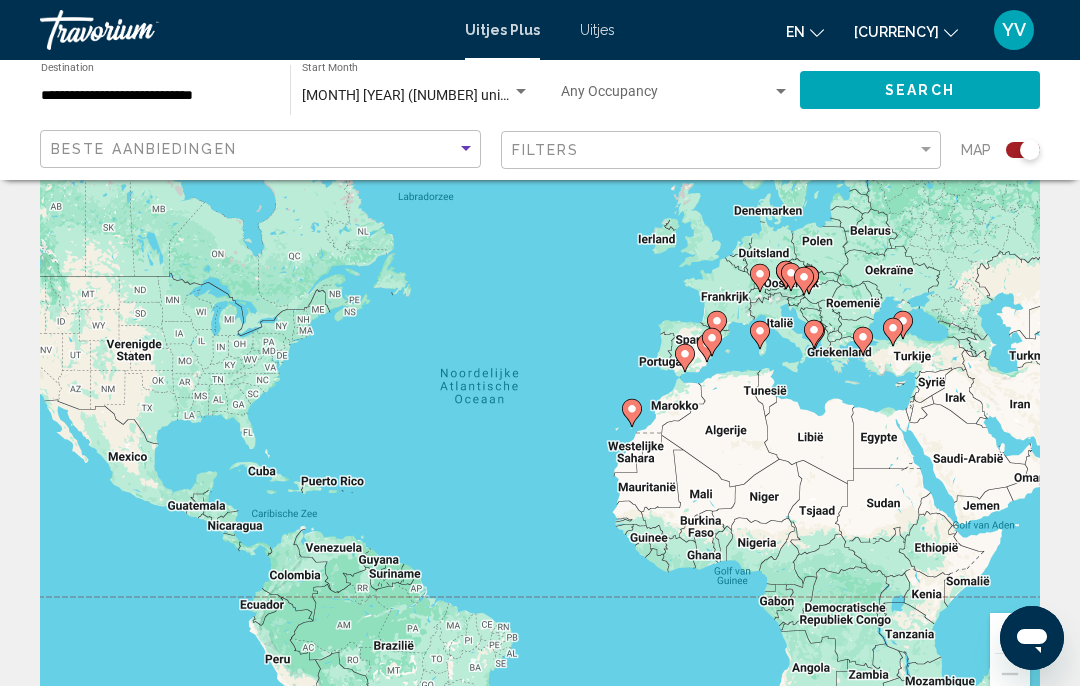 click on "Search" 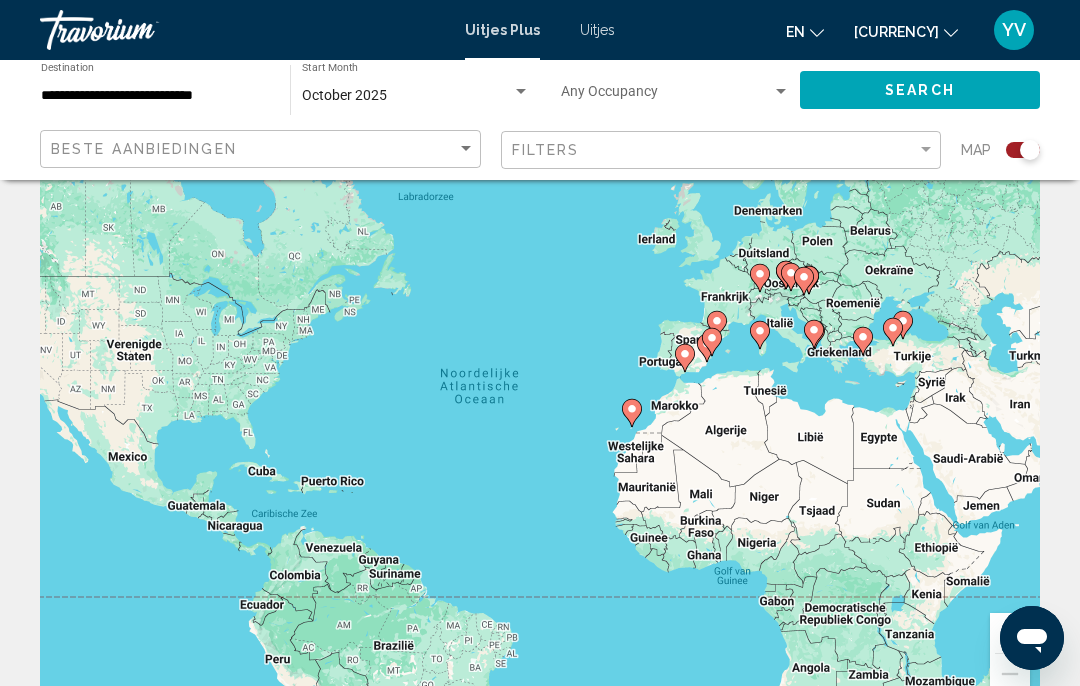 click at bounding box center [707, 348] 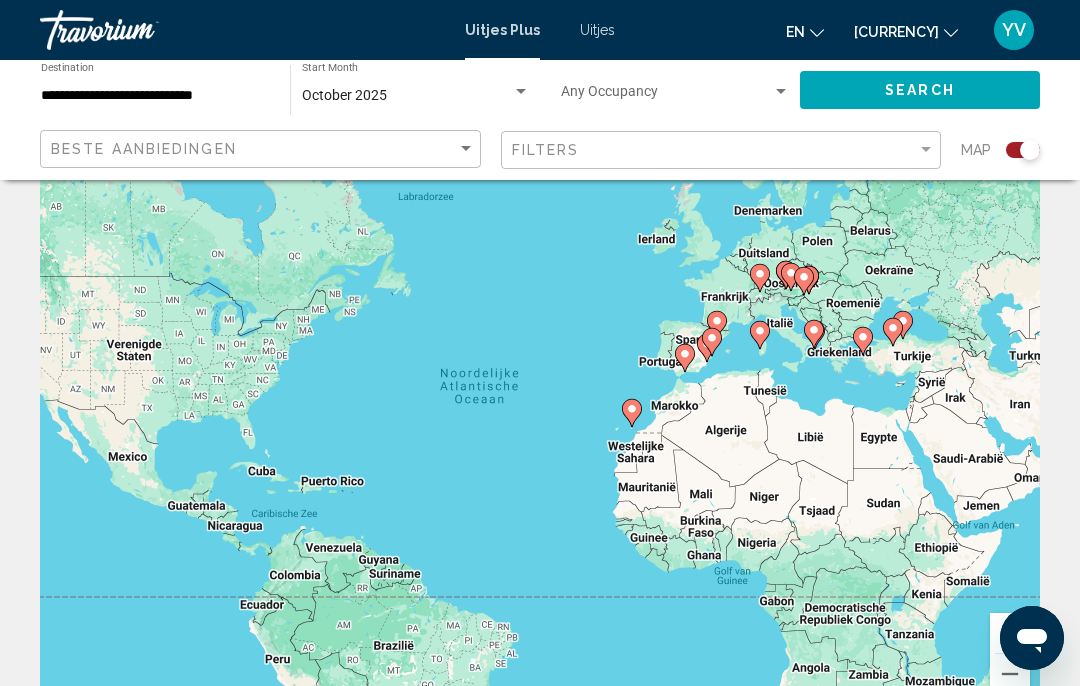 scroll, scrollTop: 114, scrollLeft: 0, axis: vertical 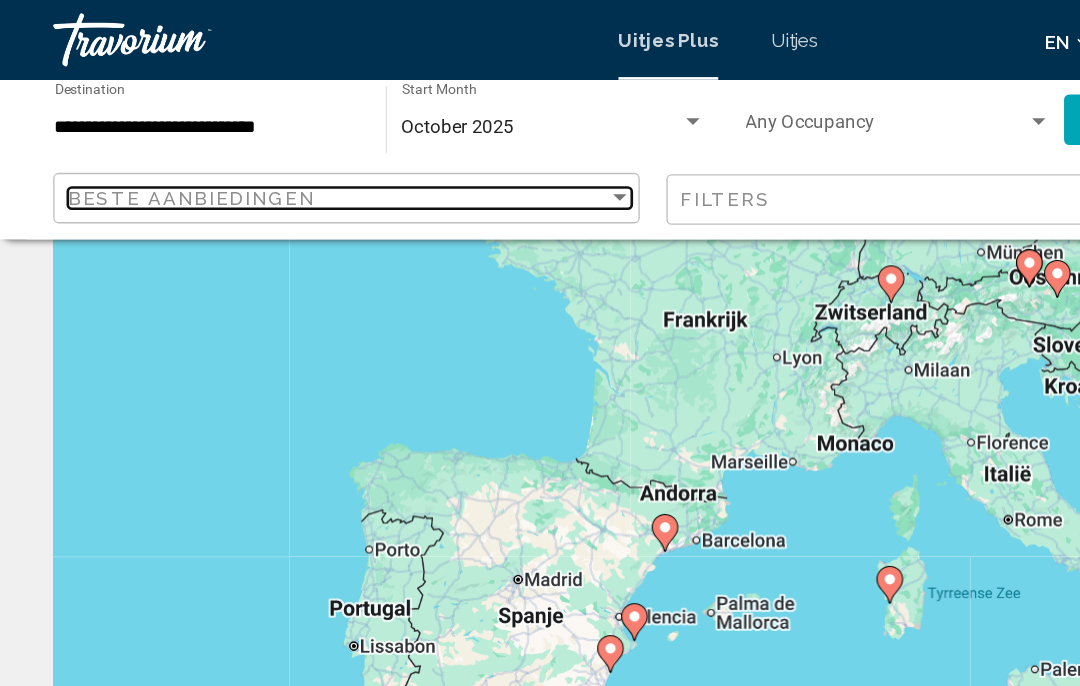 click at bounding box center (466, 149) 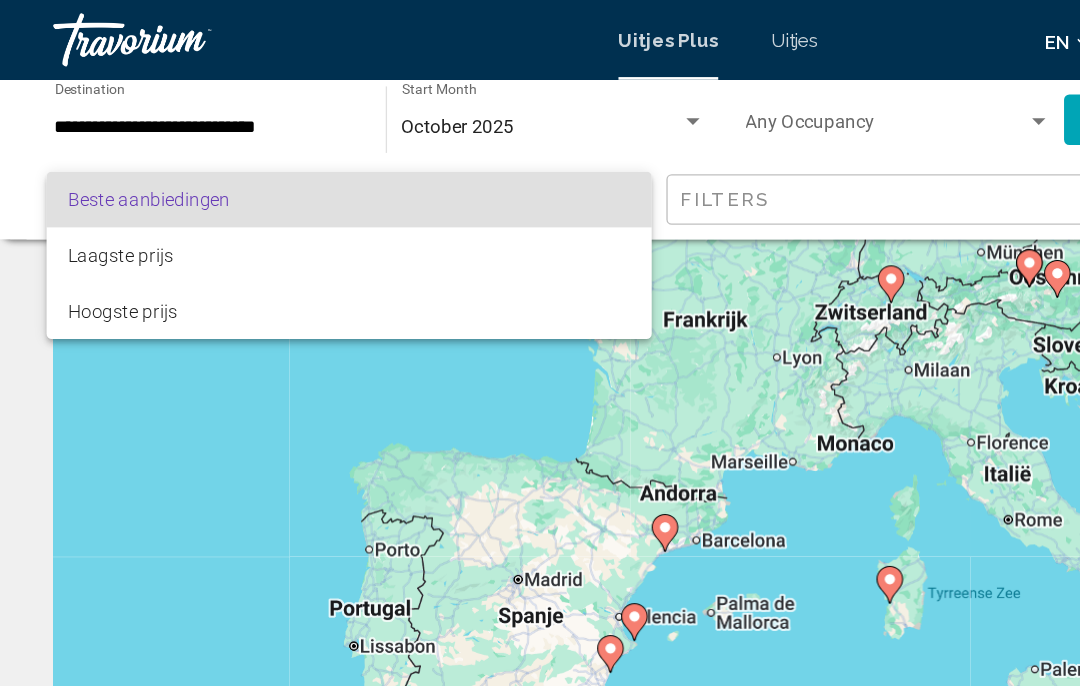 click at bounding box center (540, 343) 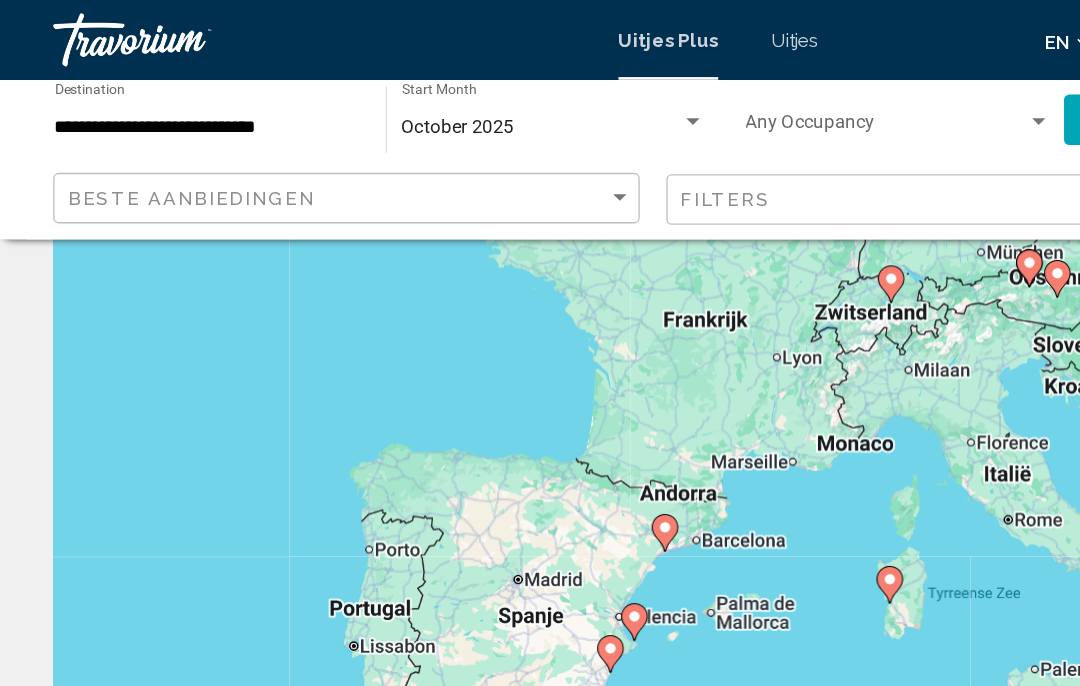 click at bounding box center (781, 92) 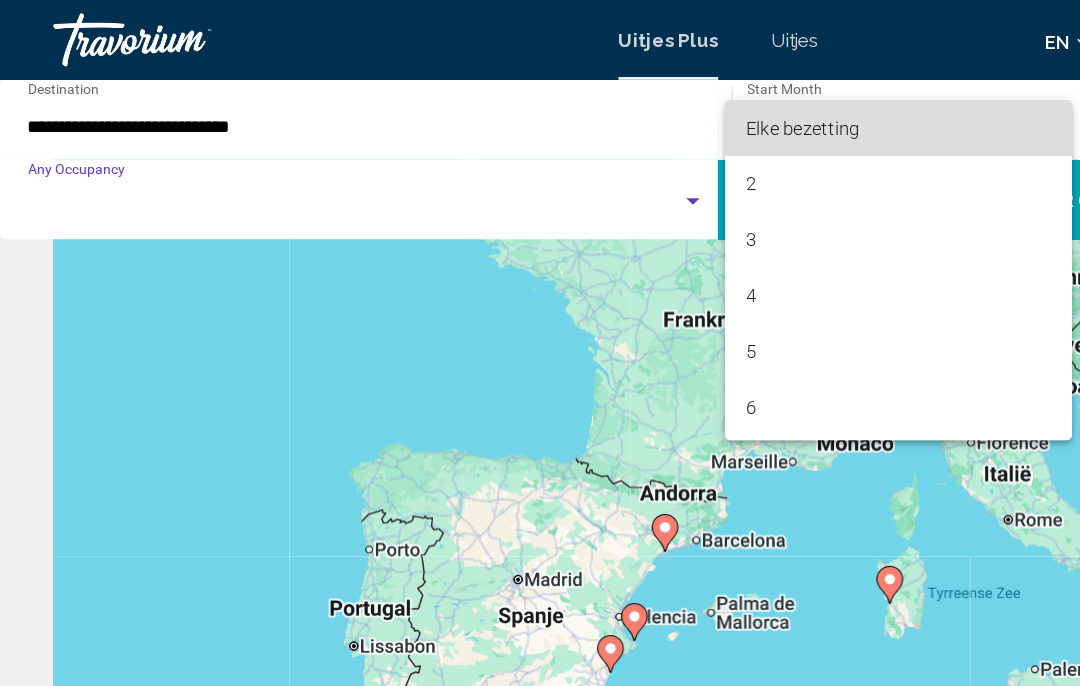 click on "Elke bezetting" at bounding box center [675, 96] 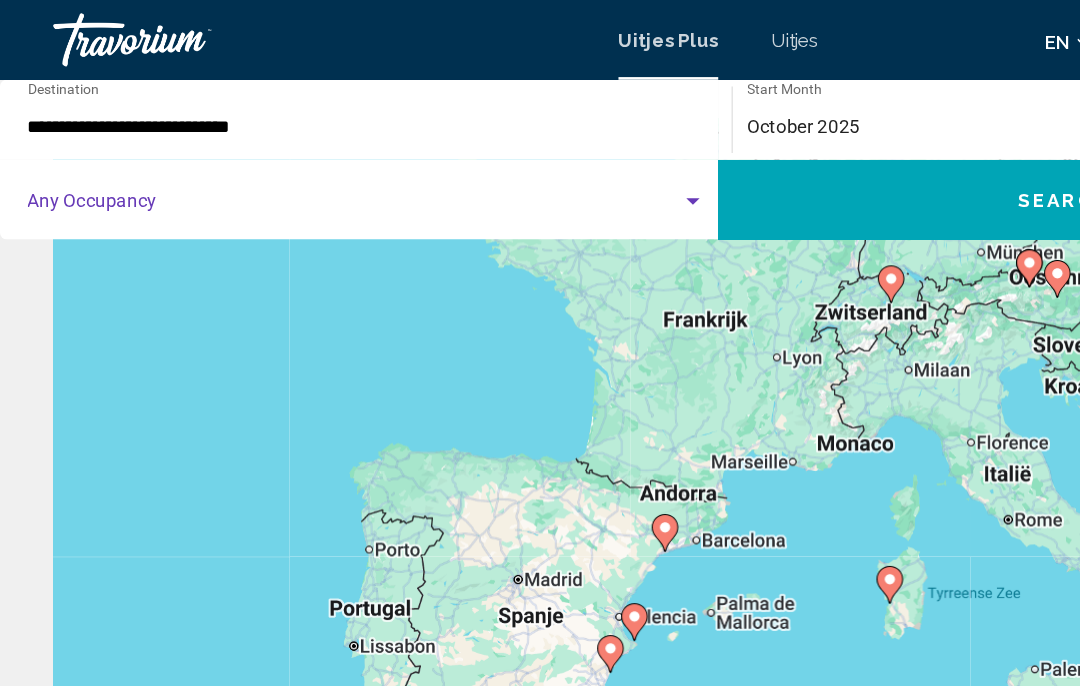 click on "Uitjes" at bounding box center (597, 30) 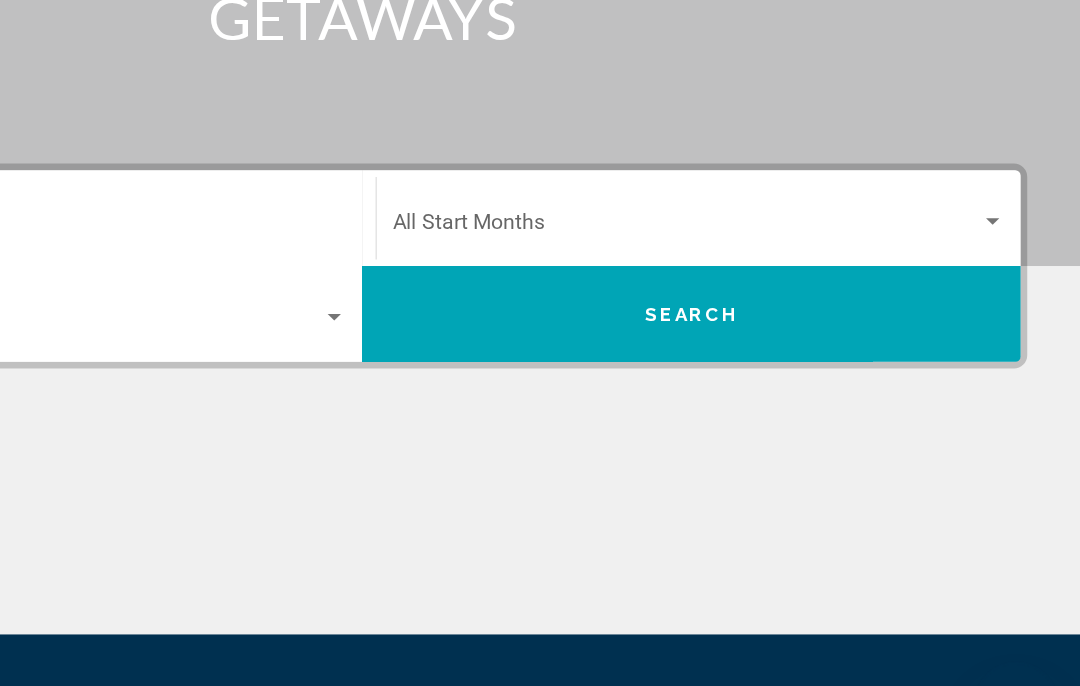 scroll, scrollTop: 322, scrollLeft: 0, axis: vertical 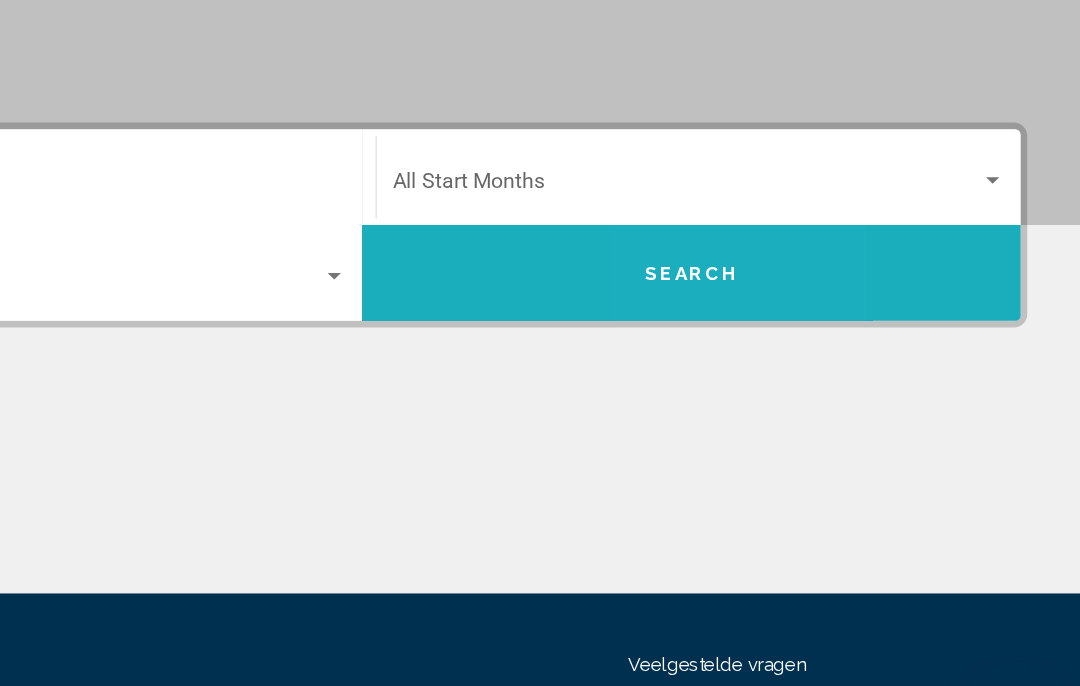 click on "Search" at bounding box center (788, 315) 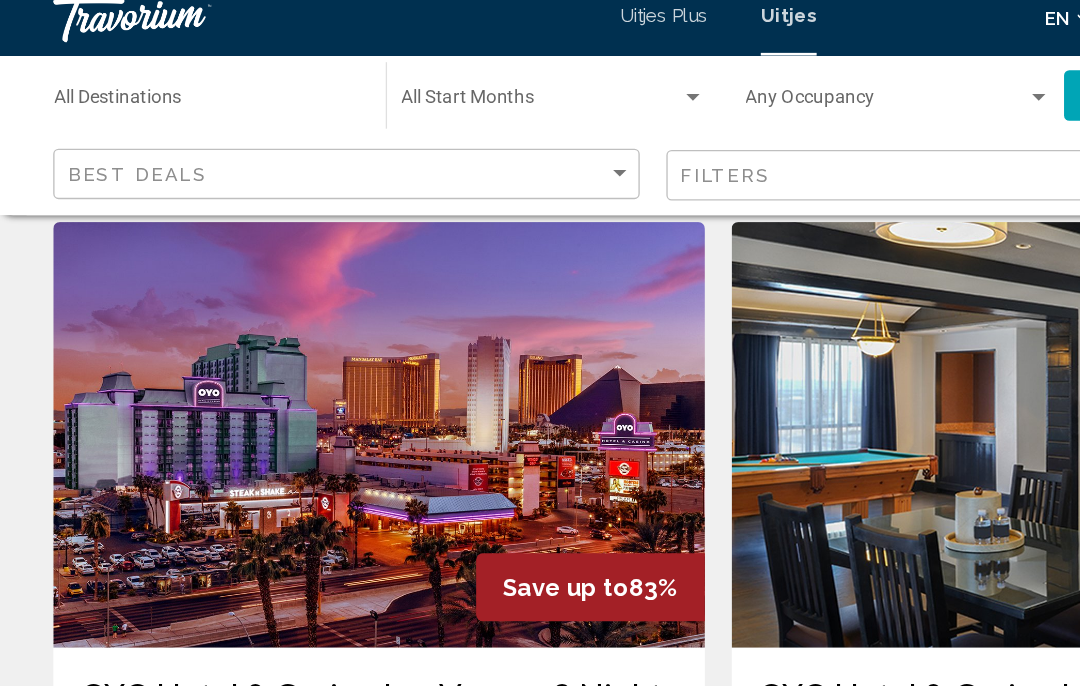 scroll, scrollTop: 0, scrollLeft: 0, axis: both 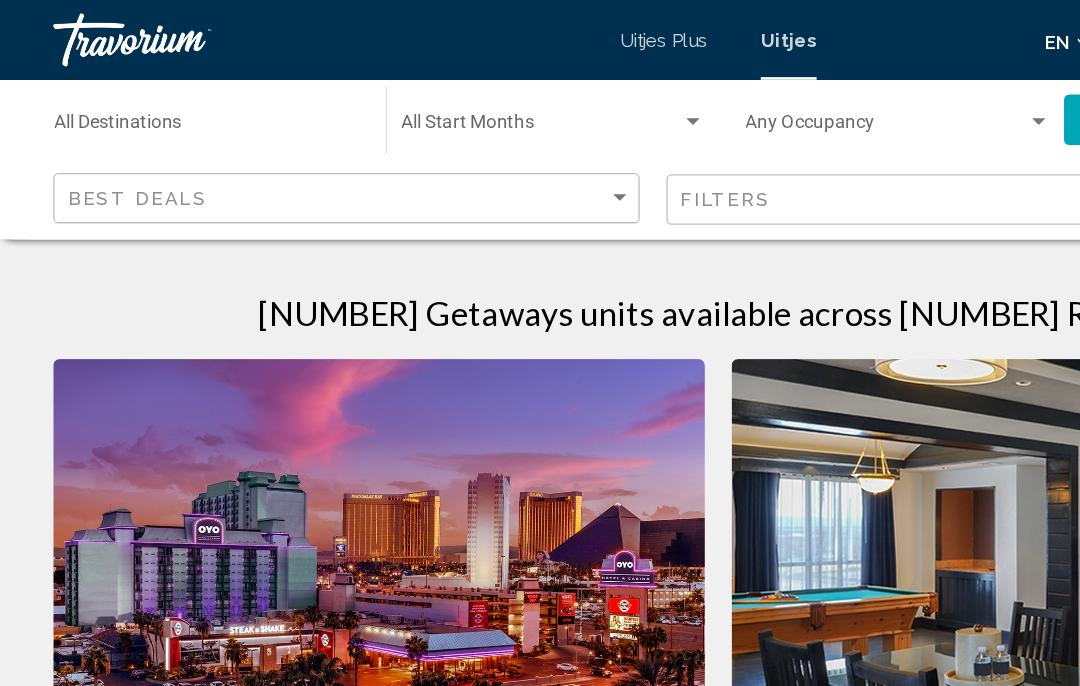 click on "Destination All Destinations" at bounding box center [155, 96] 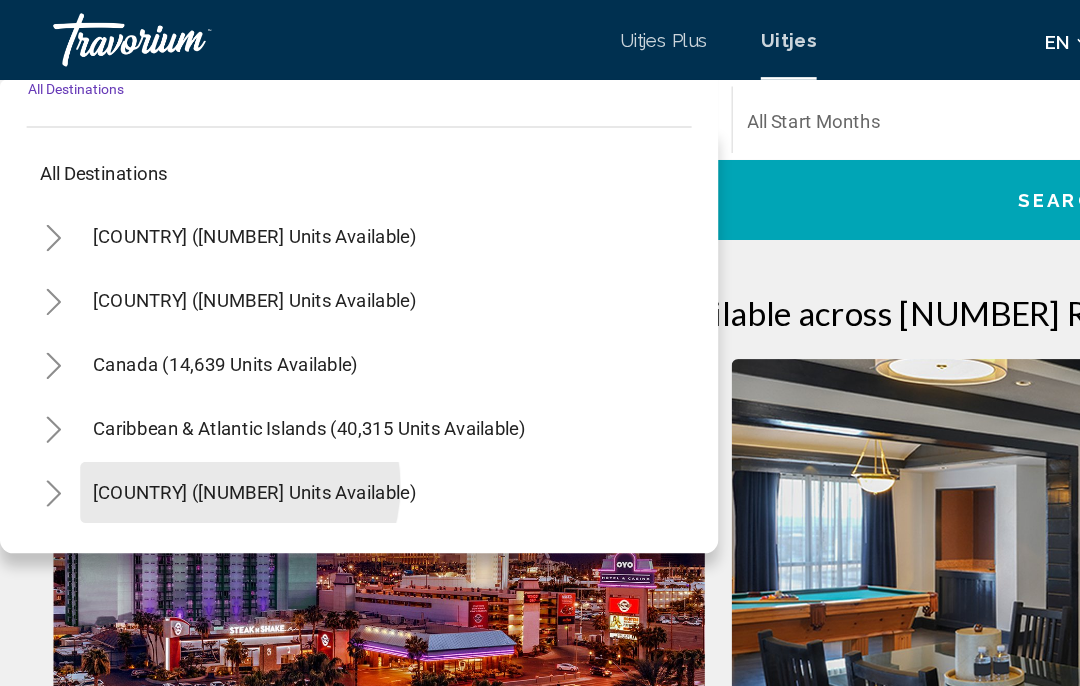 click on "[COUNTRY] ([NUMBER] units available)" at bounding box center [169, 418] 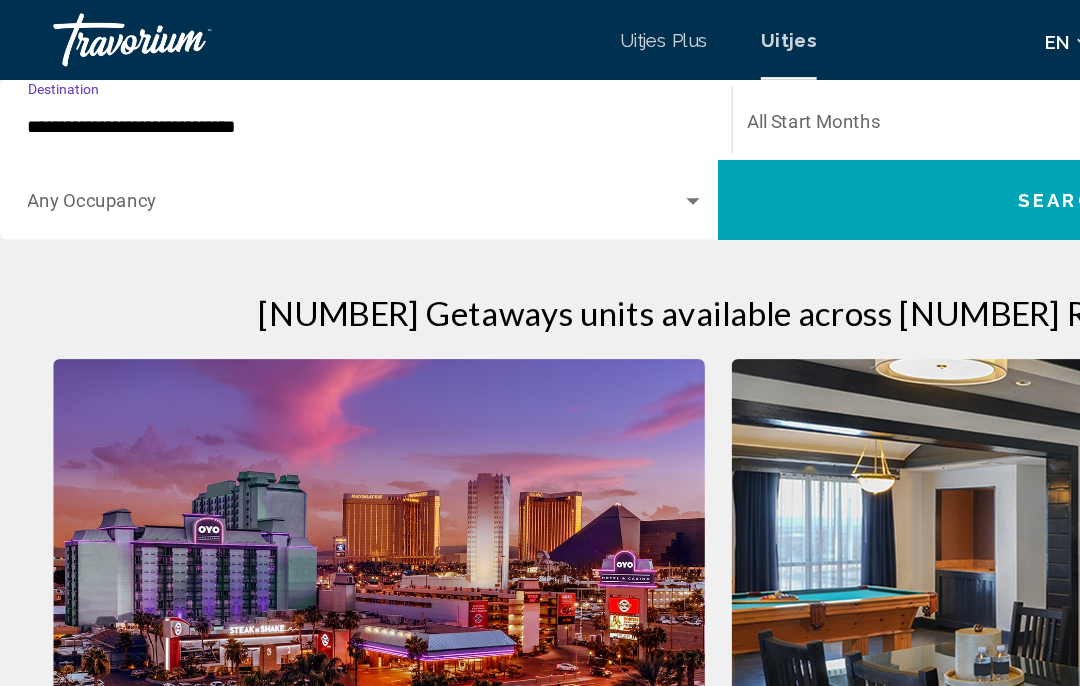 click on "Search" 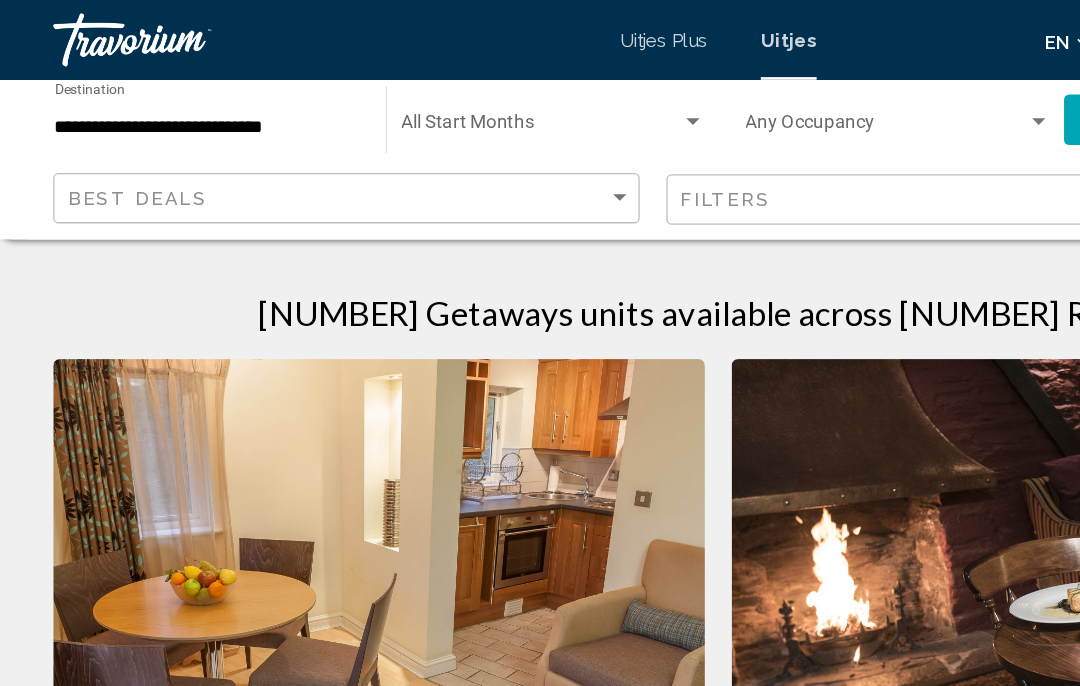 click at bounding box center [407, 96] 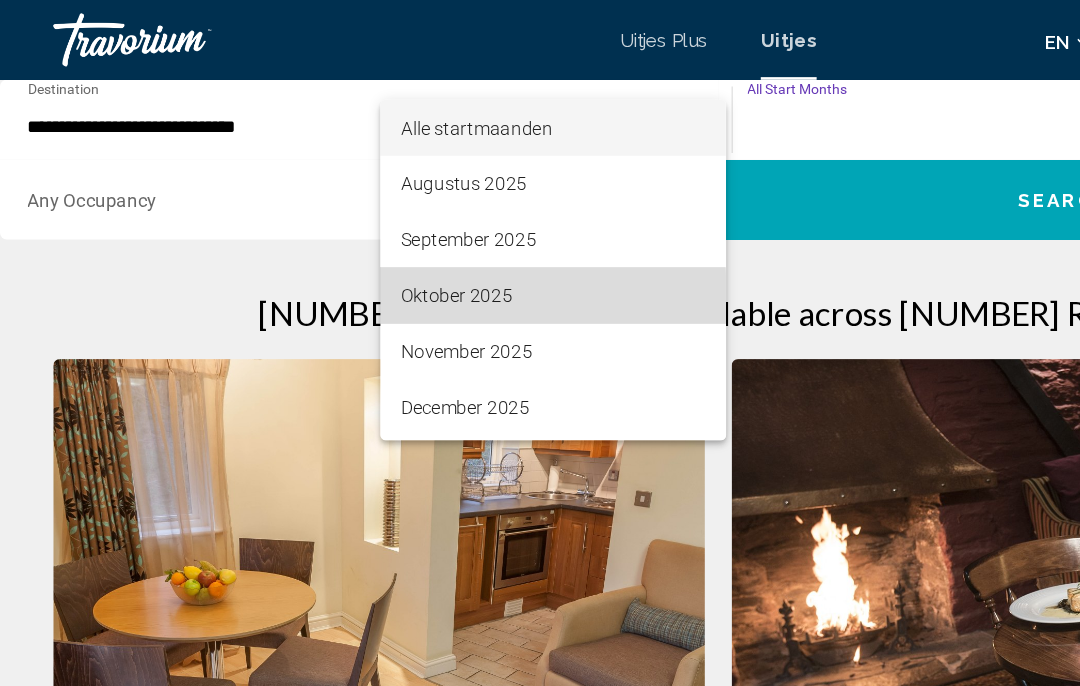 click on "Oktober 2025" at bounding box center (344, 222) 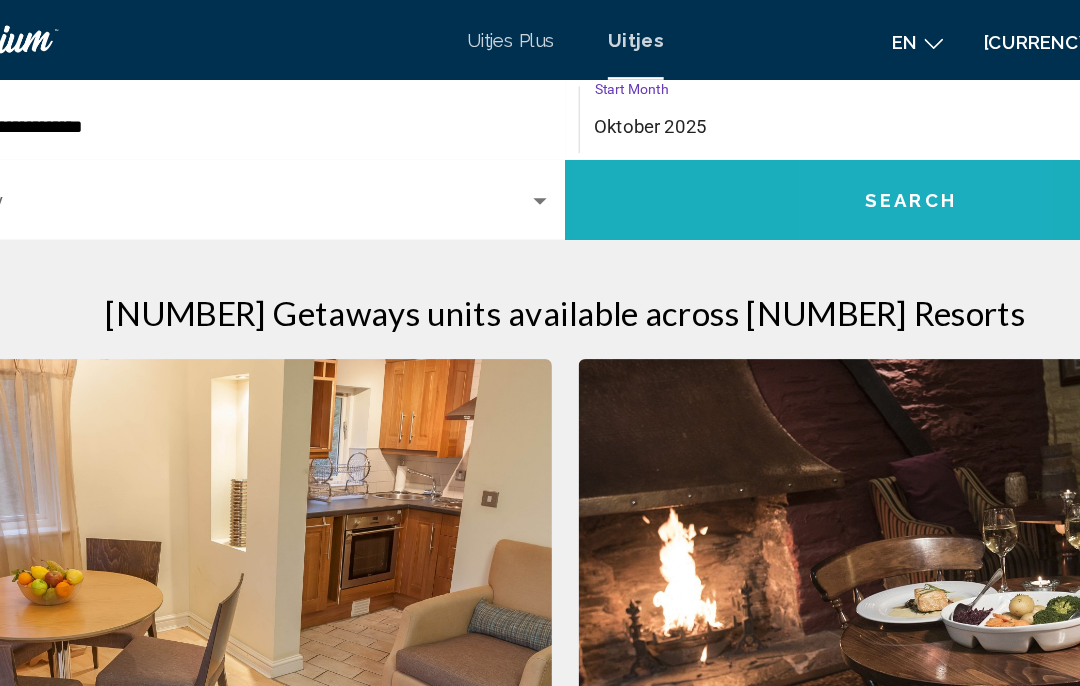 click on "Search" 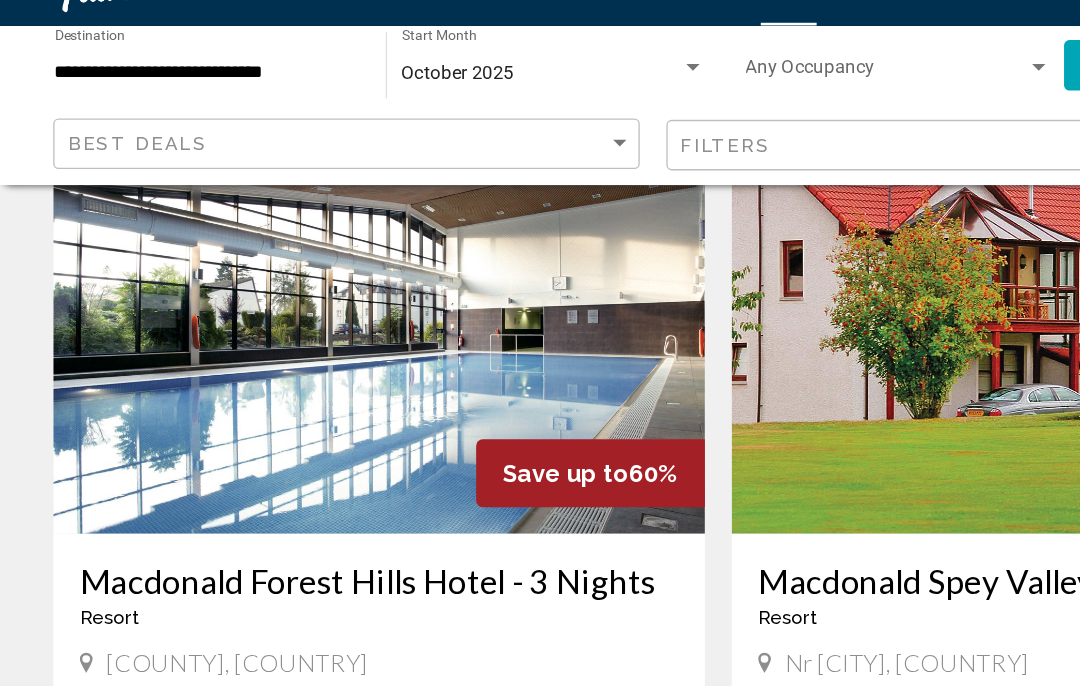 scroll, scrollTop: 0, scrollLeft: 0, axis: both 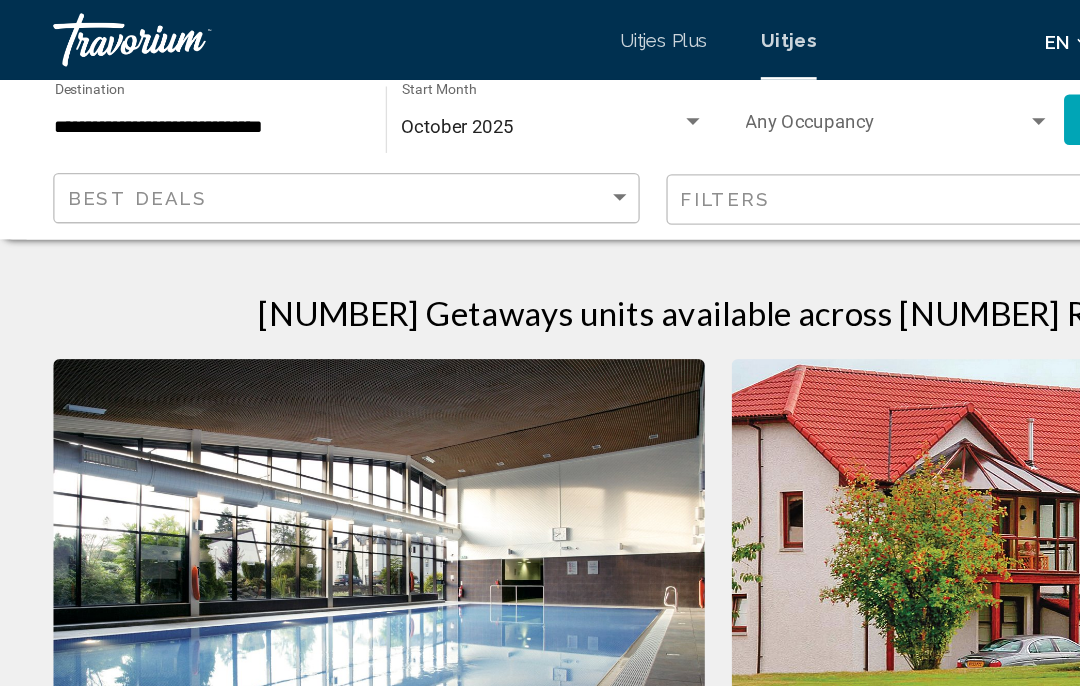 click on "**********" at bounding box center (155, 96) 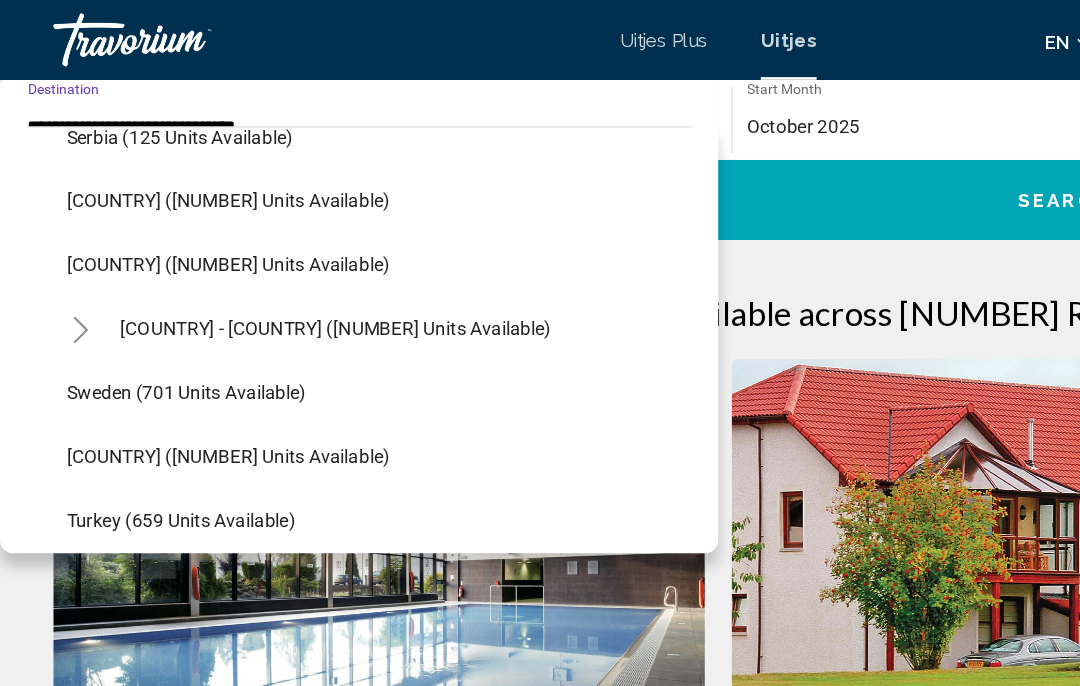 scroll, scrollTop: 986, scrollLeft: 0, axis: vertical 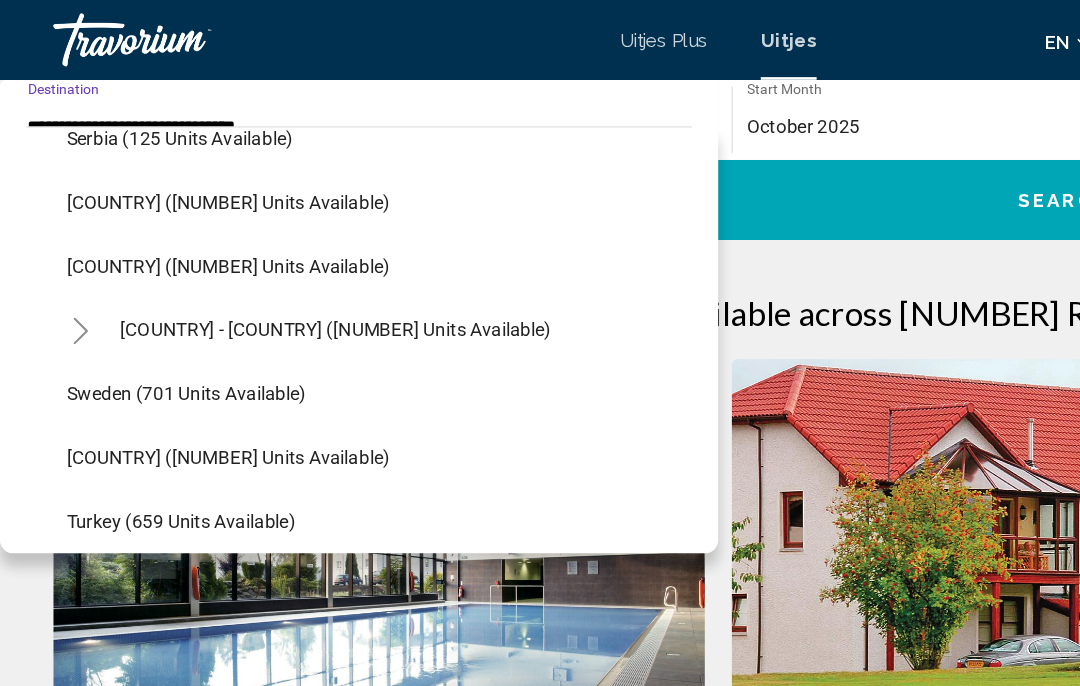 click on "[COUNTRY] - [COUNTRY] ([NUMBER] units available)" 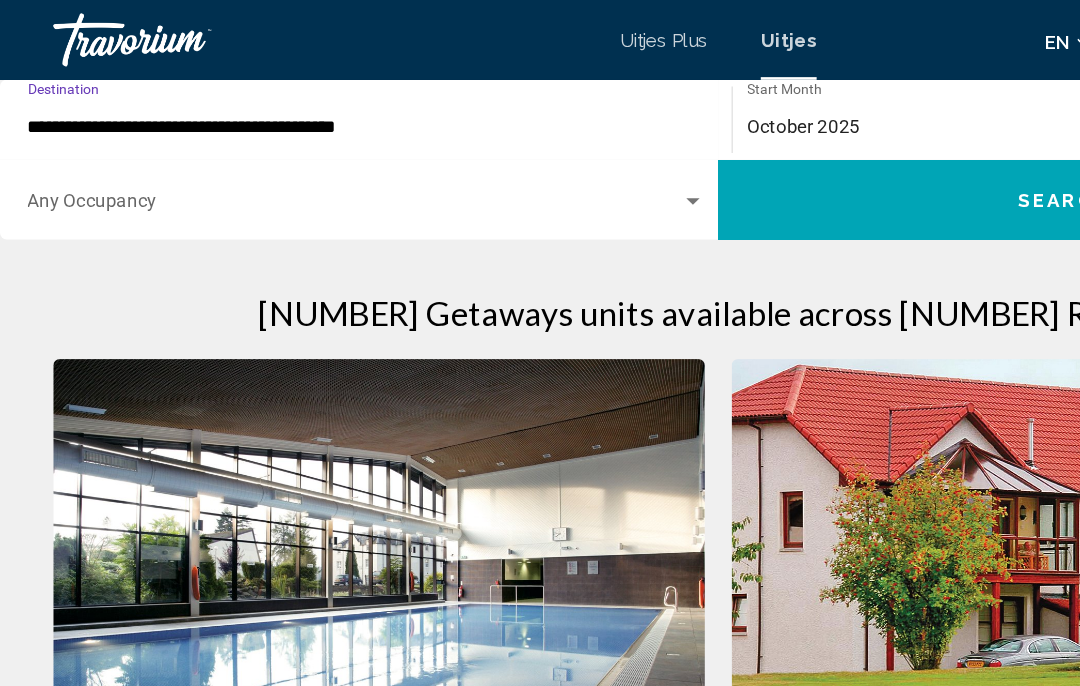 click on "Search" 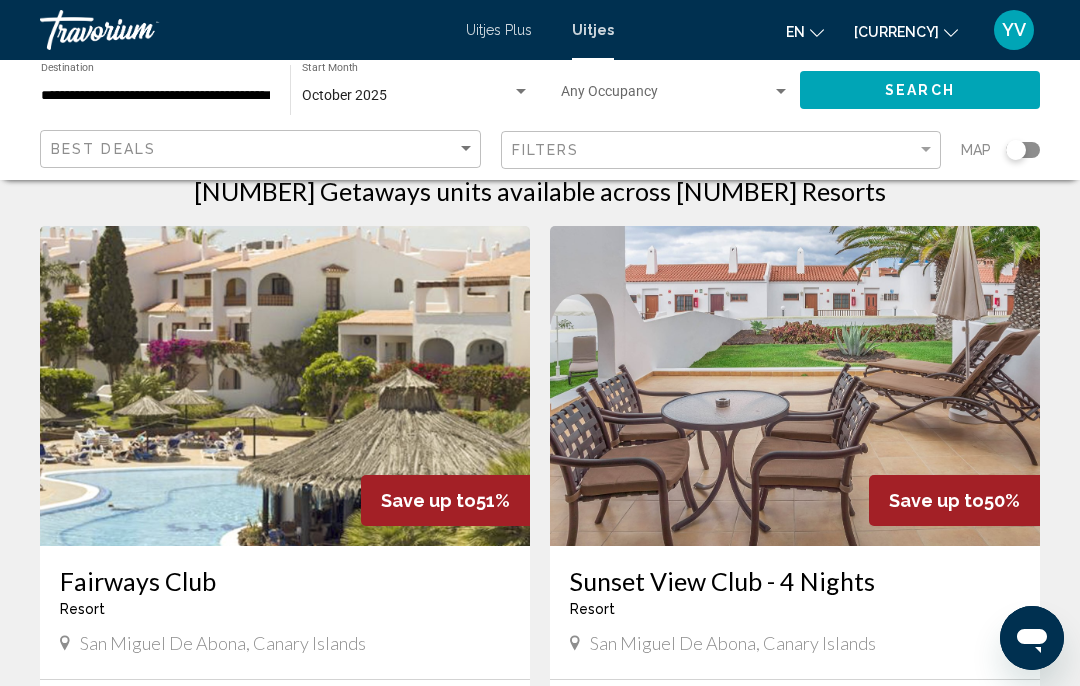 scroll, scrollTop: 0, scrollLeft: 0, axis: both 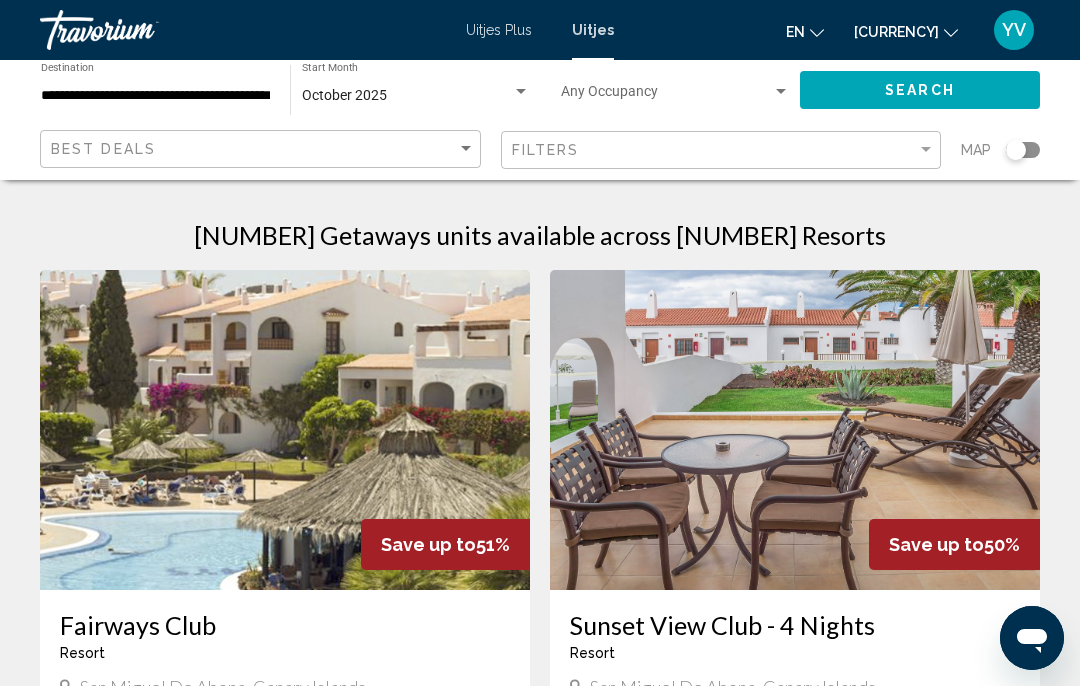 click on "**********" at bounding box center [155, 96] 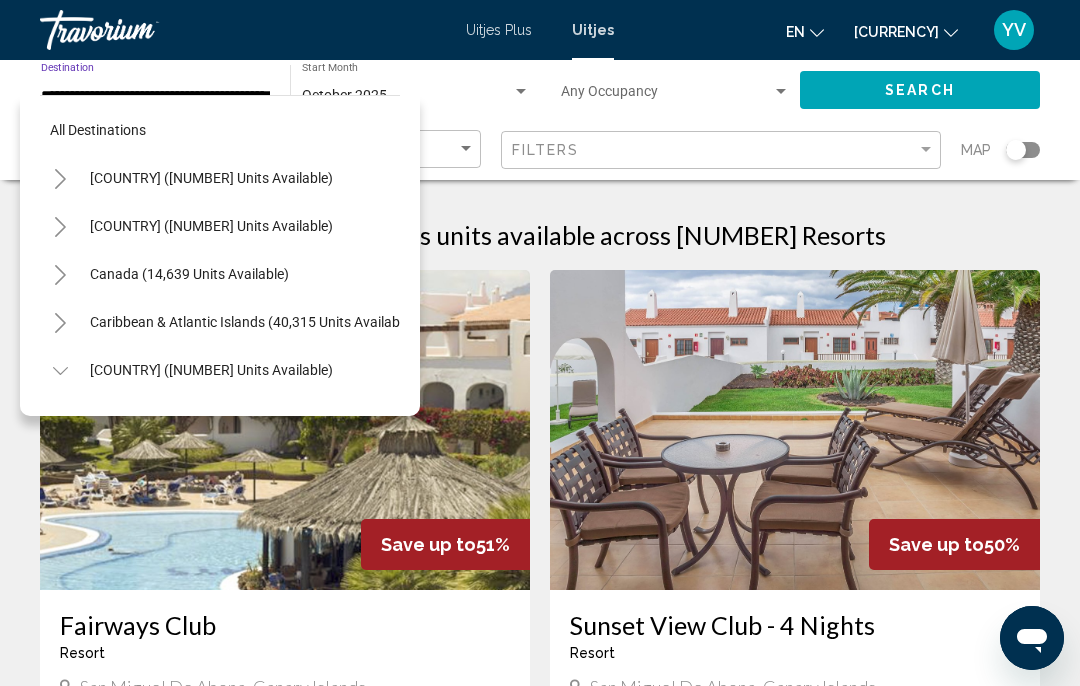scroll, scrollTop: 983, scrollLeft: 0, axis: vertical 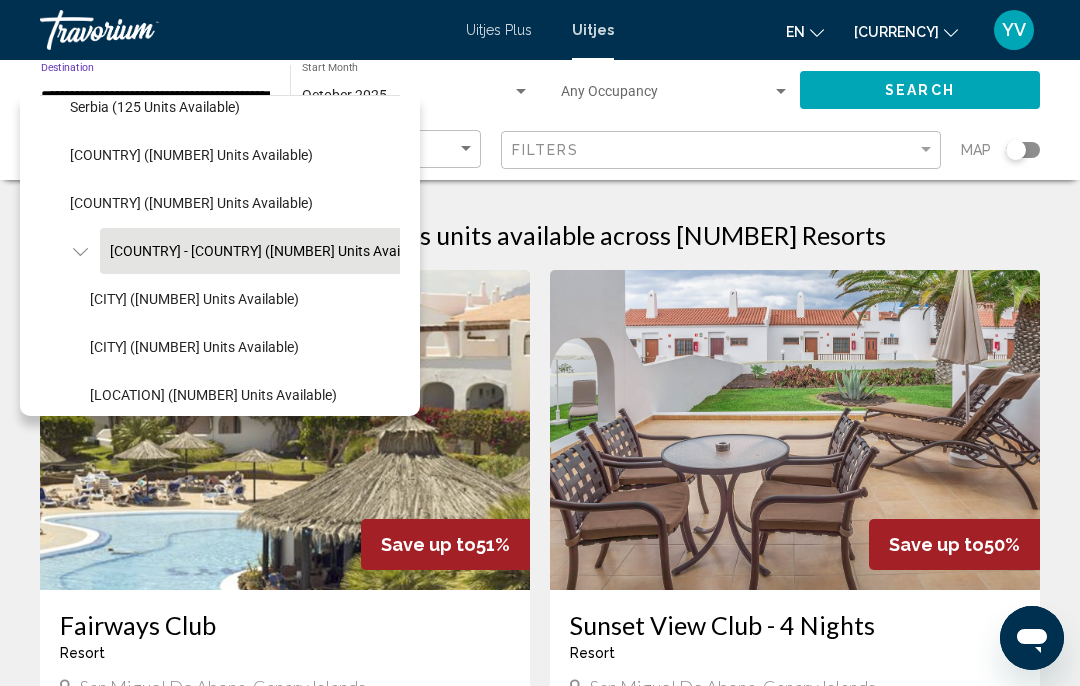 click on "[CITY] ([NUMBER] units available)" 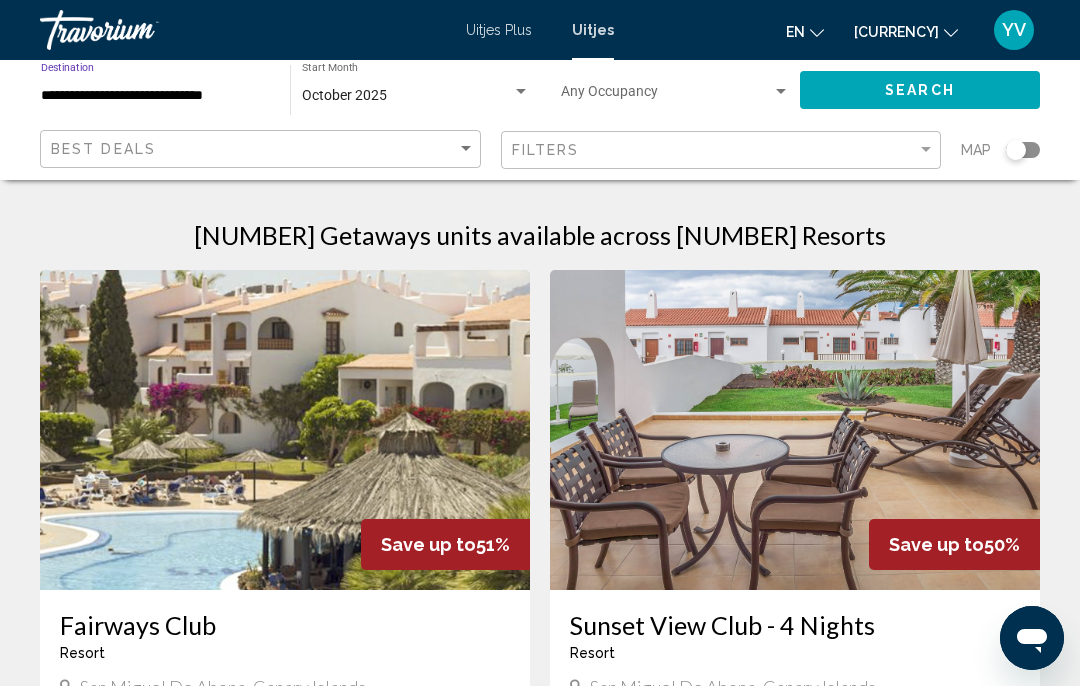 click on "Search" 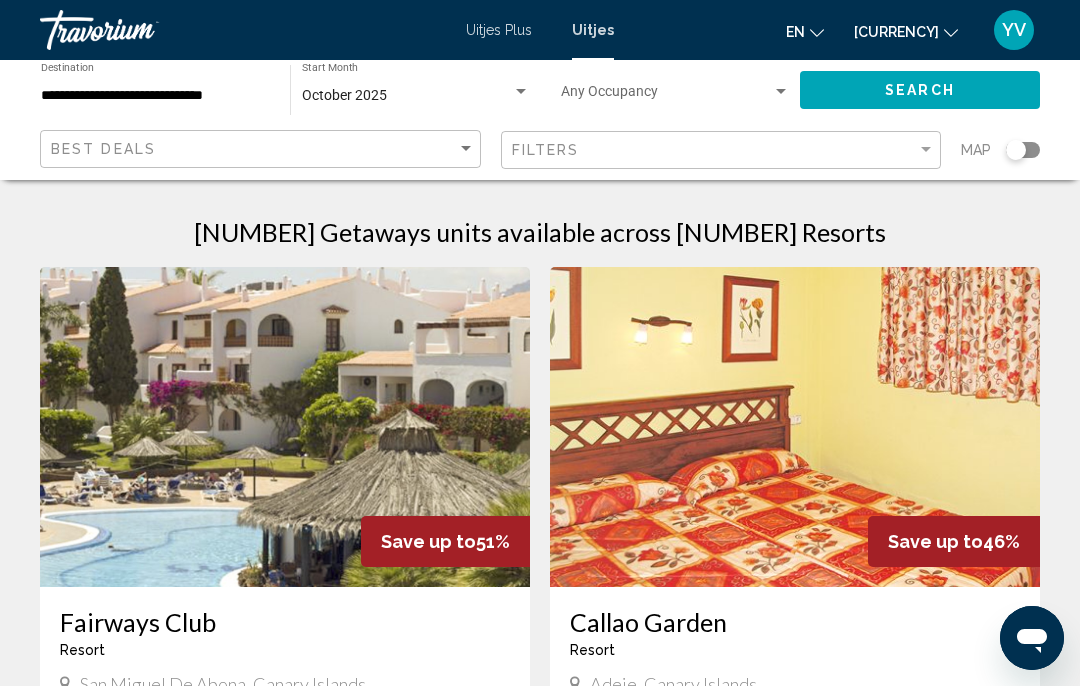 scroll, scrollTop: 0, scrollLeft: 0, axis: both 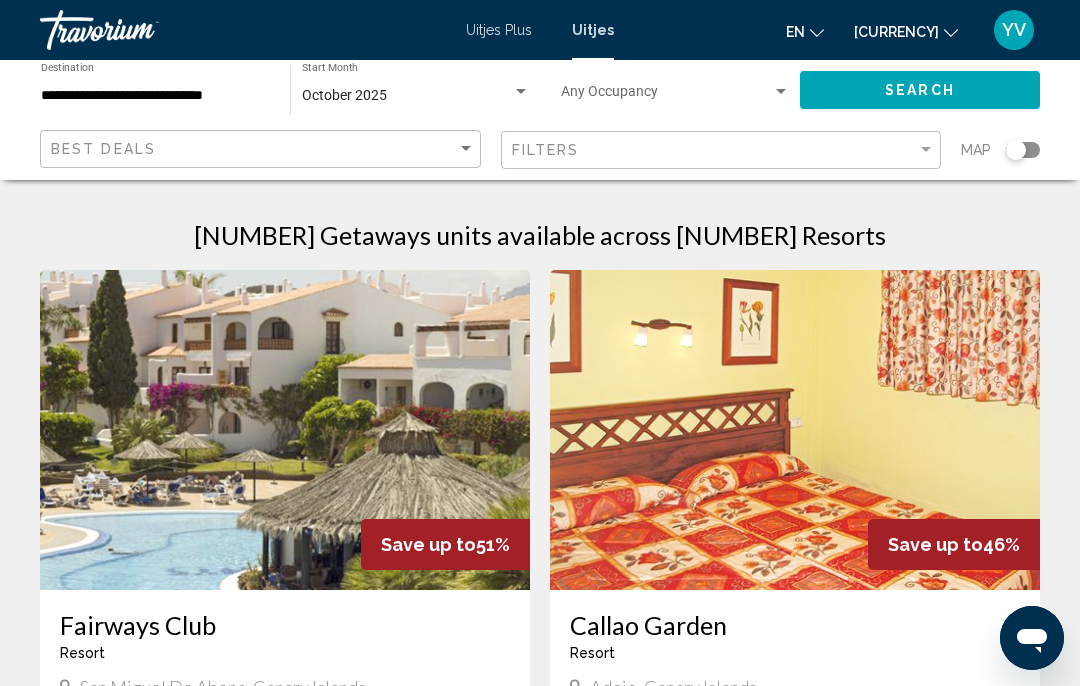 click on "Search" 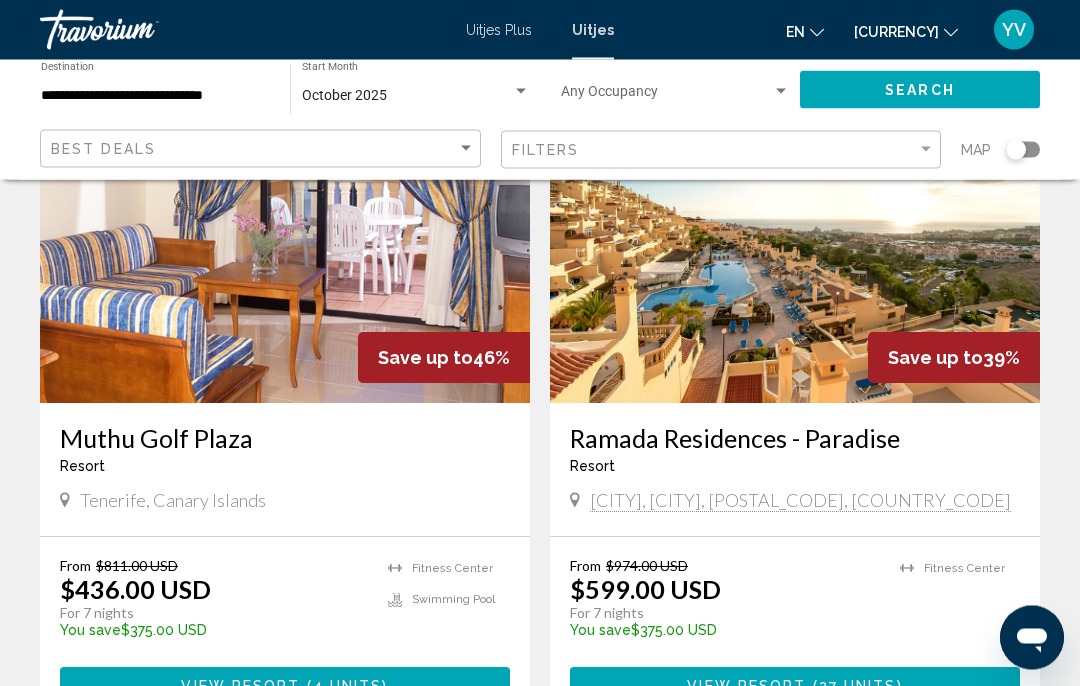 scroll, scrollTop: 838, scrollLeft: 0, axis: vertical 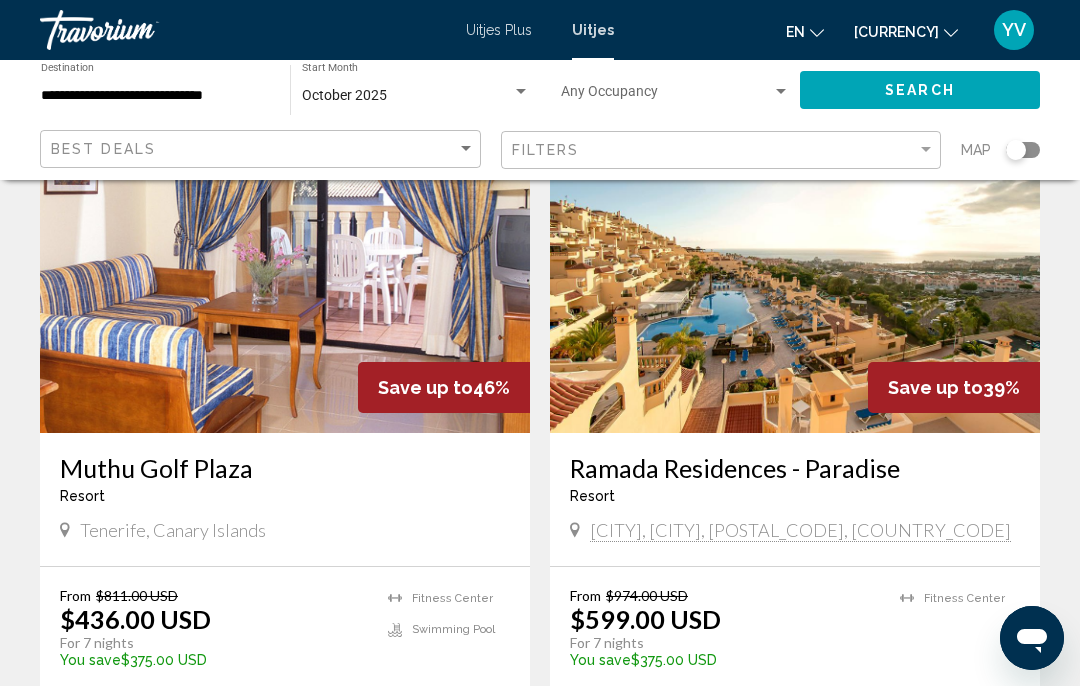 click at bounding box center [795, 273] 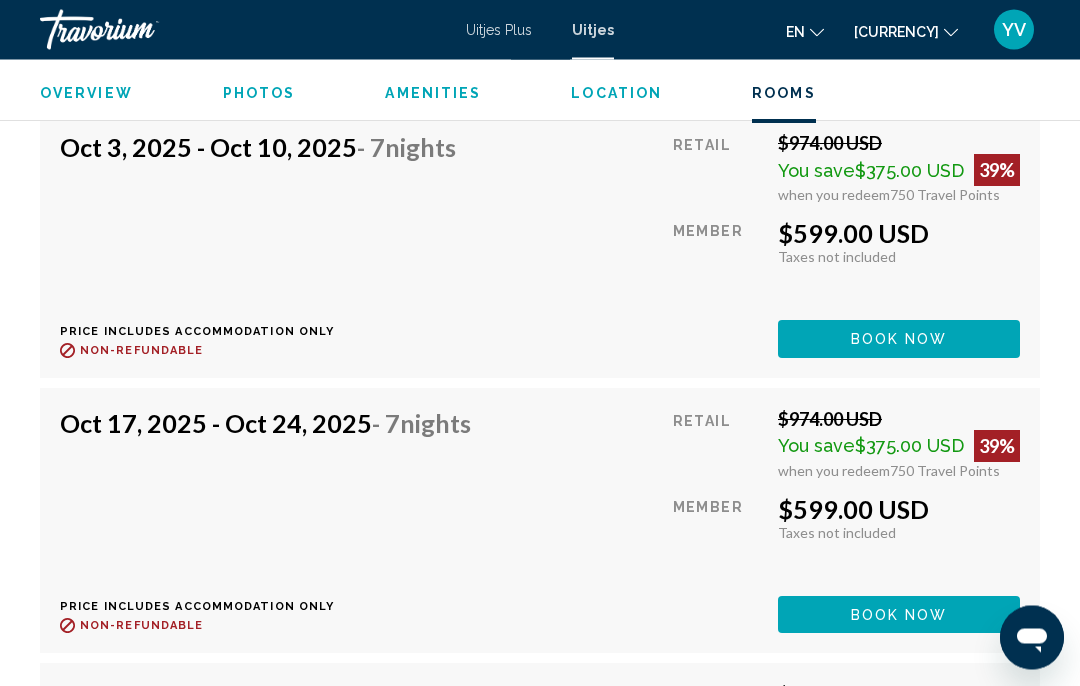 scroll, scrollTop: 4350, scrollLeft: 0, axis: vertical 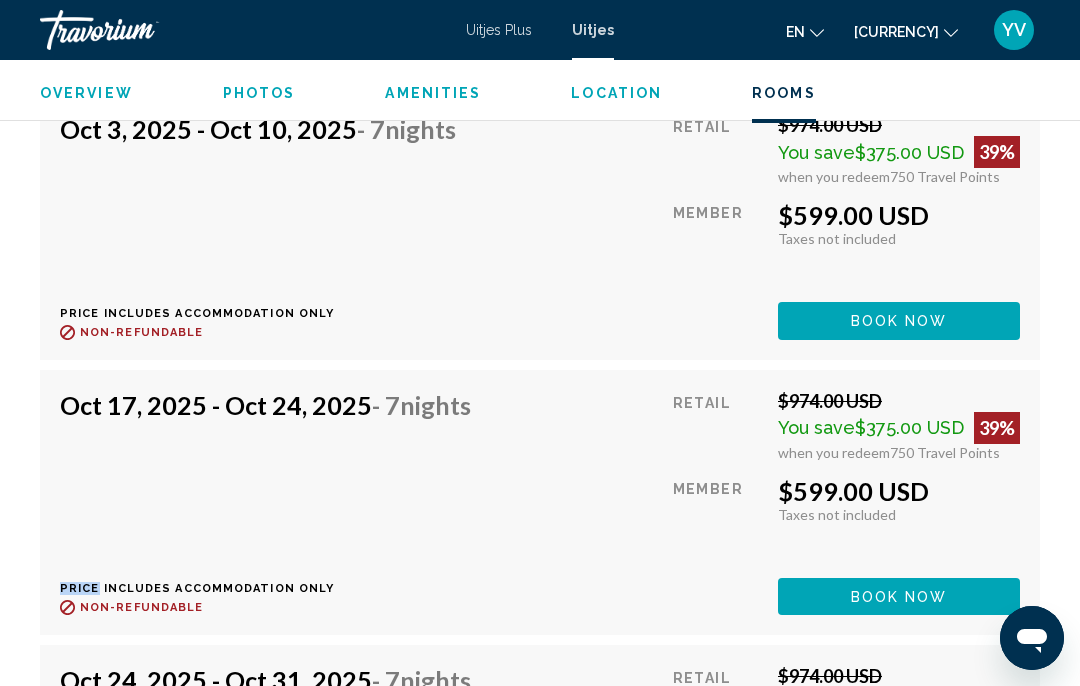 click on "[MONTH] [DAY], [YEAR] - 7  Nights Price includes accommodation only
Refundable until :
Non-refundable Retail  $[PRICE] USD  You save  $[PRICE] USD   39%  when you redeem  750  Travel Points  Member  $[PRICE] USD  Taxes included Taxes not included You earn  0  Travel Points  Book now This room is no longer available. Price includes accommodation only
Refundable until
Non-refundable Book now This room is no longer available.  [MONTH] [DAY], [YEAR]  - 7  Nights Price includes accommodation only
Refundable until :
Non-refundable Retail  $[PRICE] USD  You save  $[PRICE] USD   39%  when you redeem  750  Travel Points  Member  $[PRICE] USD  Taxes included Taxes not included You earn  0  Travel Points  Book now This room is no longer available. Price includes accommodation only
Refundable until
Non-refundable Book now" at bounding box center [540, 644] 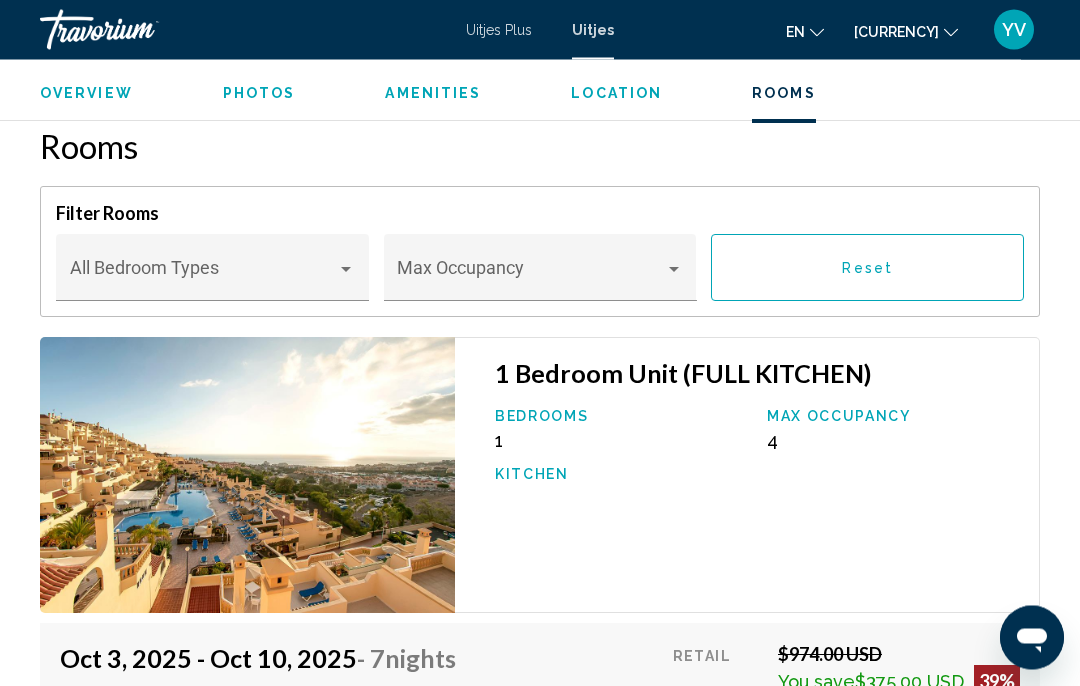 scroll, scrollTop: 3824, scrollLeft: 0, axis: vertical 